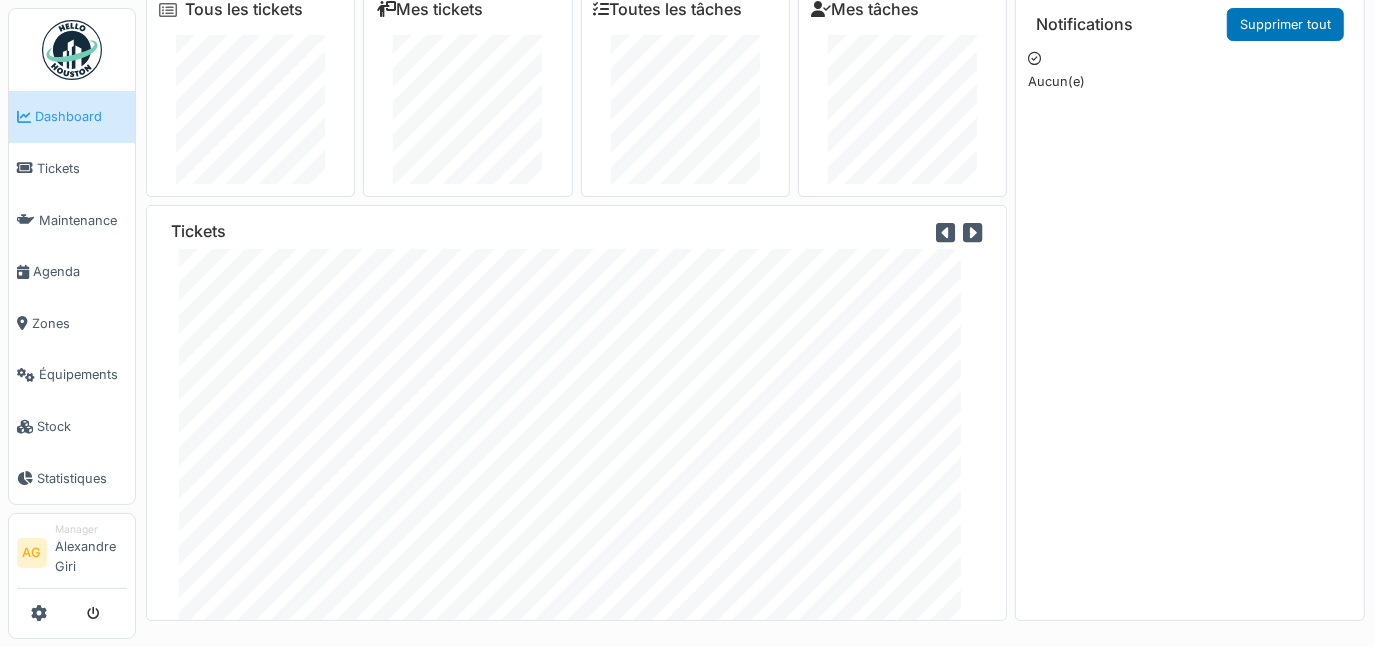 scroll, scrollTop: 0, scrollLeft: 0, axis: both 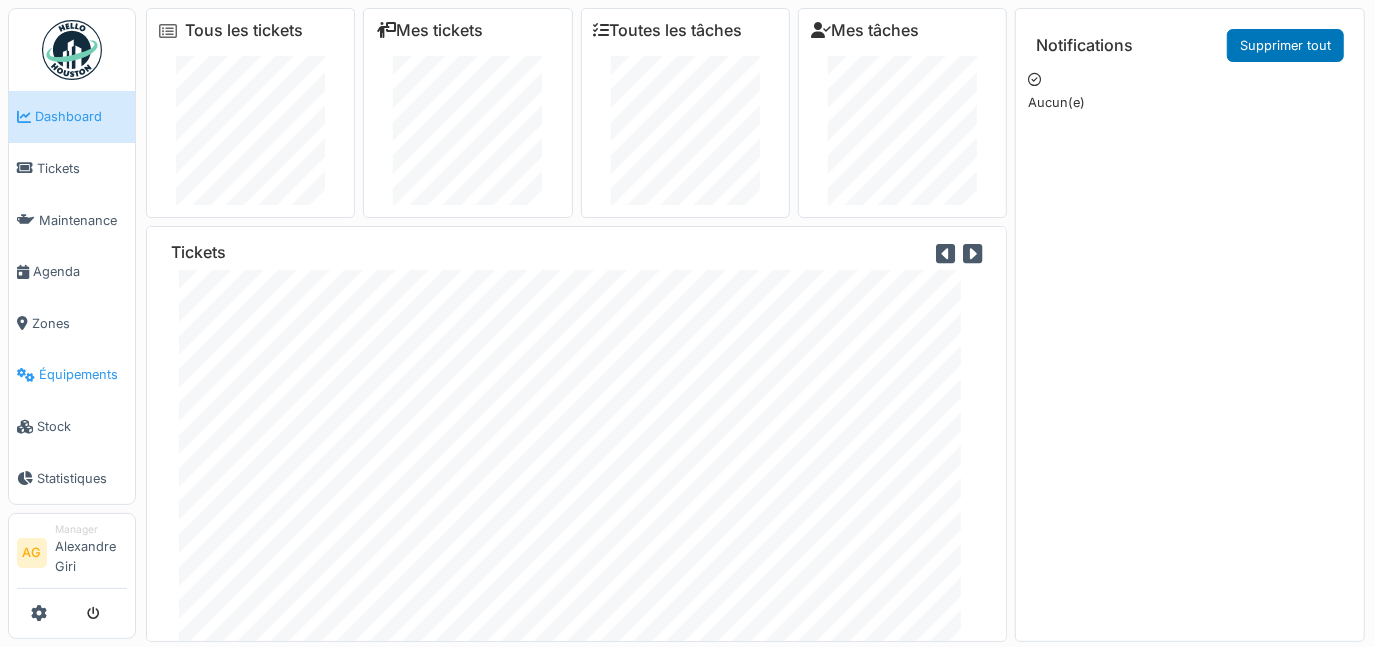 click on "Équipements" at bounding box center (83, 374) 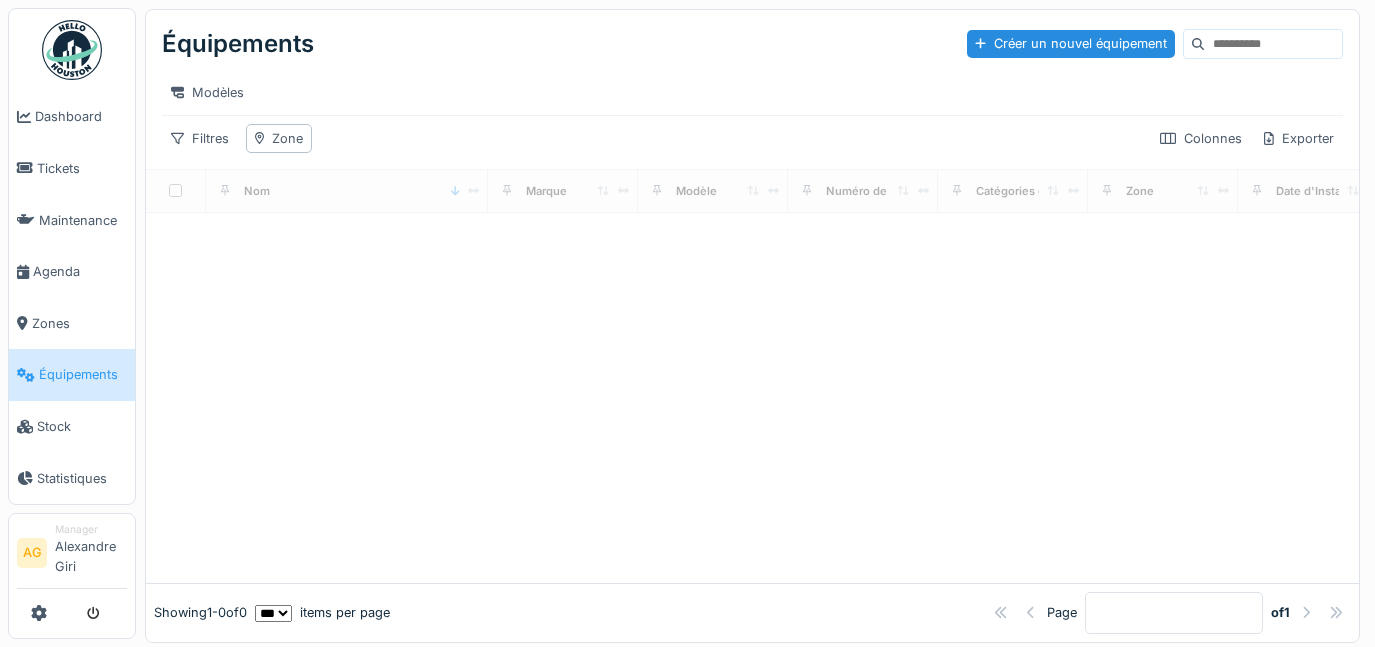 scroll, scrollTop: 0, scrollLeft: 0, axis: both 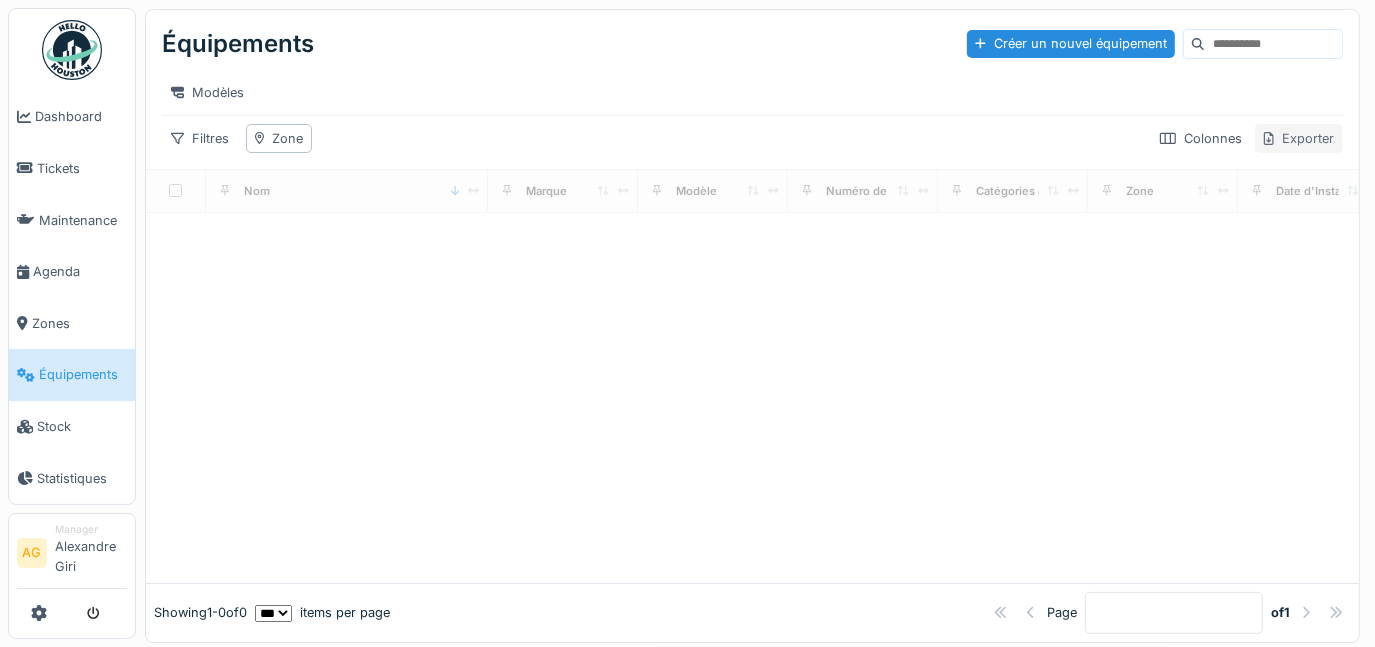 click on "Exporter" at bounding box center [1299, 138] 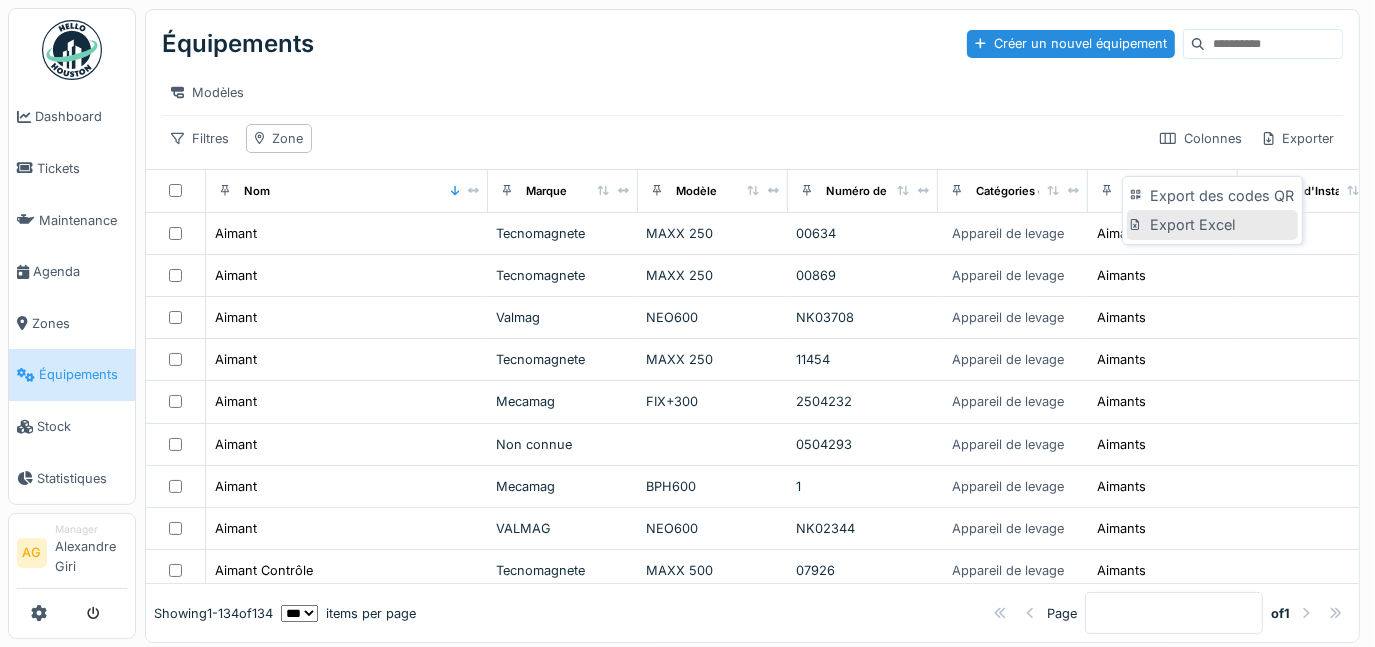 click on "Export Excel" at bounding box center (1212, 225) 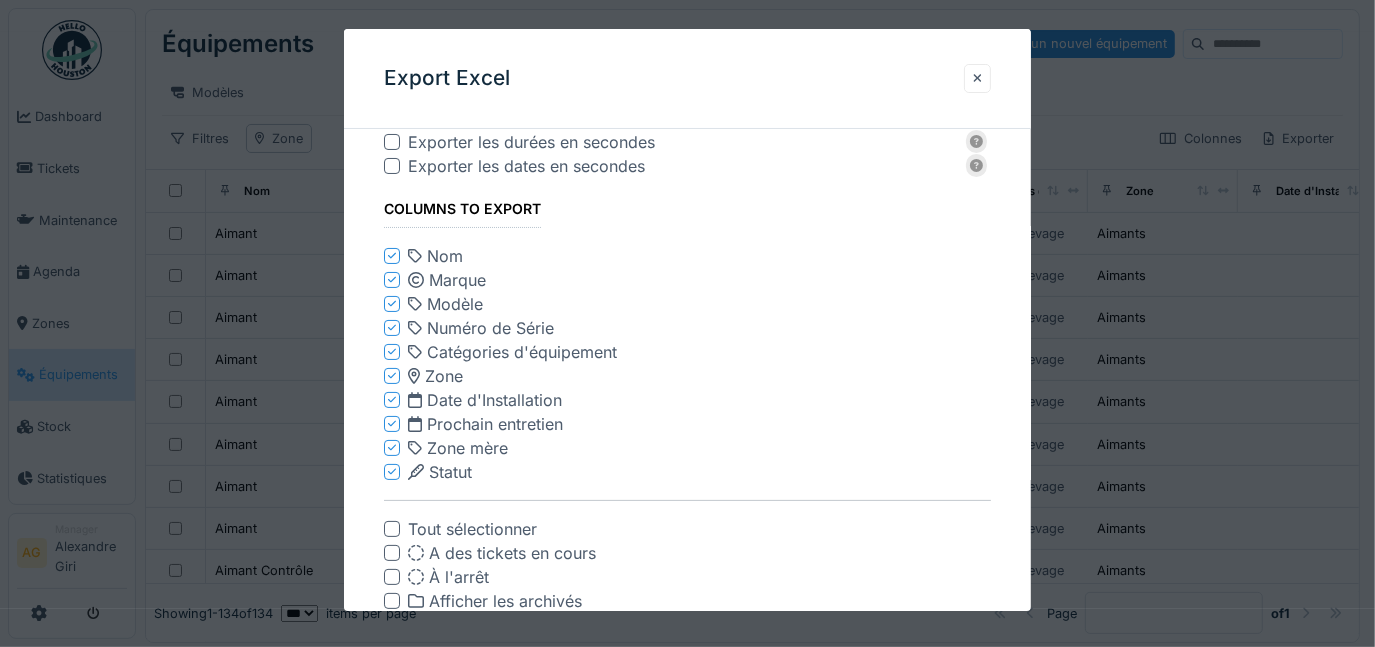 scroll, scrollTop: 0, scrollLeft: 0, axis: both 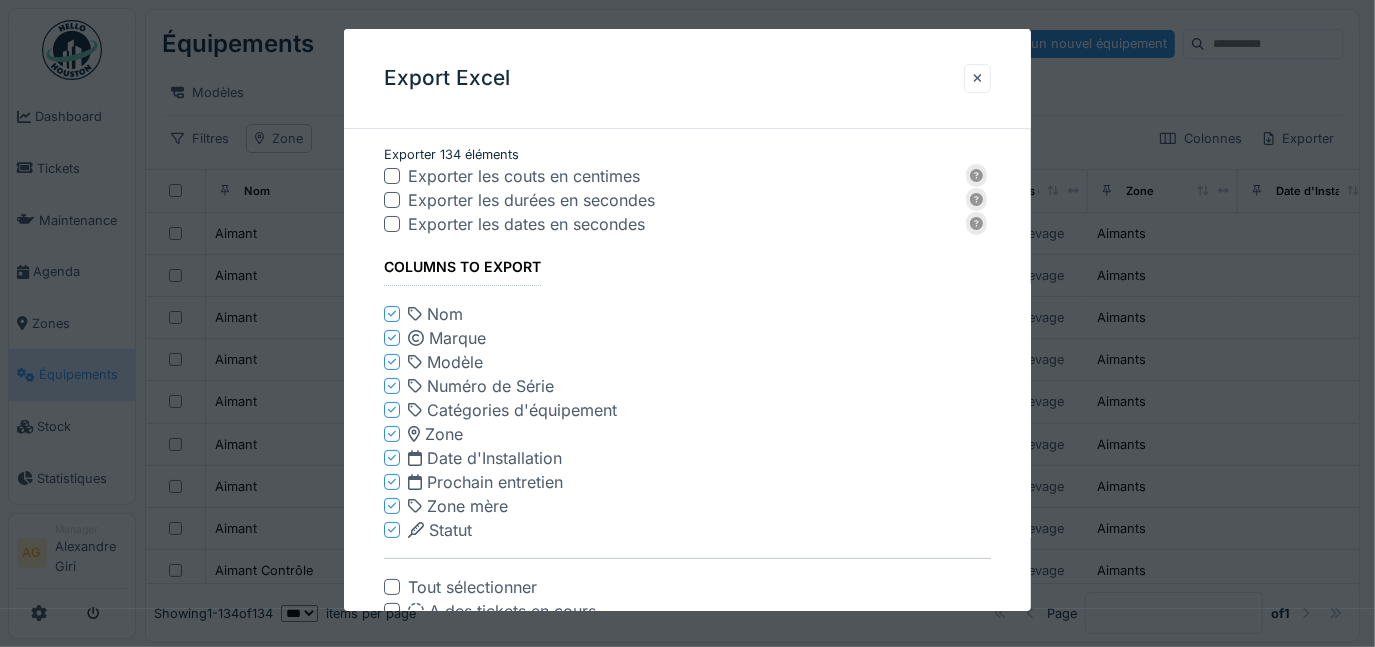 click at bounding box center [392, 176] 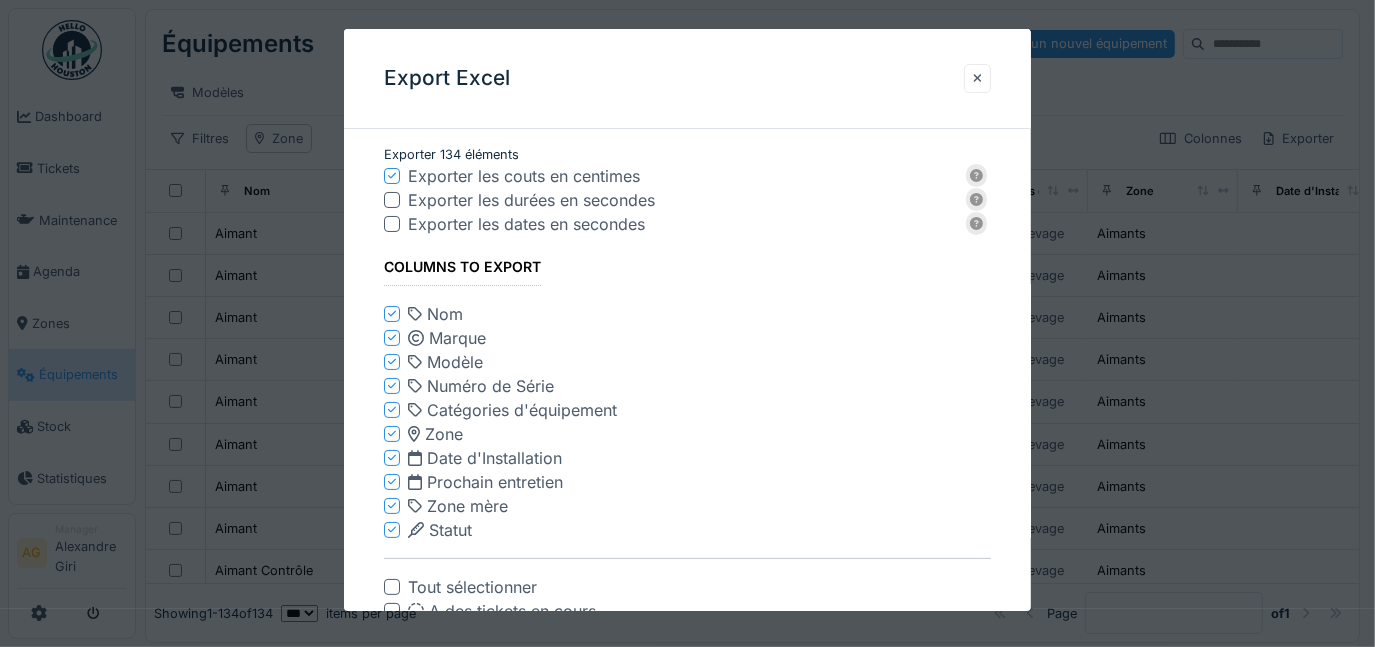 click at bounding box center [392, 200] 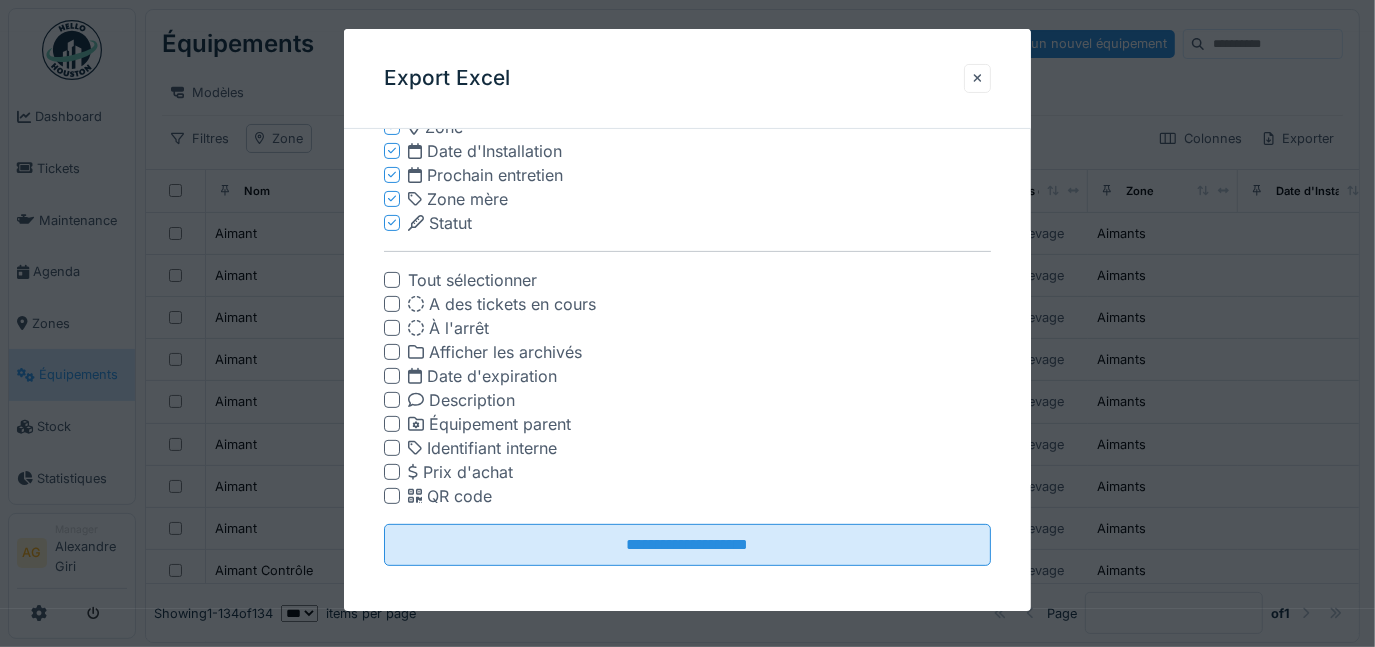 scroll, scrollTop: 316, scrollLeft: 0, axis: vertical 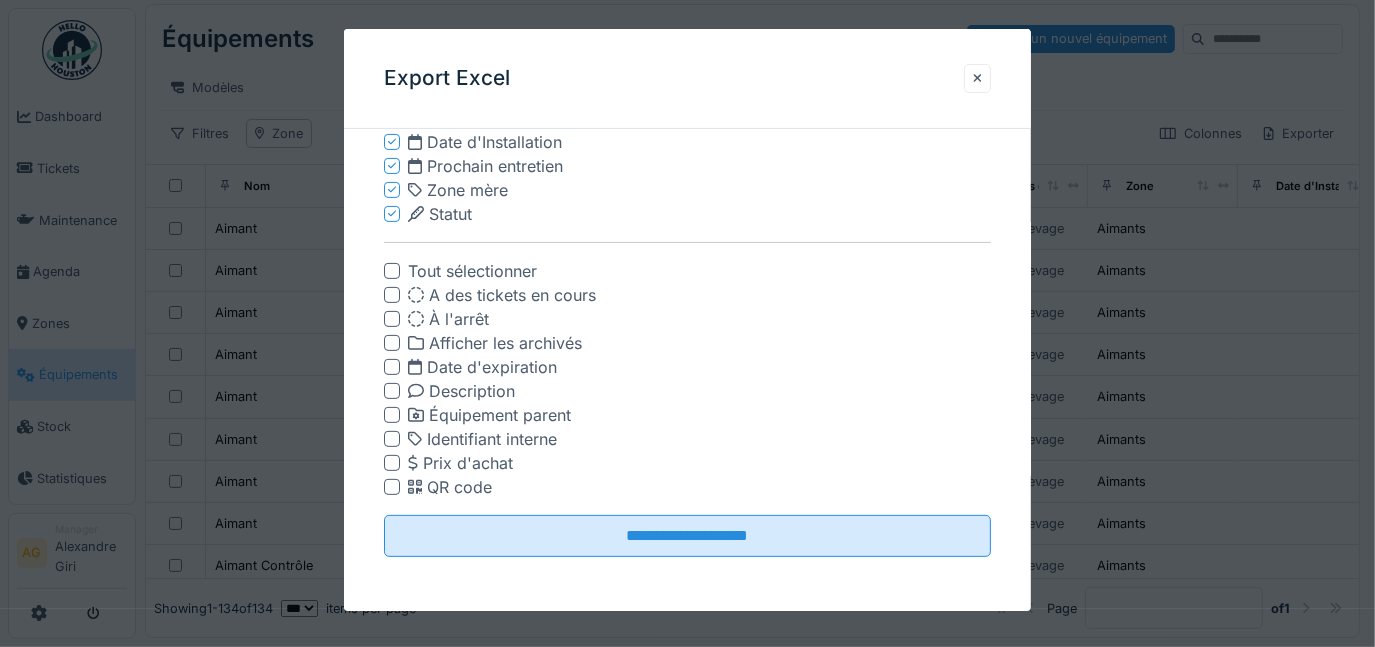 click at bounding box center [392, 271] 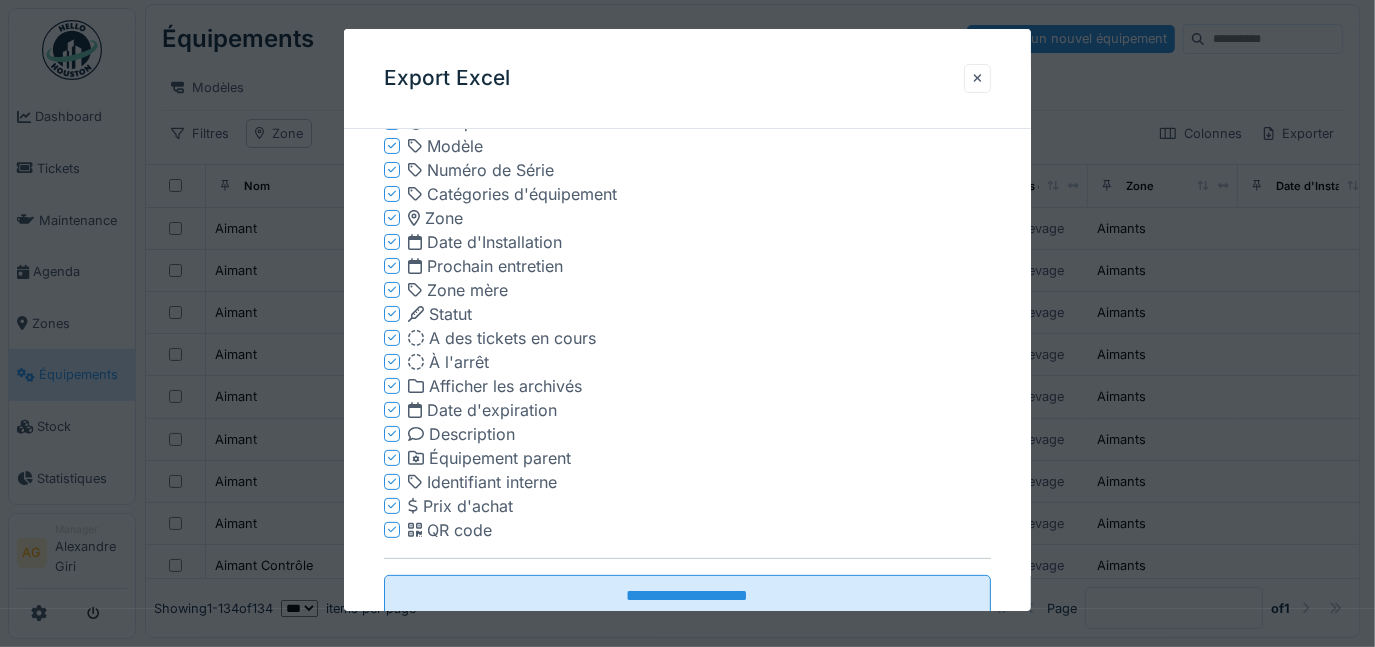 scroll, scrollTop: 276, scrollLeft: 0, axis: vertical 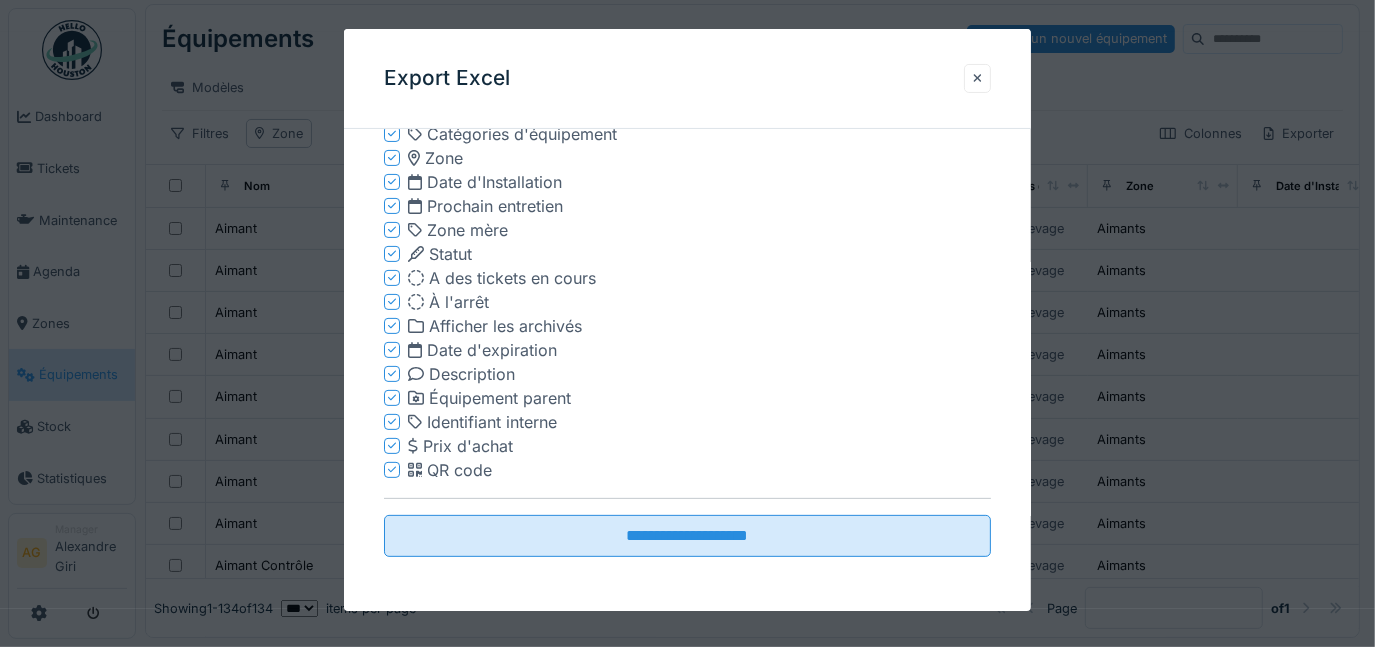 click 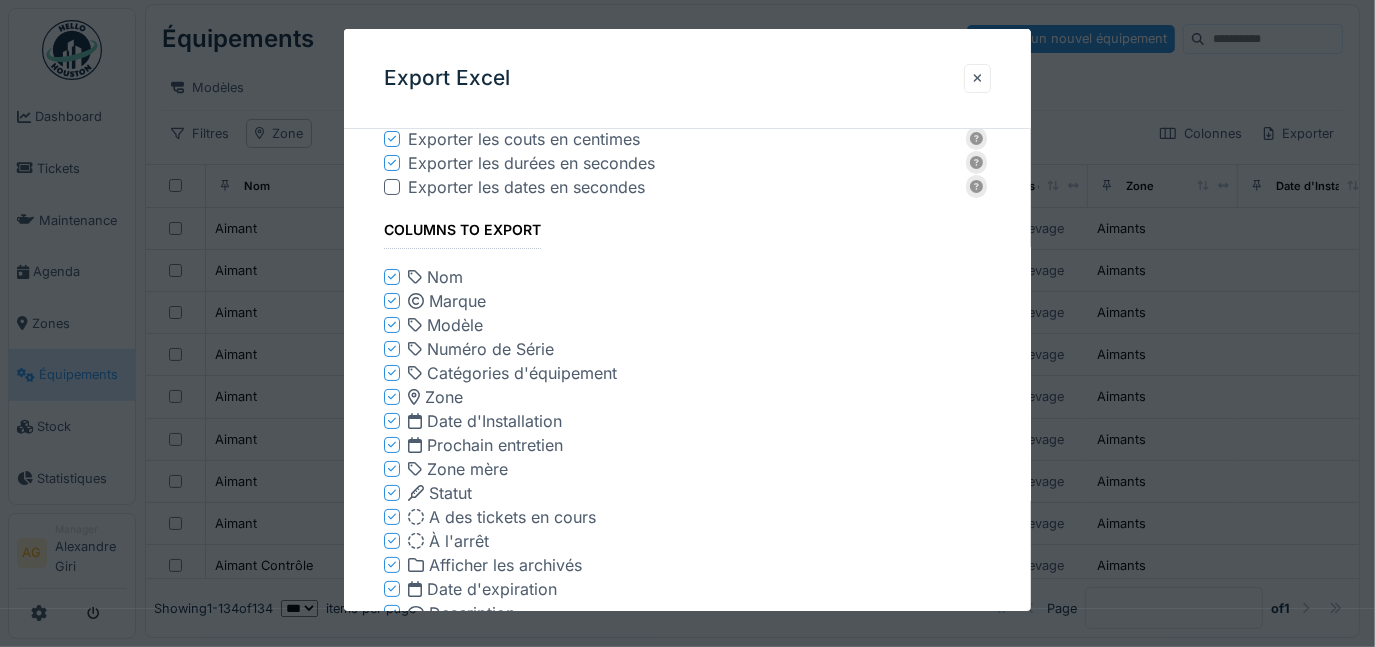 scroll, scrollTop: 0, scrollLeft: 0, axis: both 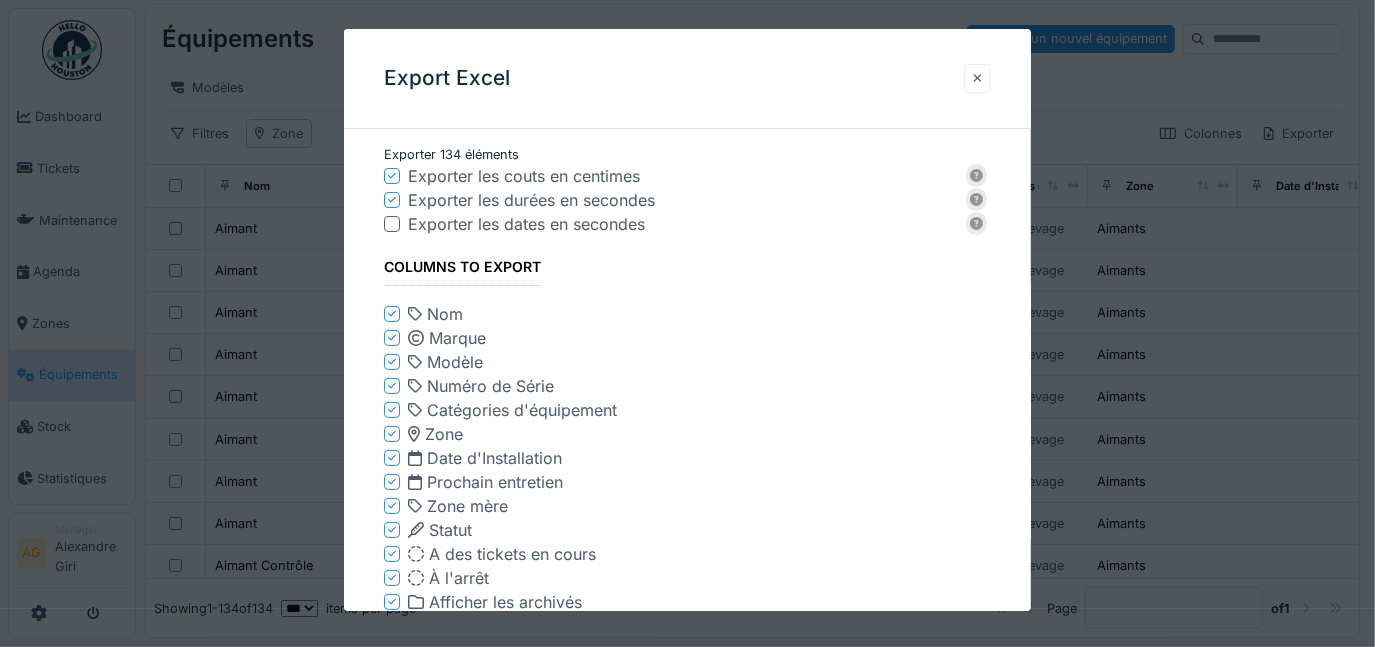 click at bounding box center (978, 78) 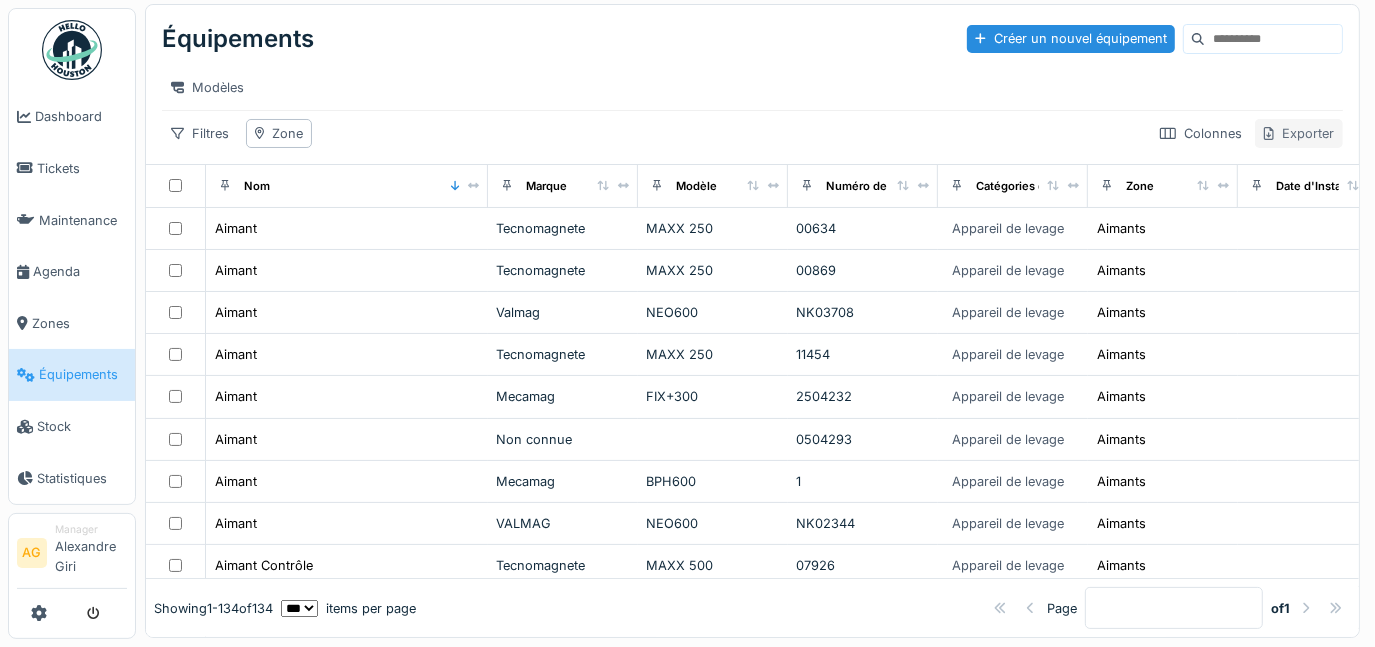click on "Exporter" at bounding box center [1299, 133] 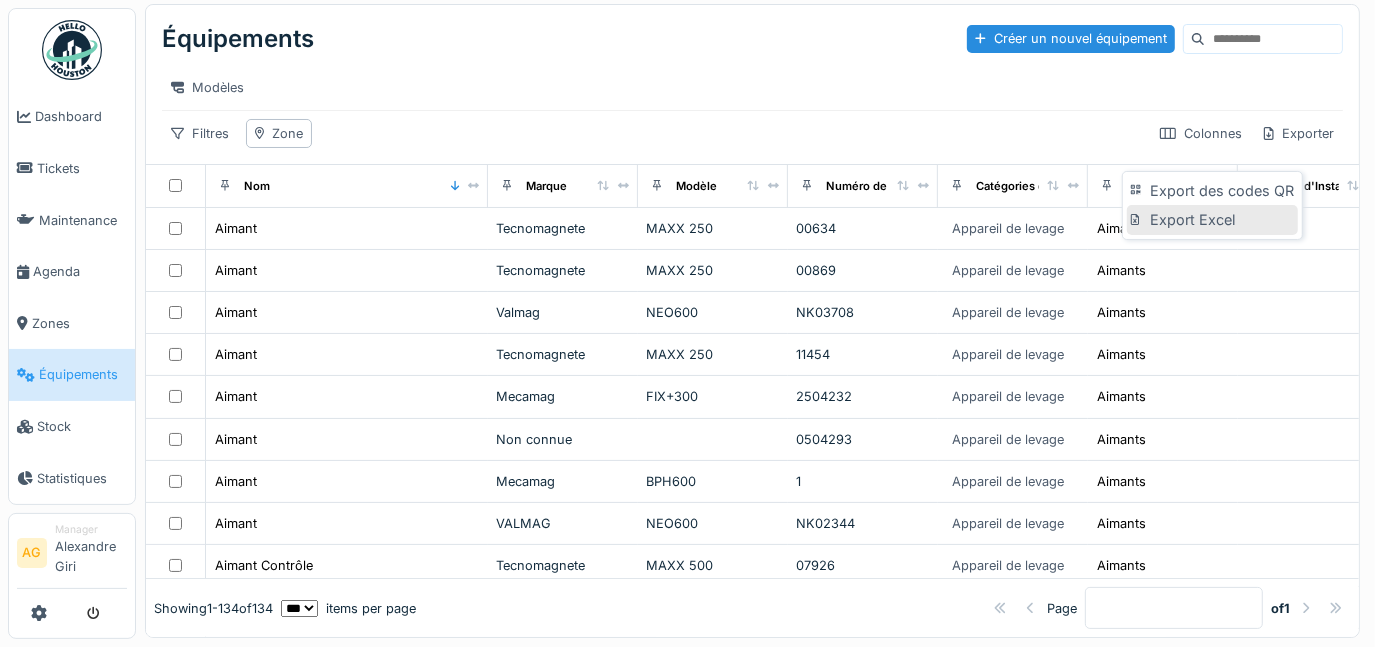 click on "Export Excel" at bounding box center (1212, 220) 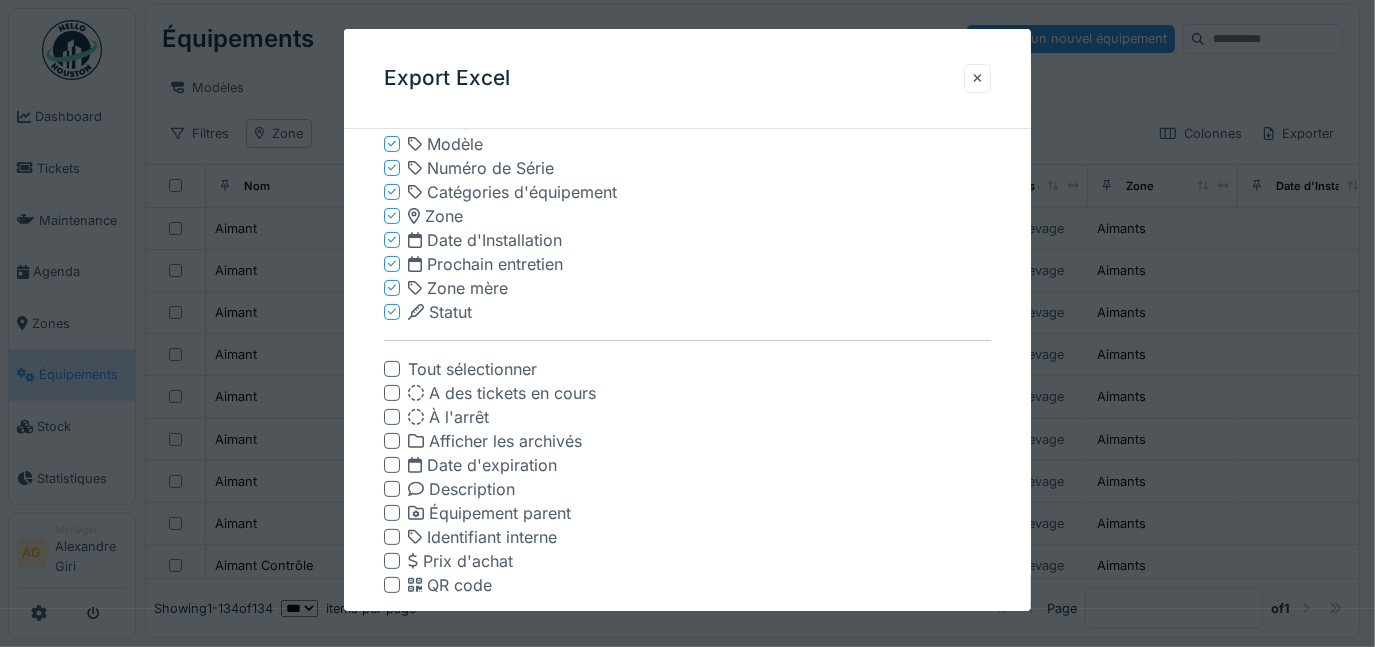 scroll, scrollTop: 316, scrollLeft: 0, axis: vertical 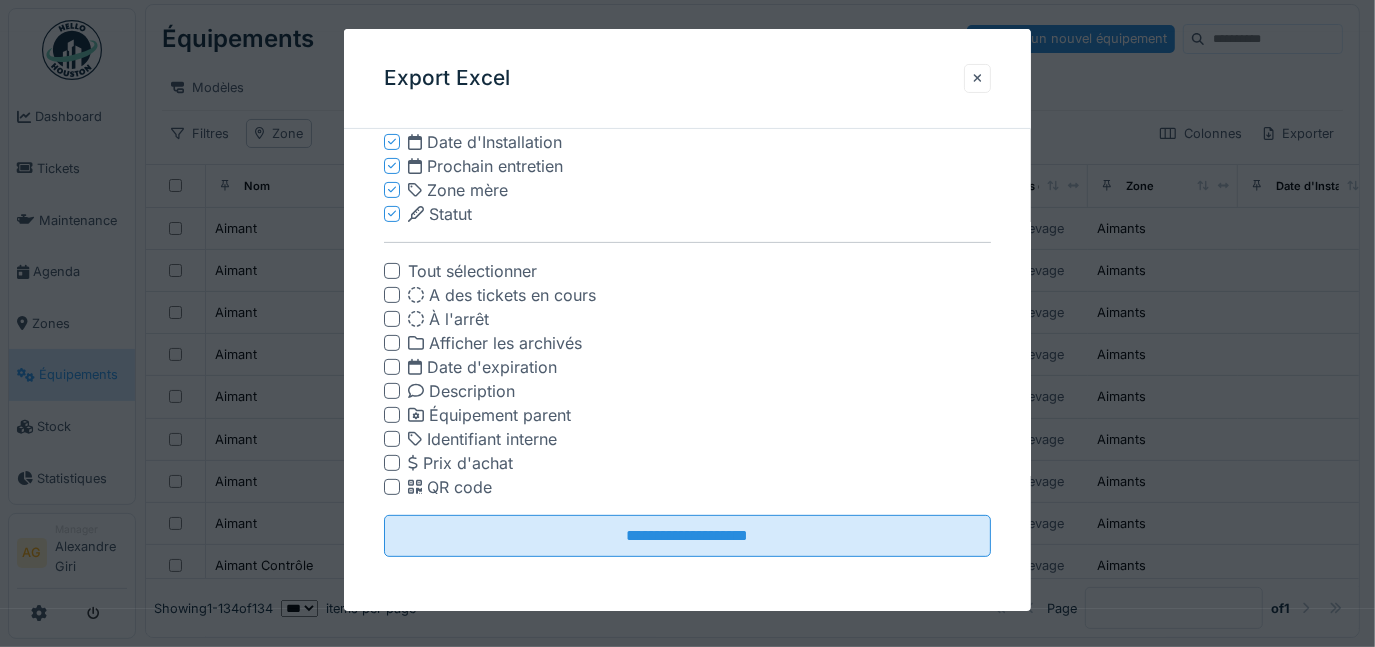 click at bounding box center (392, 463) 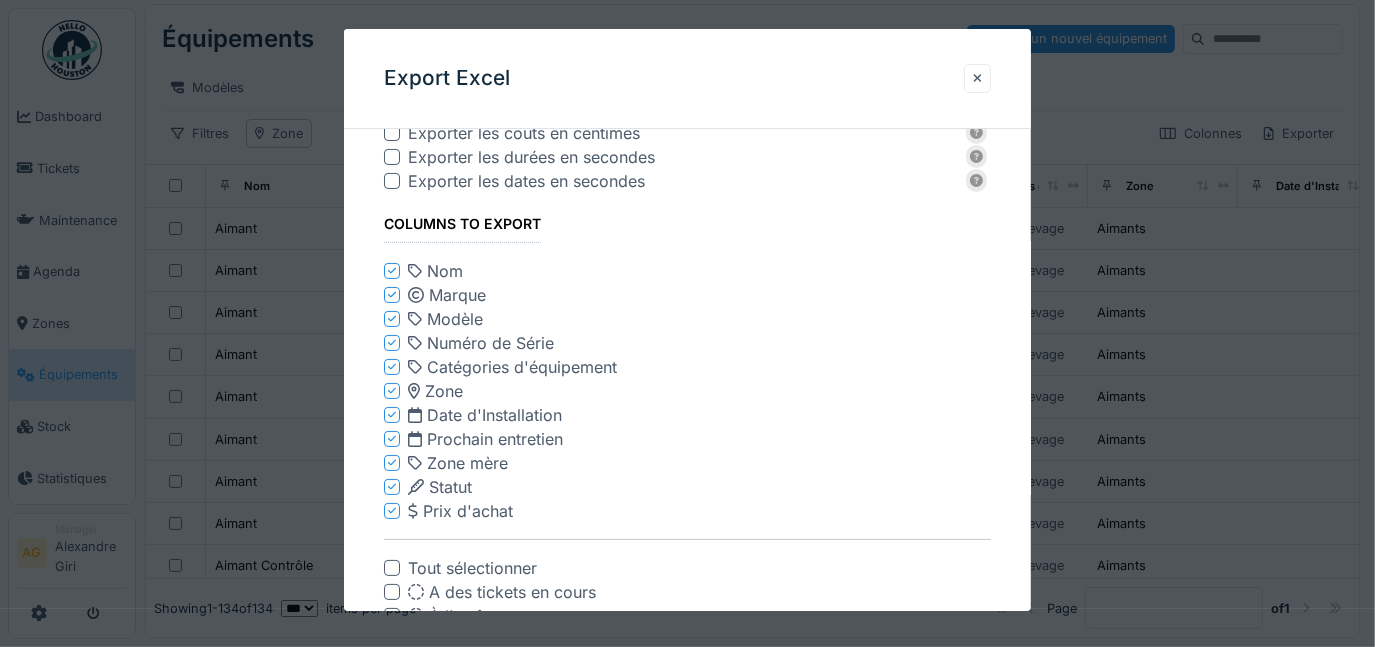 scroll, scrollTop: 0, scrollLeft: 0, axis: both 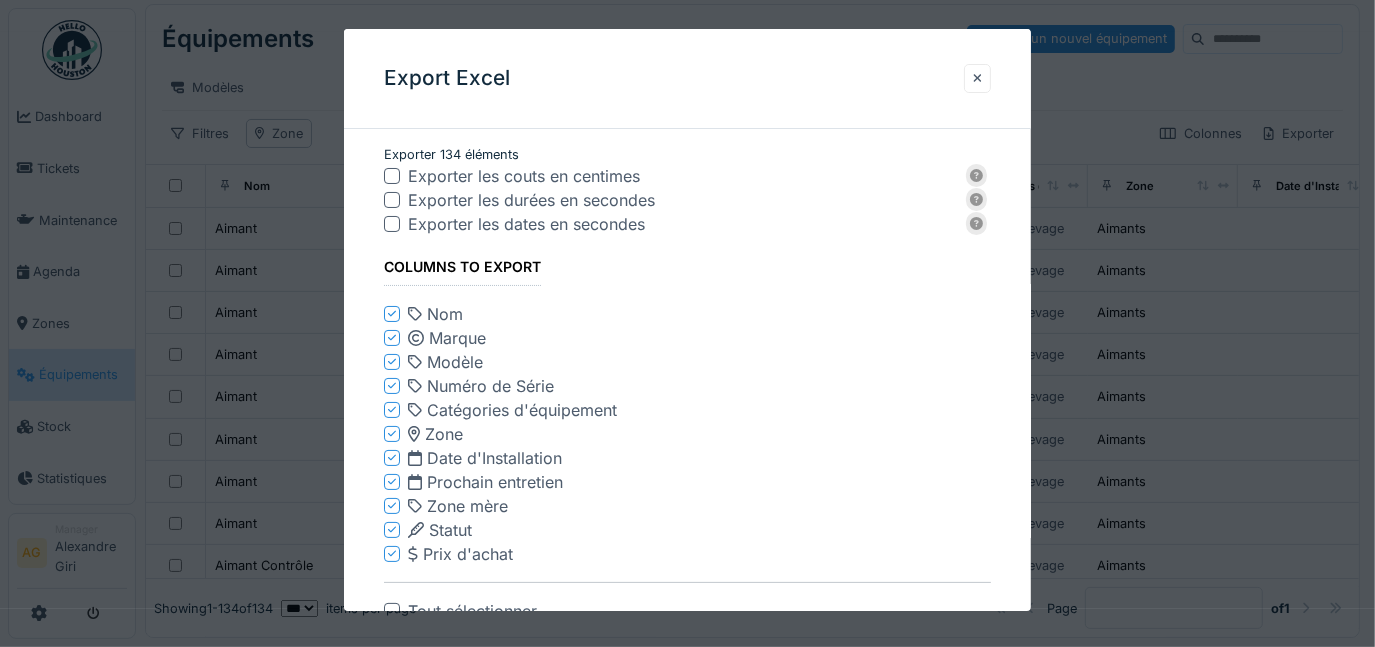 click at bounding box center (392, 176) 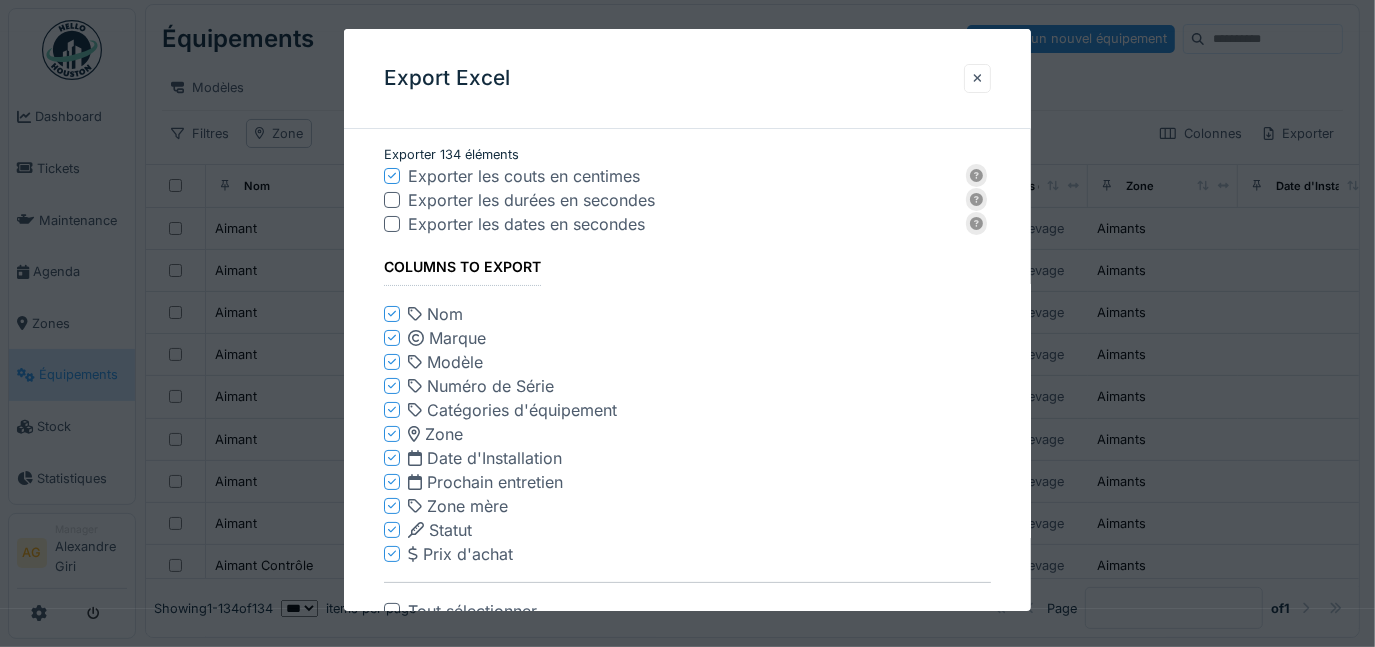 click at bounding box center (392, 200) 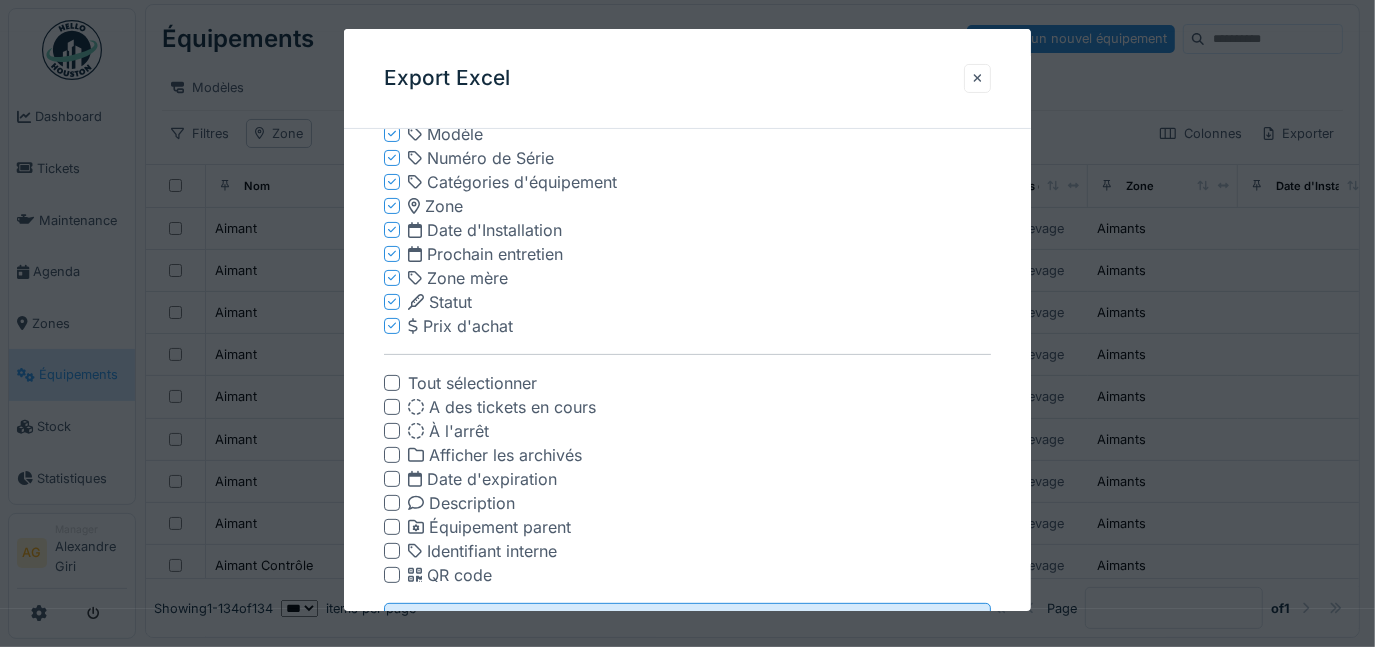 scroll, scrollTop: 316, scrollLeft: 0, axis: vertical 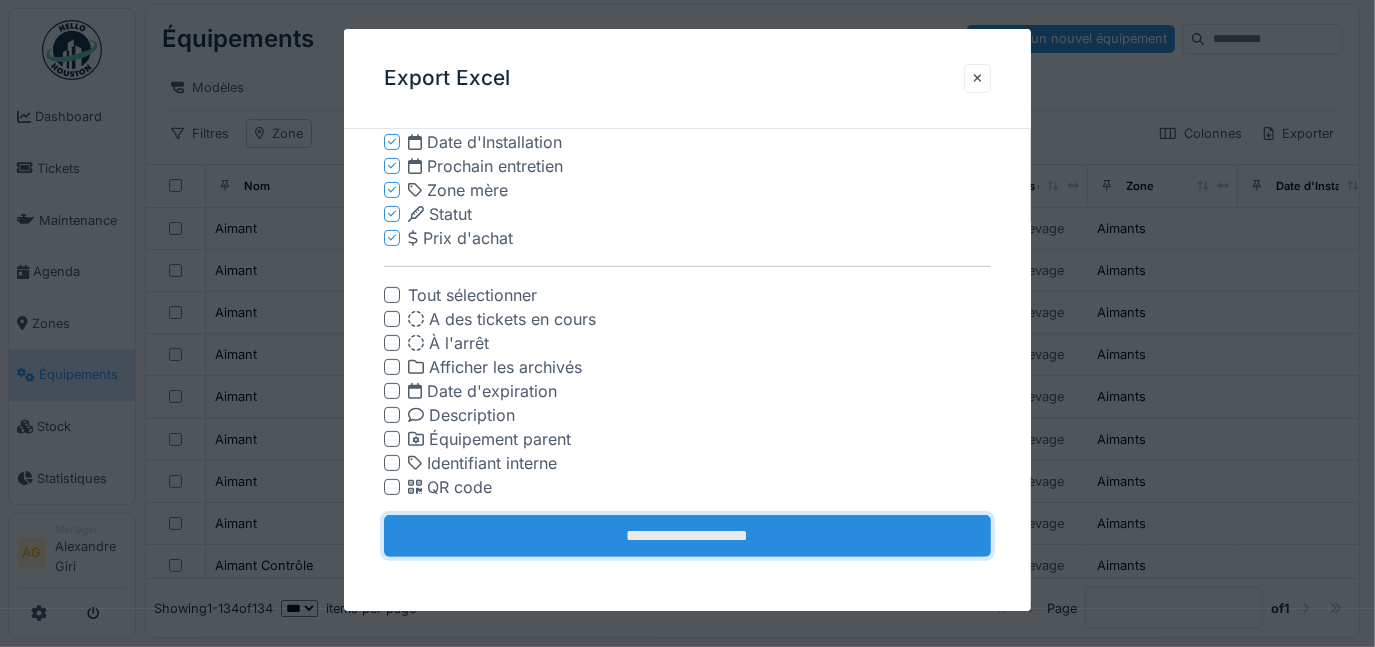 click on "**********" at bounding box center (688, 536) 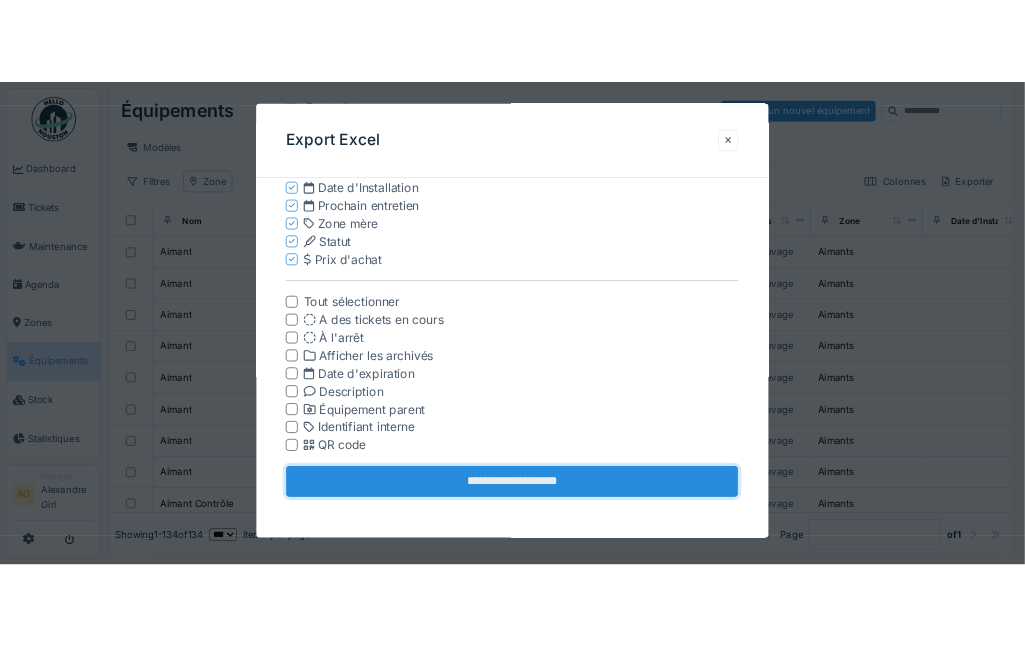 scroll, scrollTop: 0, scrollLeft: 0, axis: both 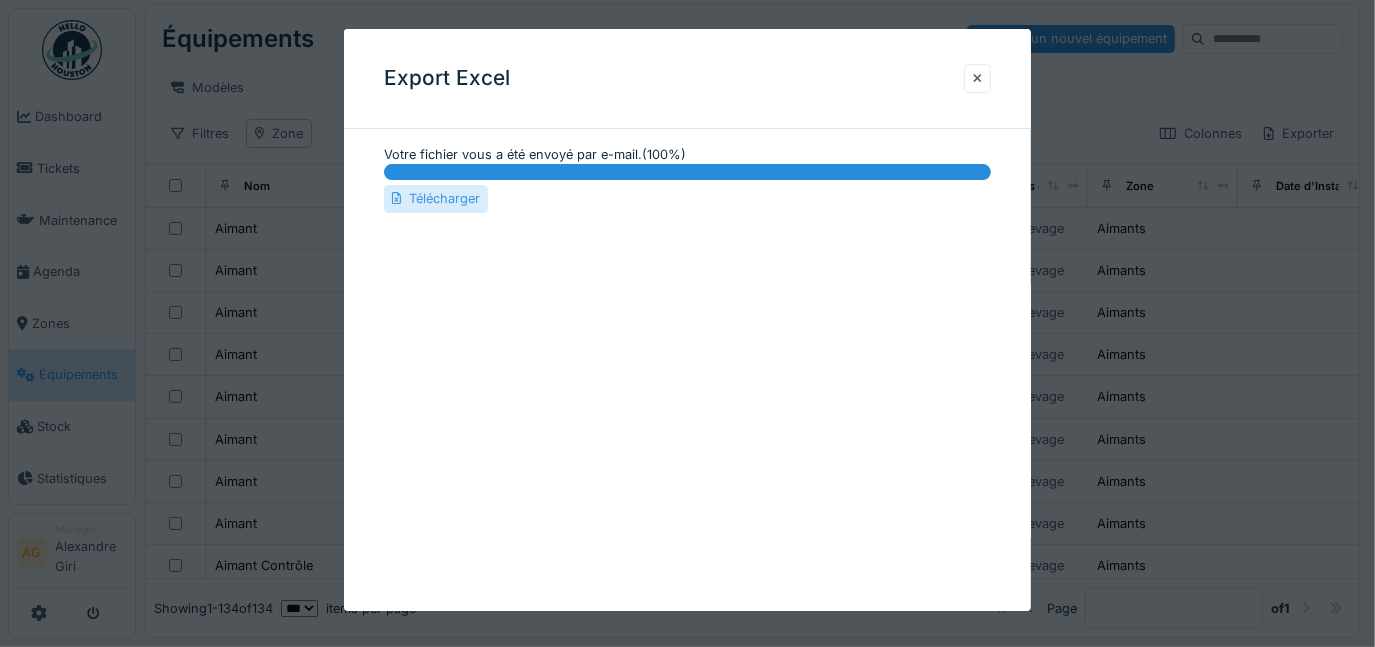 click on "Télécharger" at bounding box center [436, 198] 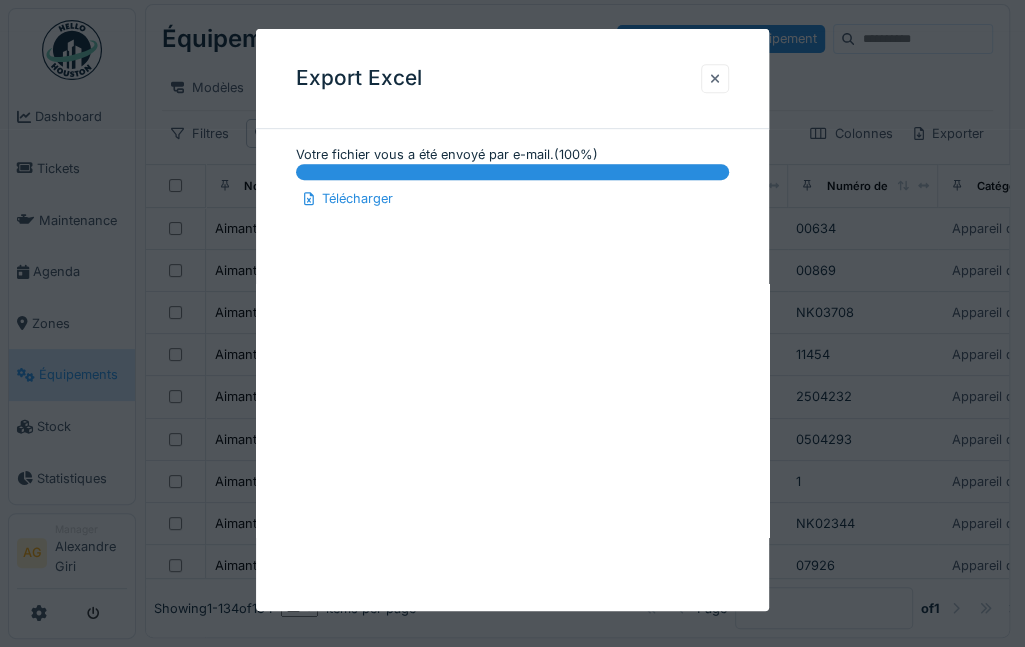 click at bounding box center (715, 78) 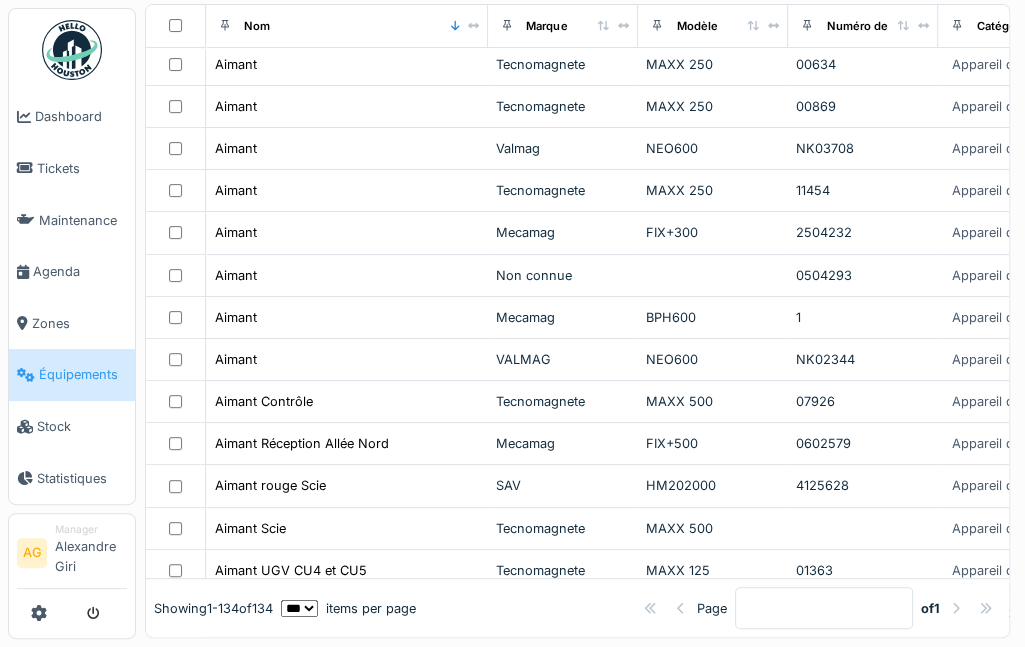 scroll, scrollTop: 181, scrollLeft: 0, axis: vertical 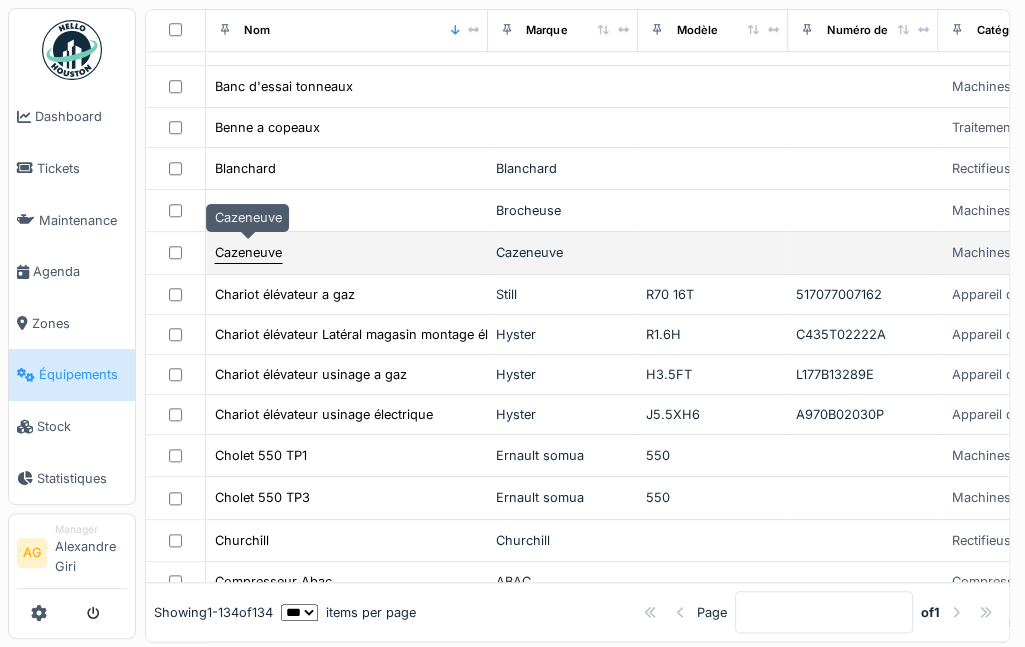 click on "Cazeneuve" at bounding box center [248, 252] 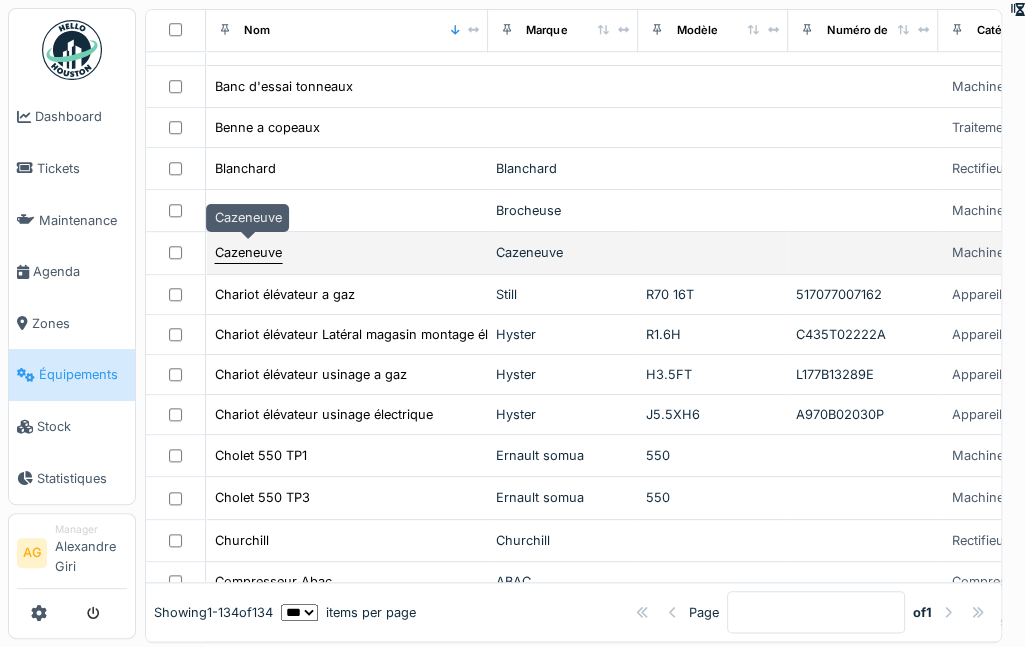 scroll, scrollTop: 868, scrollLeft: 0, axis: vertical 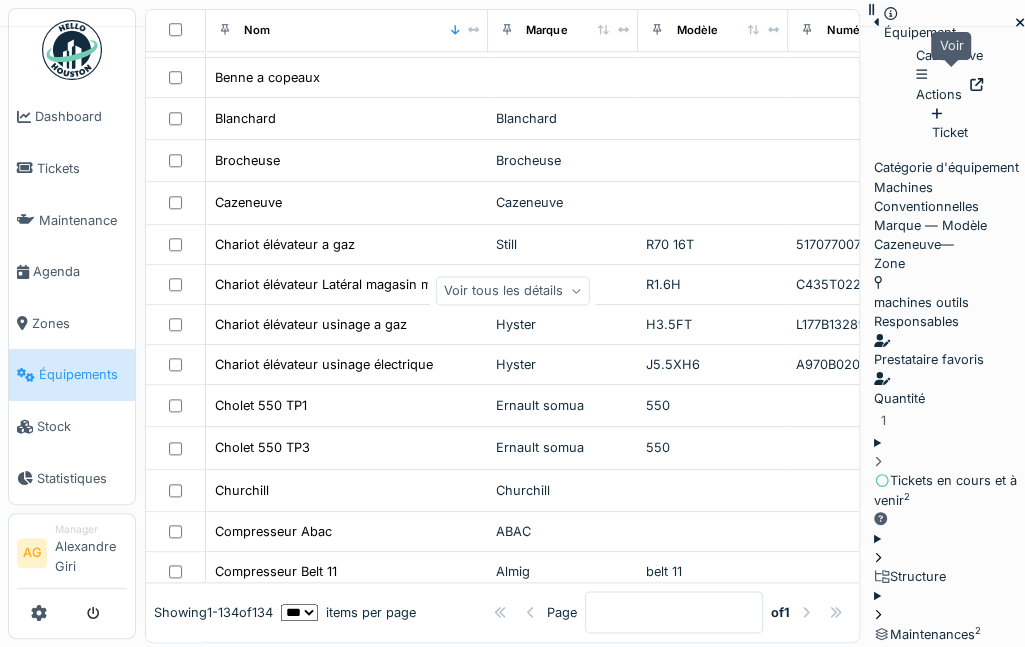 click 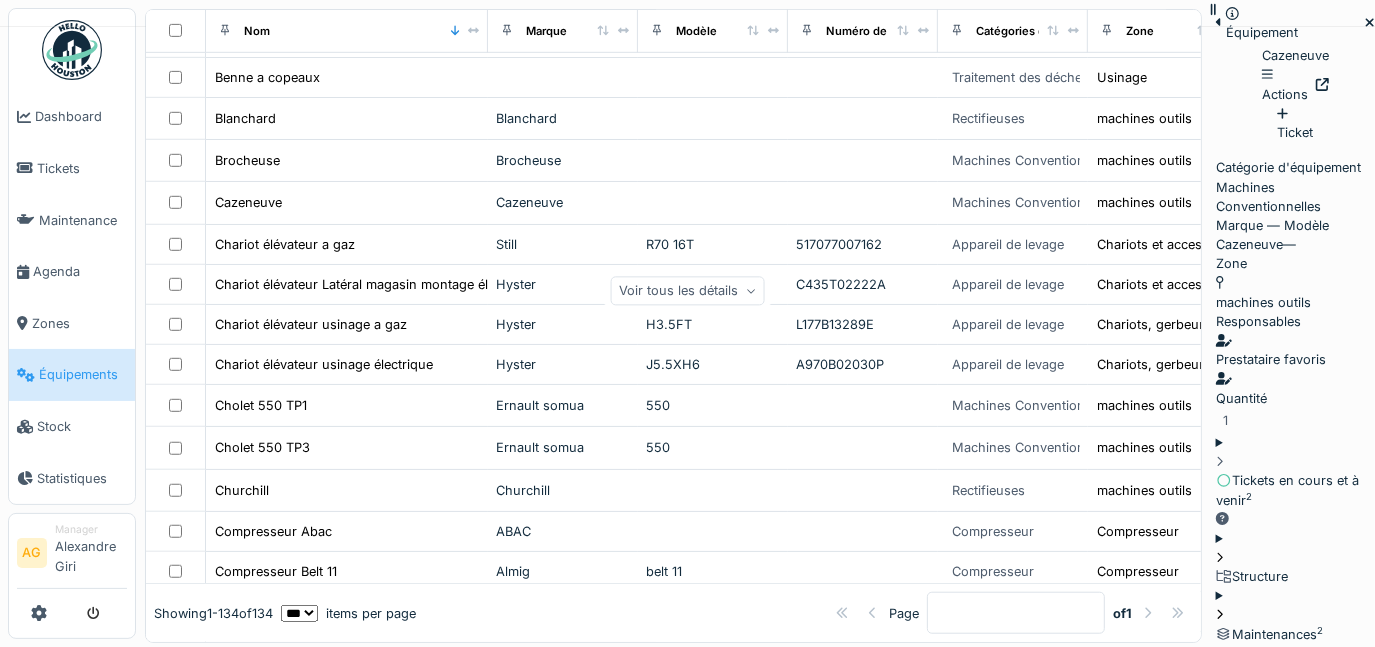 scroll, scrollTop: 818, scrollLeft: 0, axis: vertical 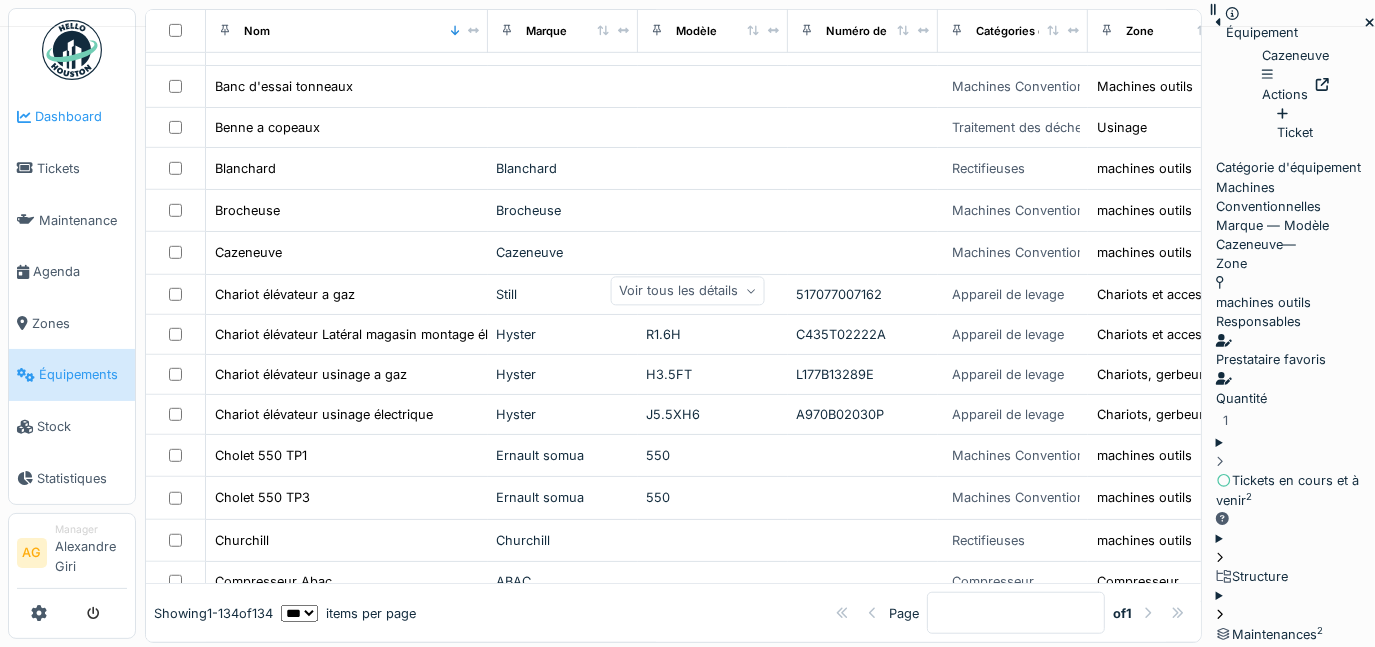 click on "Dashboard" at bounding box center (81, 116) 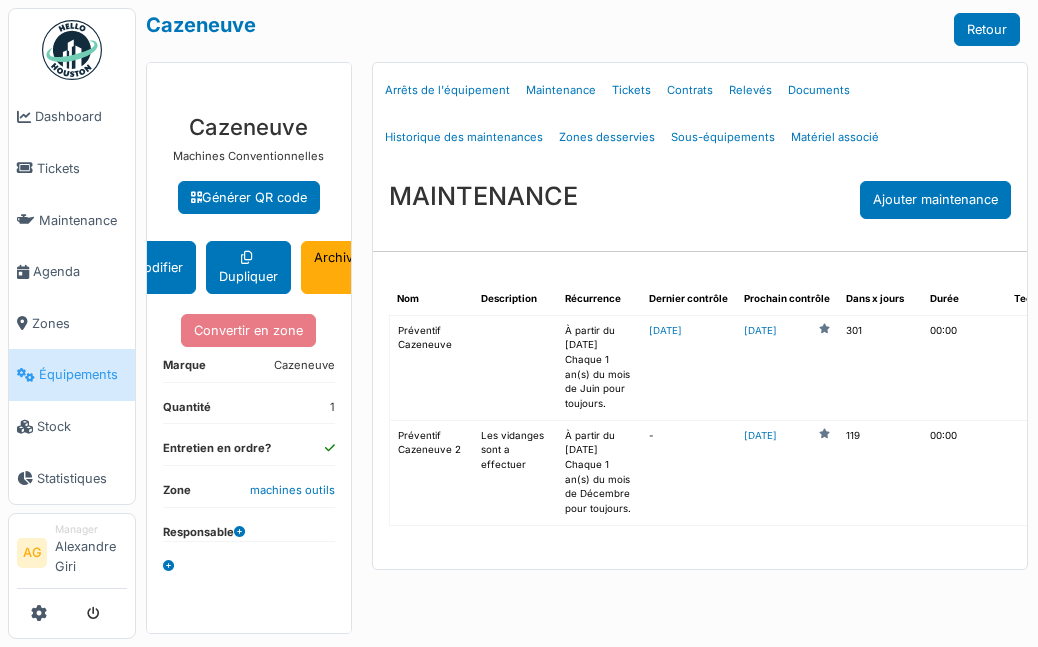 scroll, scrollTop: 0, scrollLeft: 0, axis: both 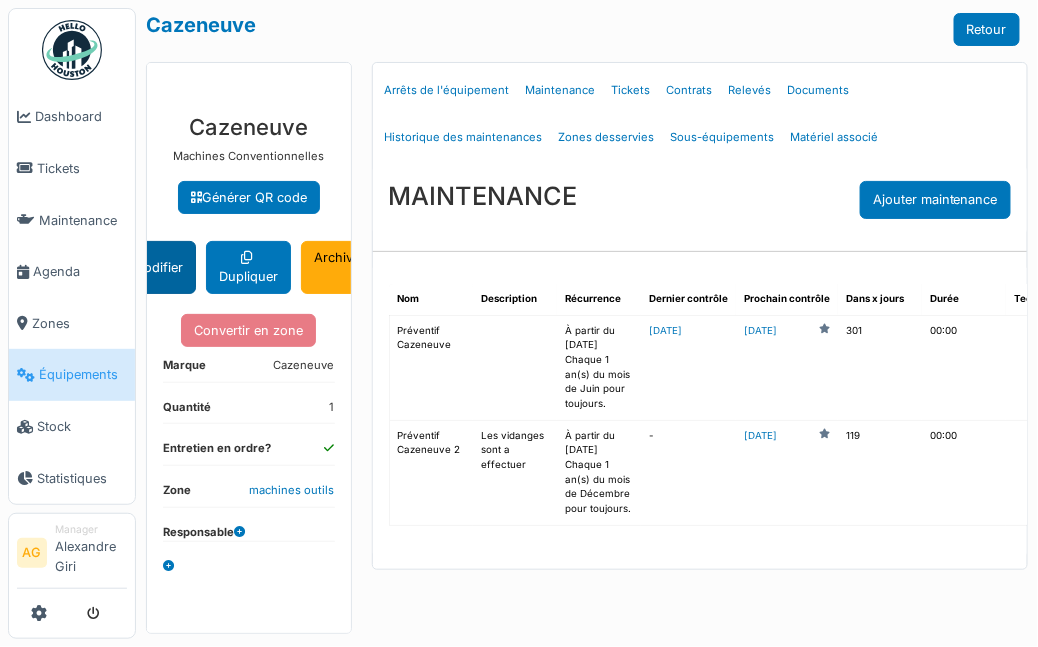 click on "Modifier" at bounding box center (157, 267) 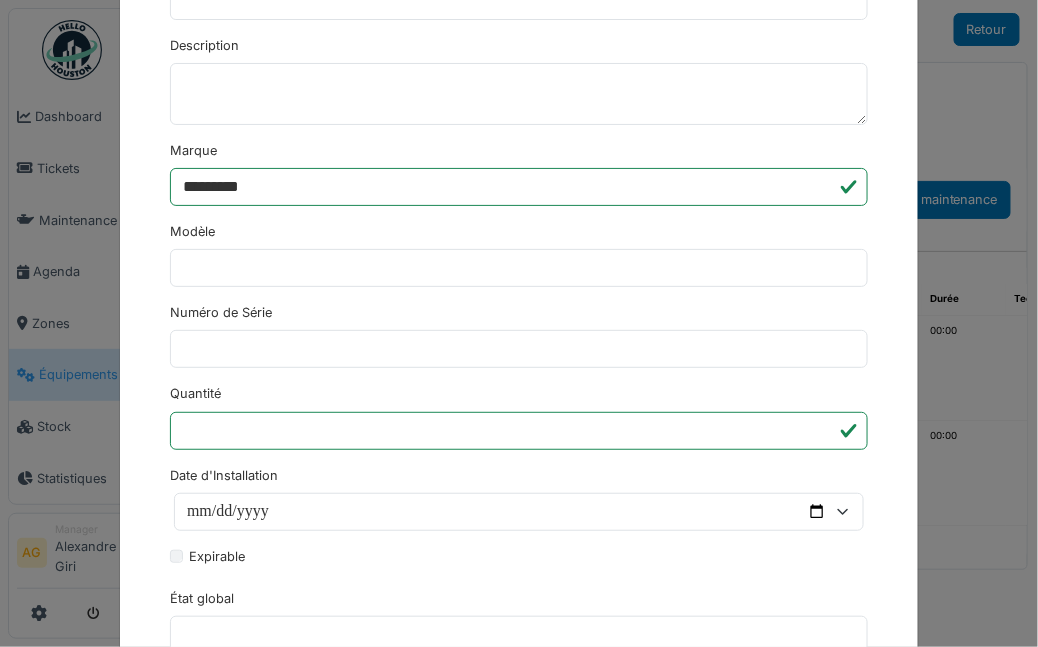 scroll, scrollTop: 636, scrollLeft: 0, axis: vertical 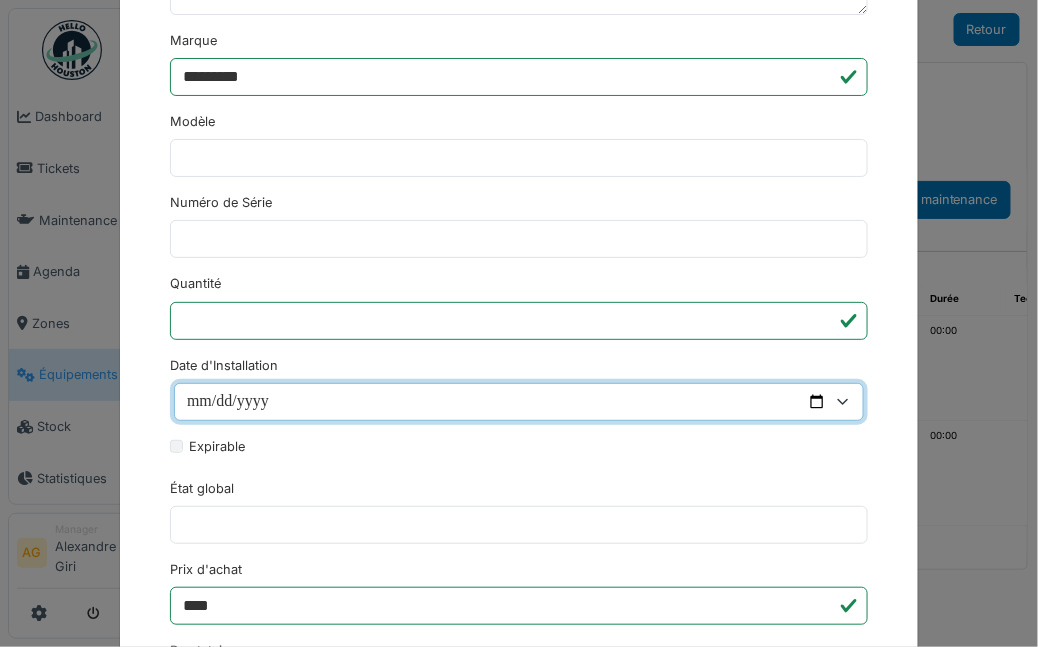 click on "Date d'Installation" at bounding box center [519, 402] 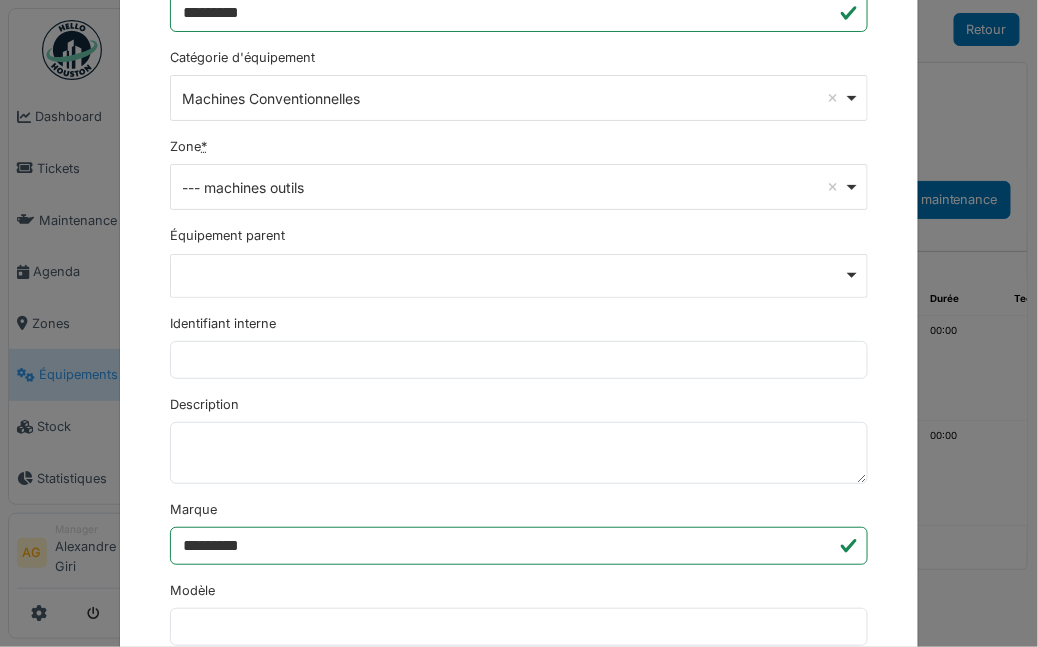 scroll, scrollTop: 0, scrollLeft: 0, axis: both 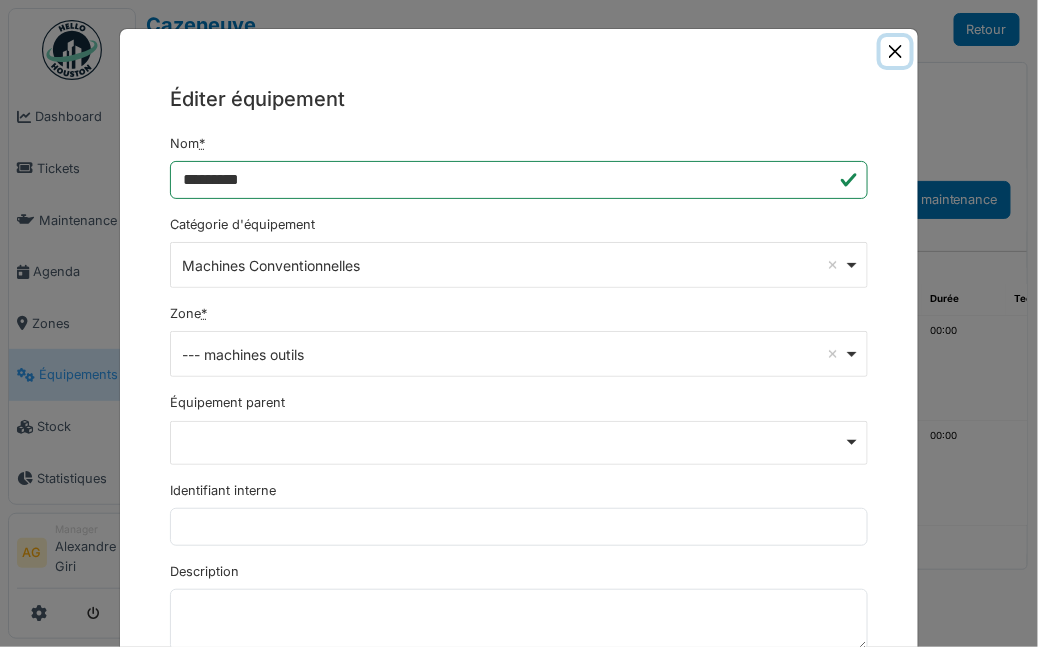 click at bounding box center [895, 51] 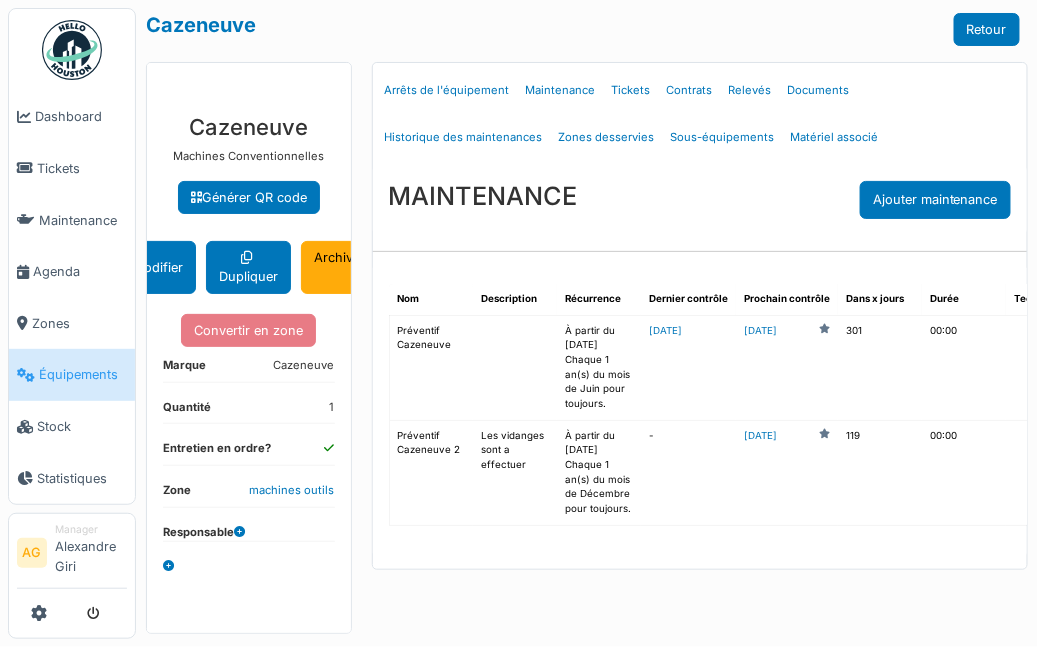 click at bounding box center [239, 532] 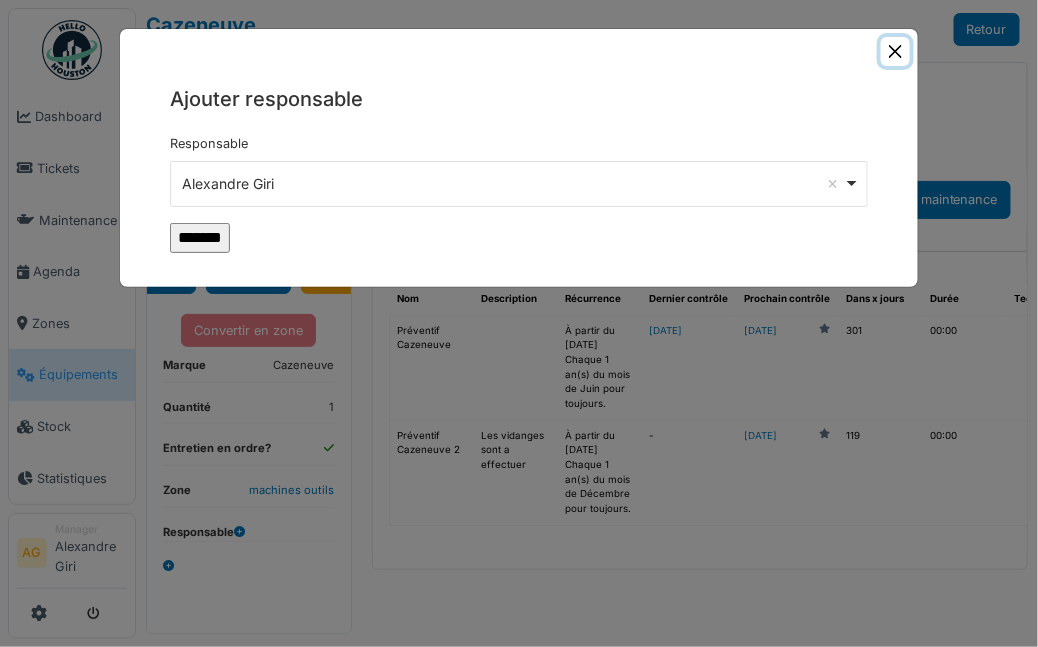 click at bounding box center (895, 51) 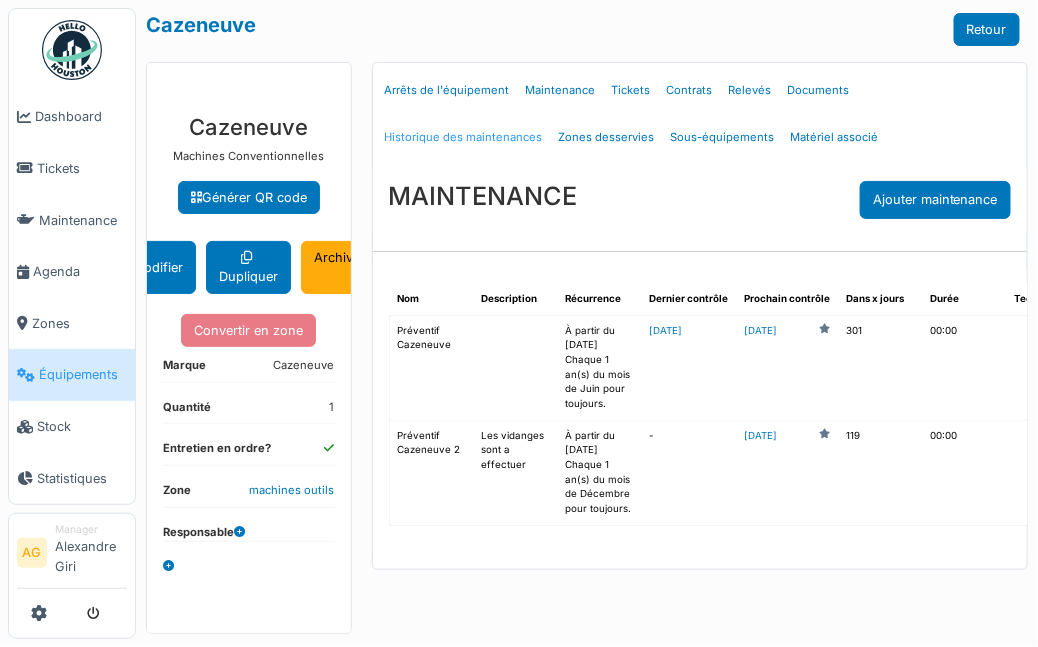 click on "Historique des maintenances" at bounding box center [464, 137] 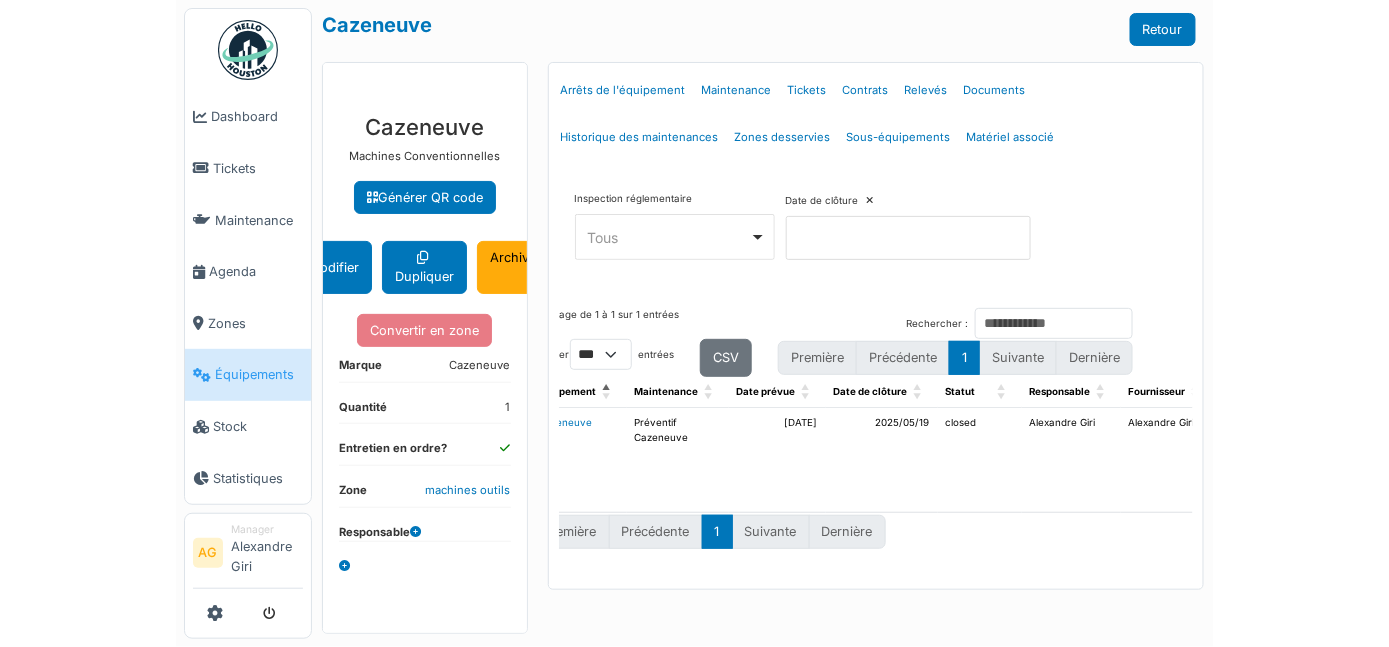 scroll, scrollTop: 0, scrollLeft: 10, axis: horizontal 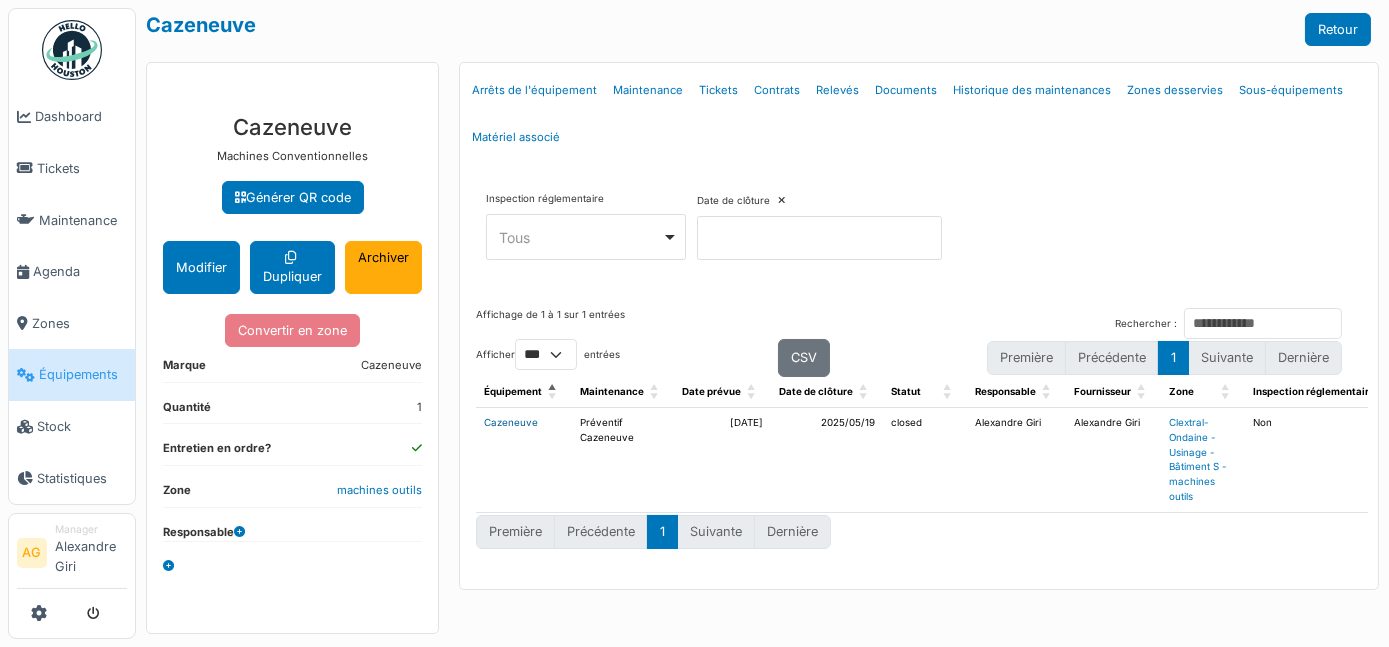 click on "Cazeneuve" at bounding box center [511, 422] 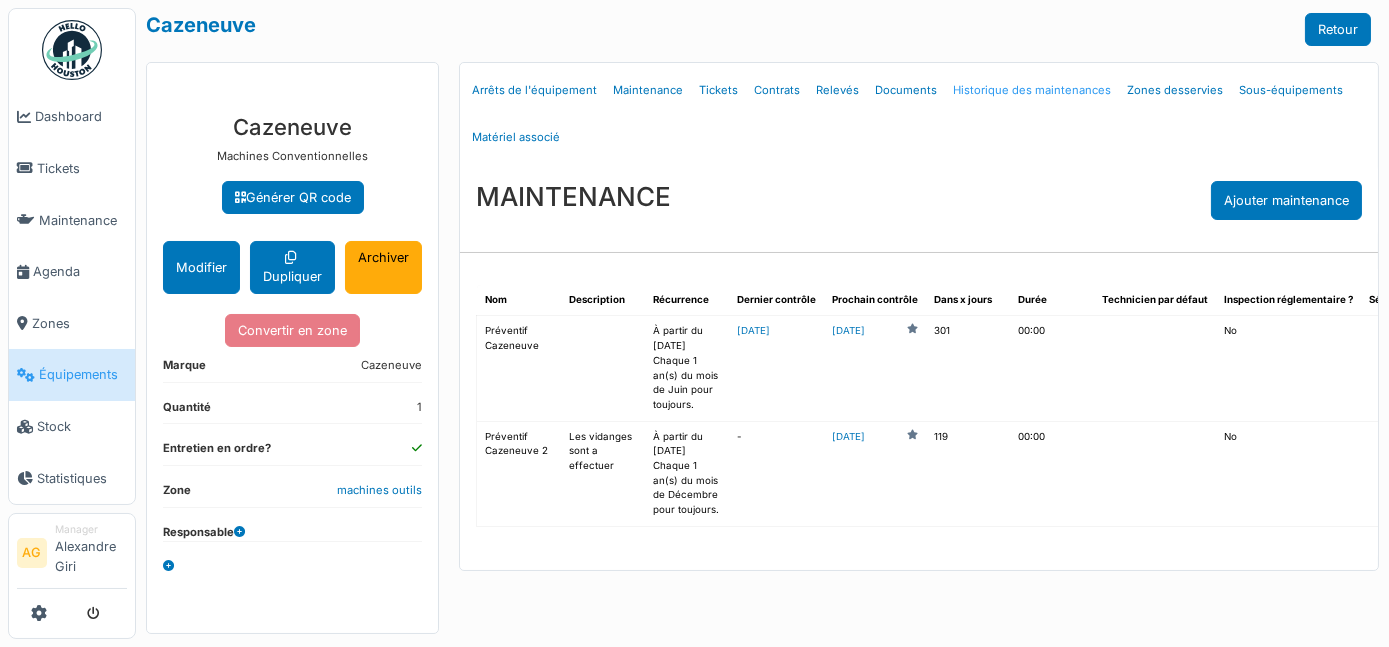 click on "Historique des maintenances" at bounding box center (1032, 90) 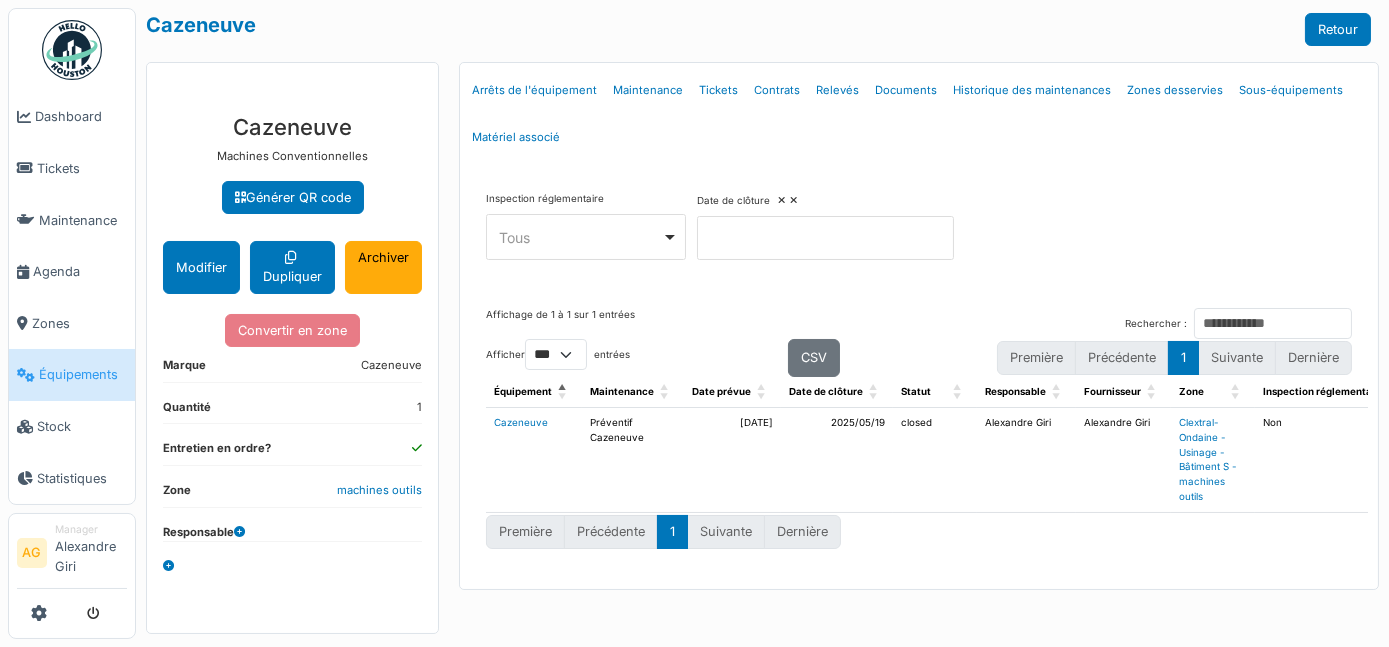 select on "***" 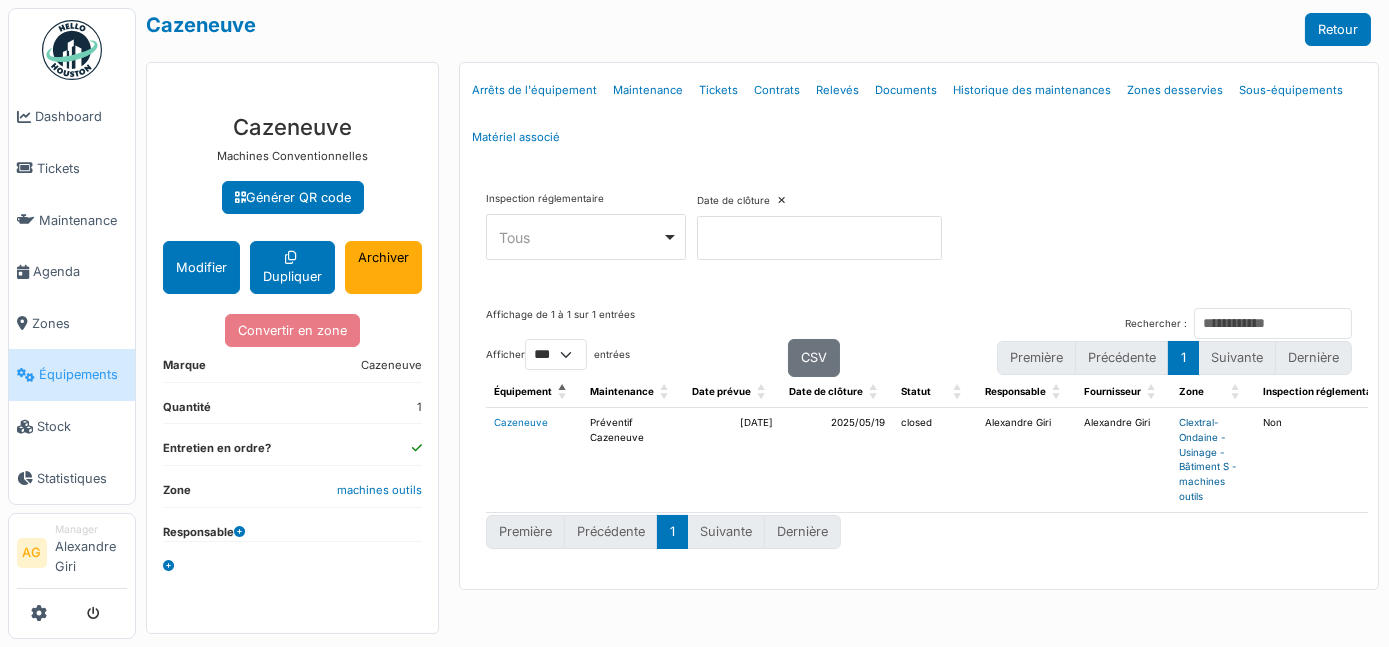 click on "Clextral-Ondaine - Usinage  - Bâtiment S - machines outils" at bounding box center [1208, 459] 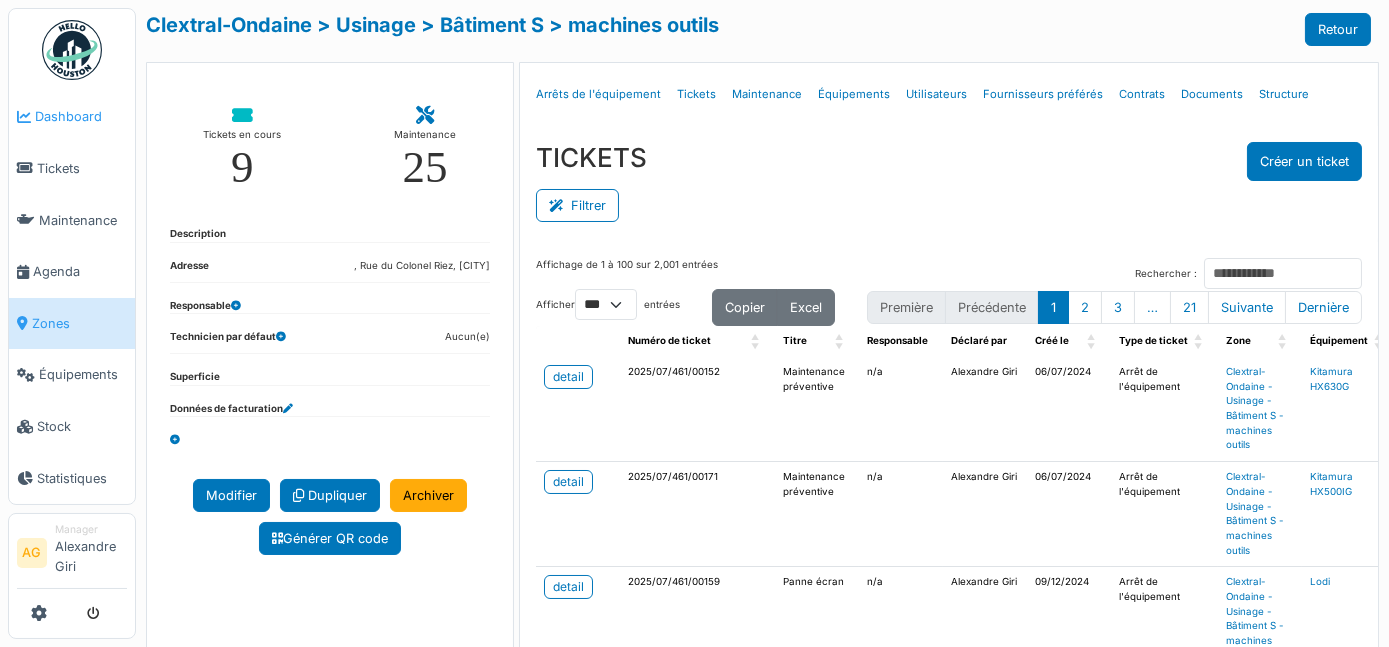 click on "Dashboard" at bounding box center (81, 116) 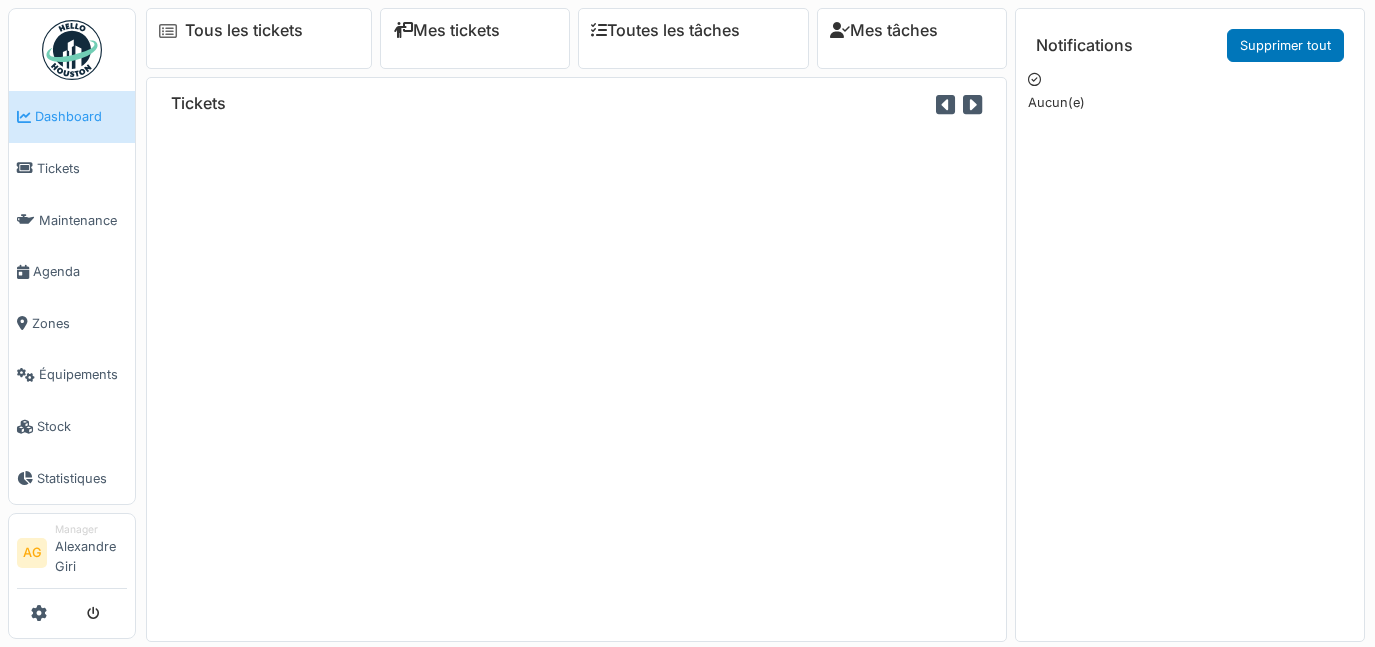 scroll, scrollTop: 0, scrollLeft: 0, axis: both 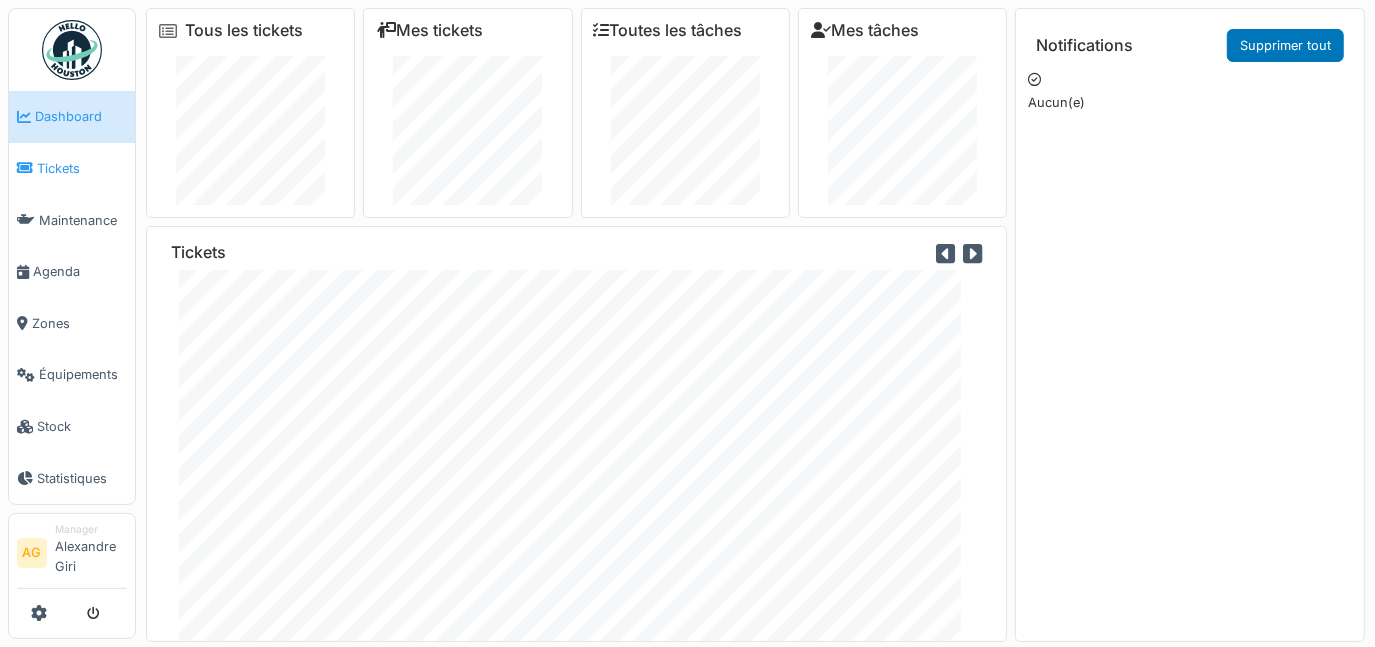 click on "Tickets" at bounding box center (82, 168) 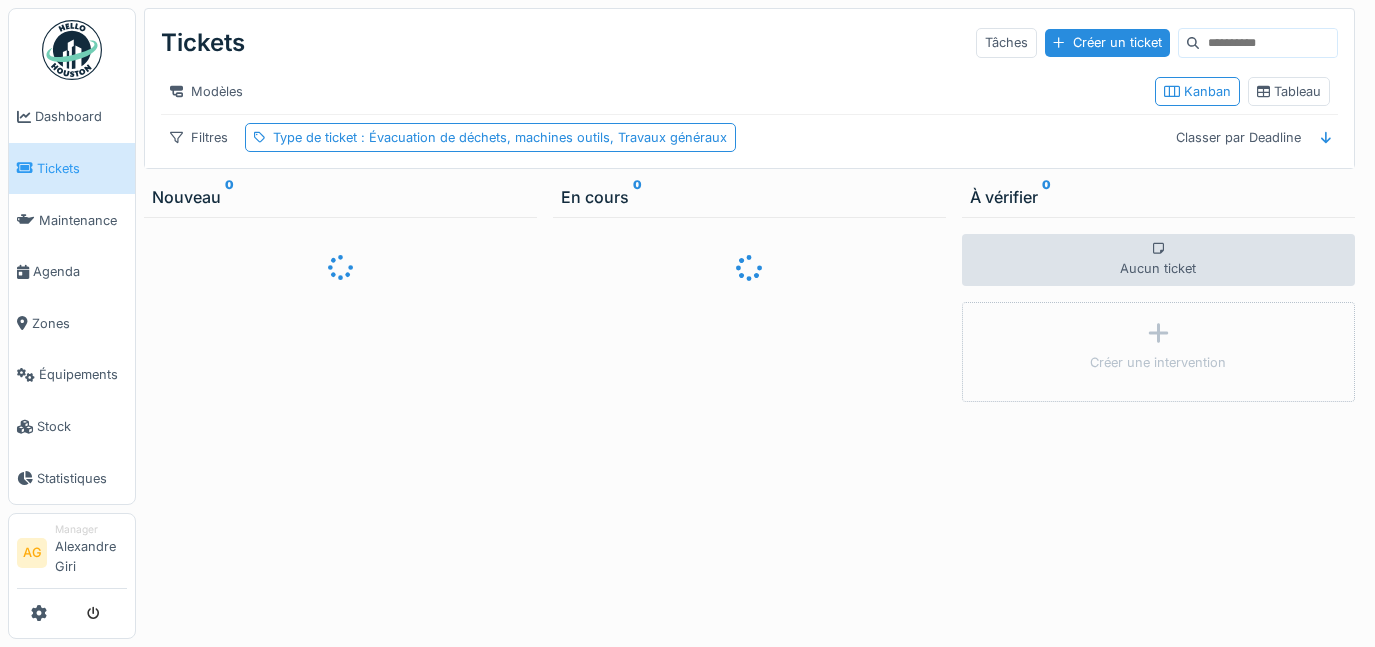 scroll, scrollTop: 0, scrollLeft: 0, axis: both 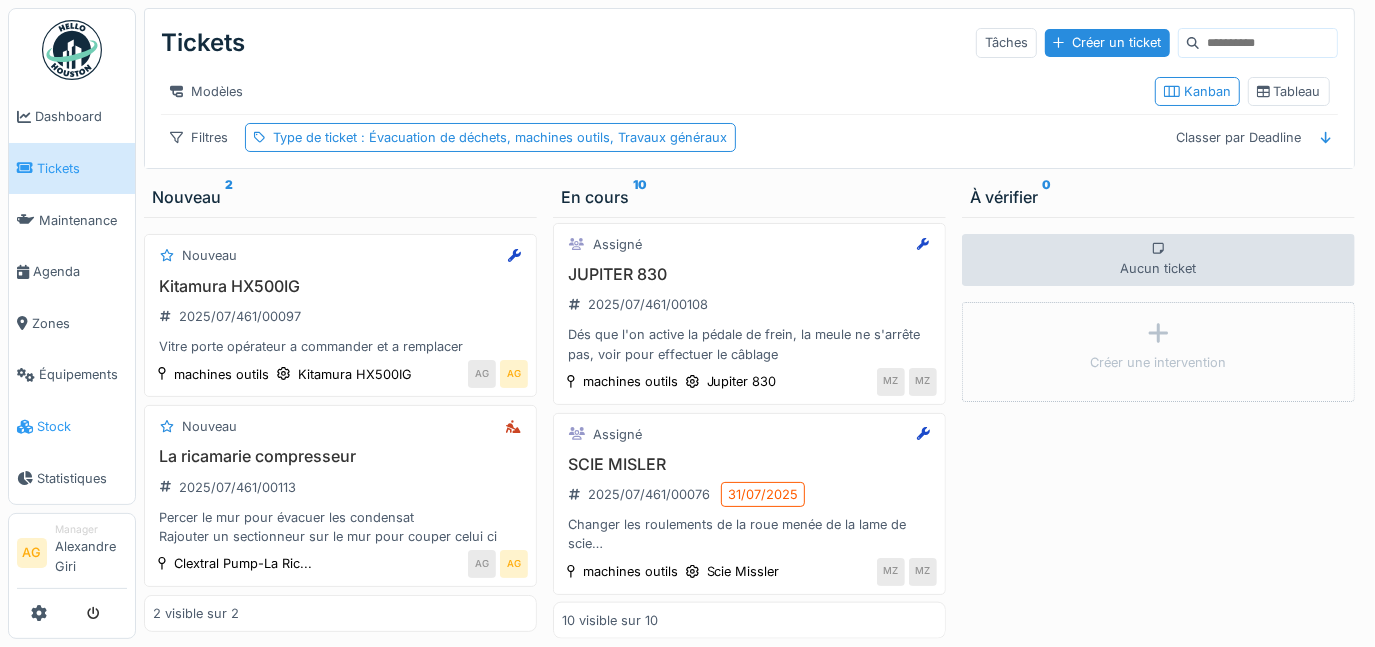 click on "Stock" at bounding box center (82, 426) 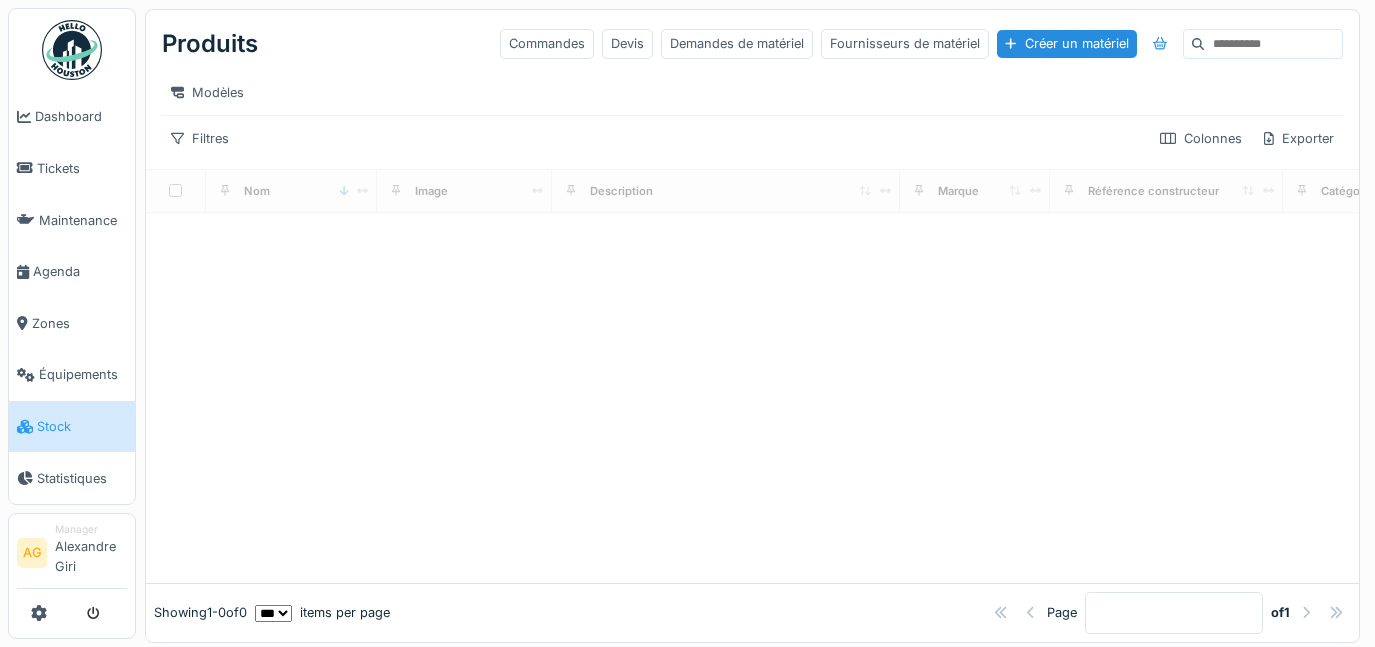 scroll, scrollTop: 0, scrollLeft: 0, axis: both 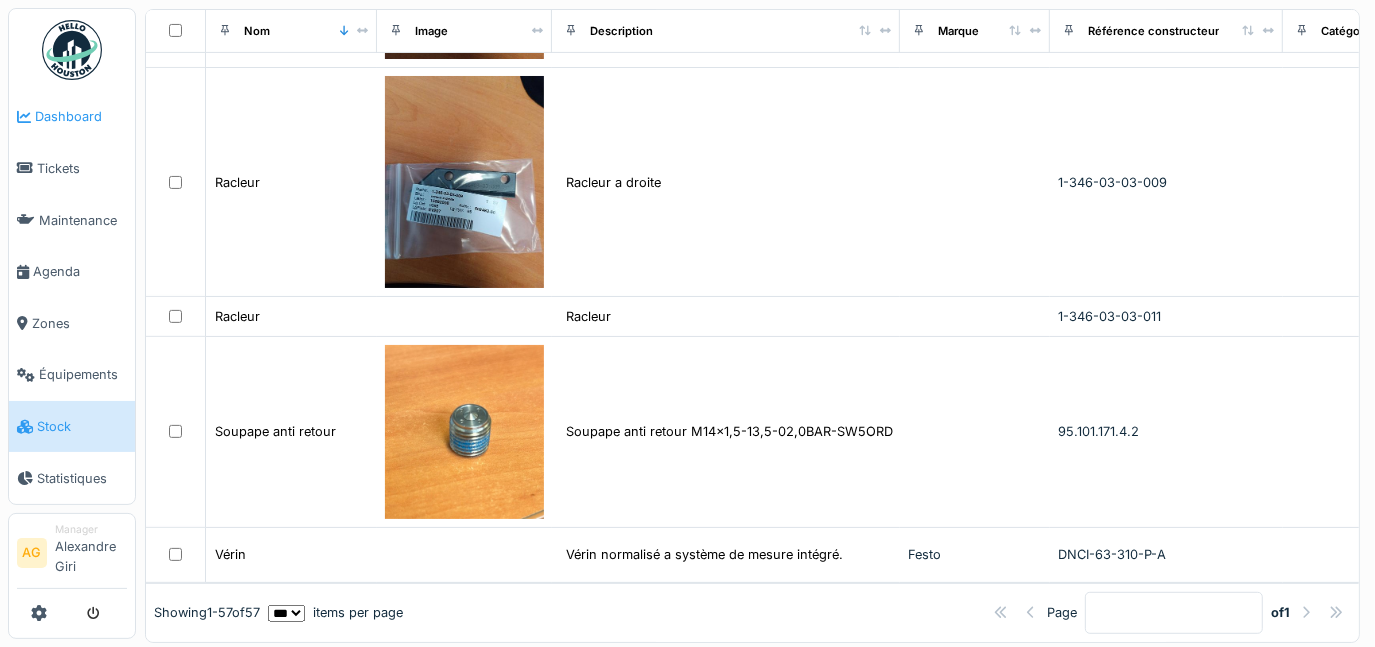click on "Dashboard" at bounding box center [72, 117] 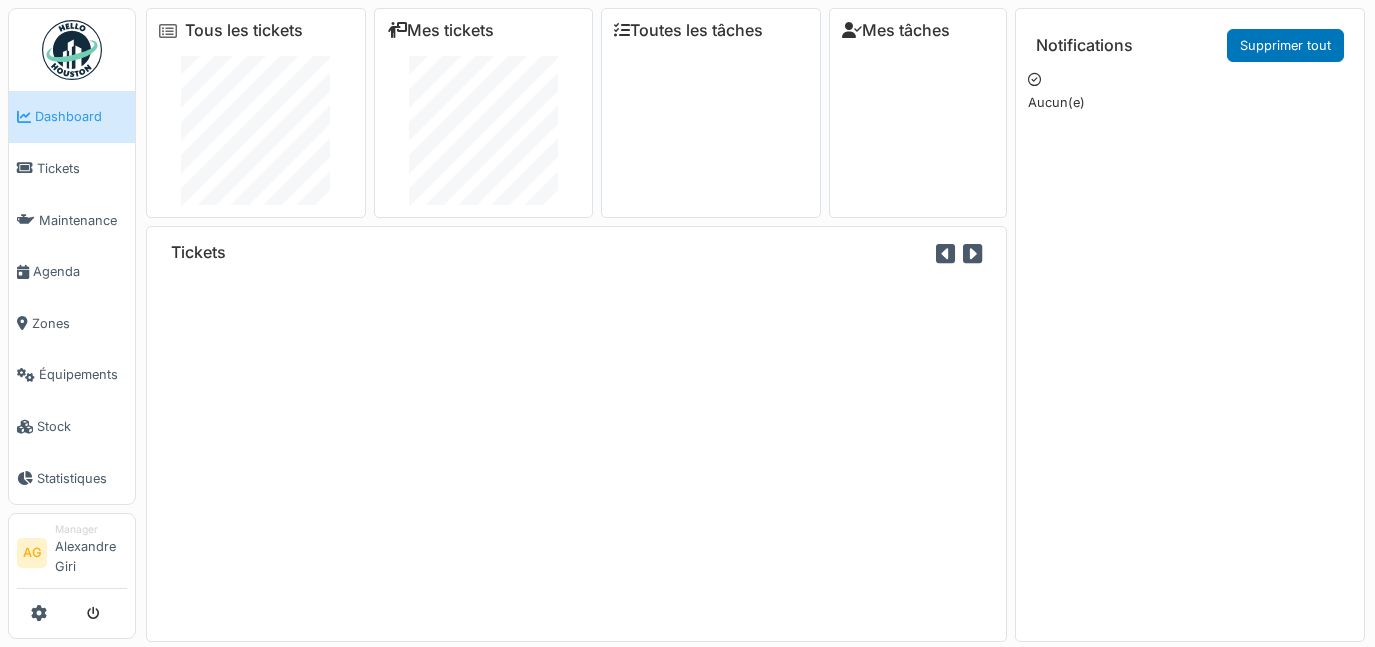 scroll, scrollTop: 0, scrollLeft: 0, axis: both 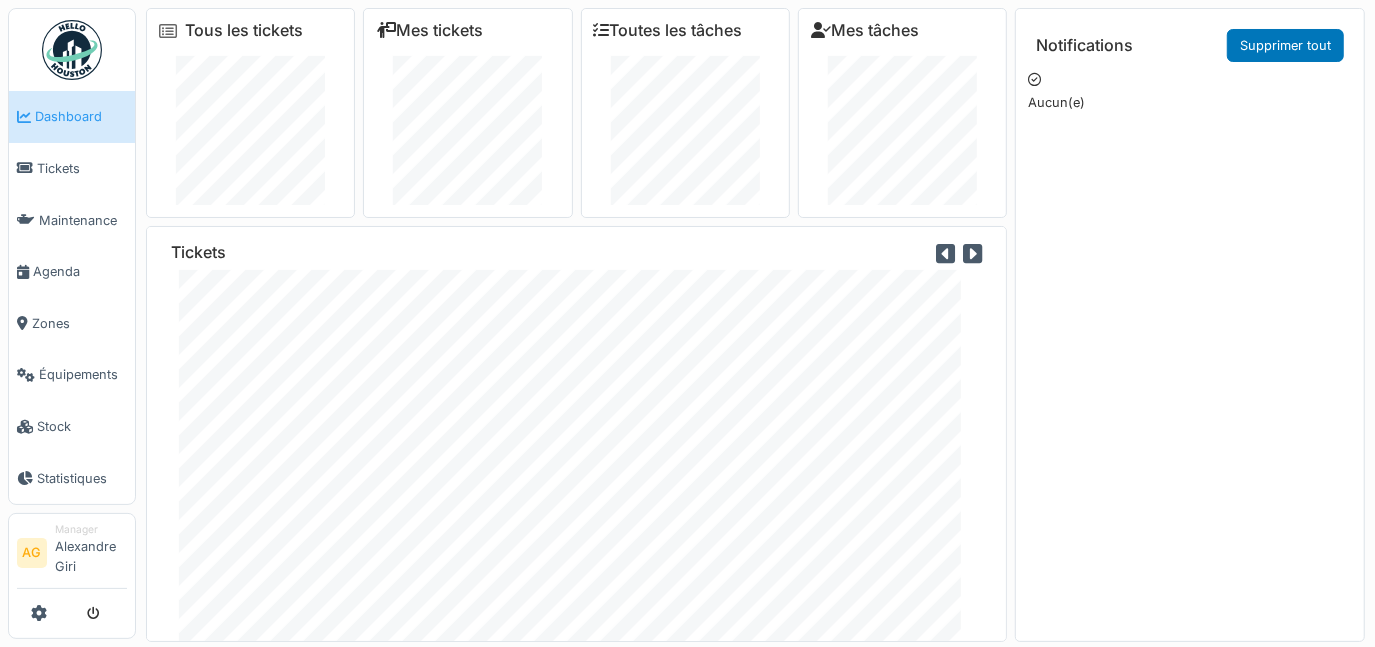 click on "Dashboard" at bounding box center (81, 116) 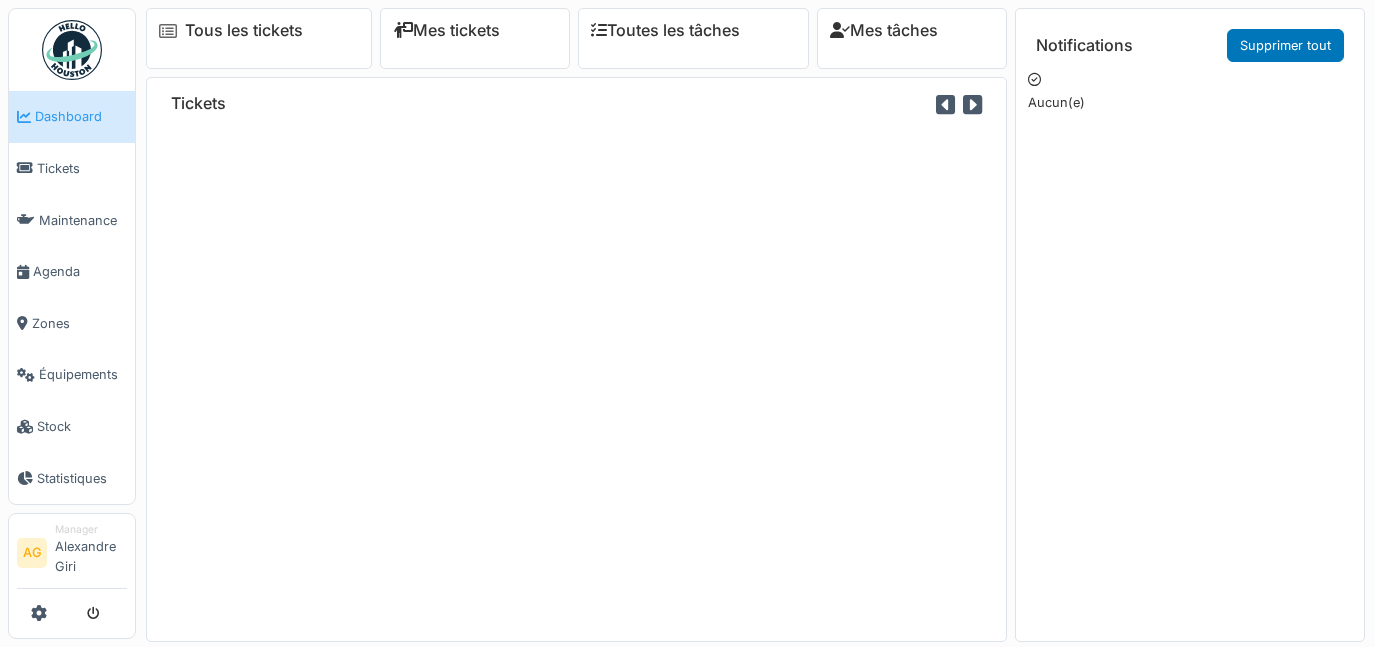 scroll, scrollTop: 0, scrollLeft: 0, axis: both 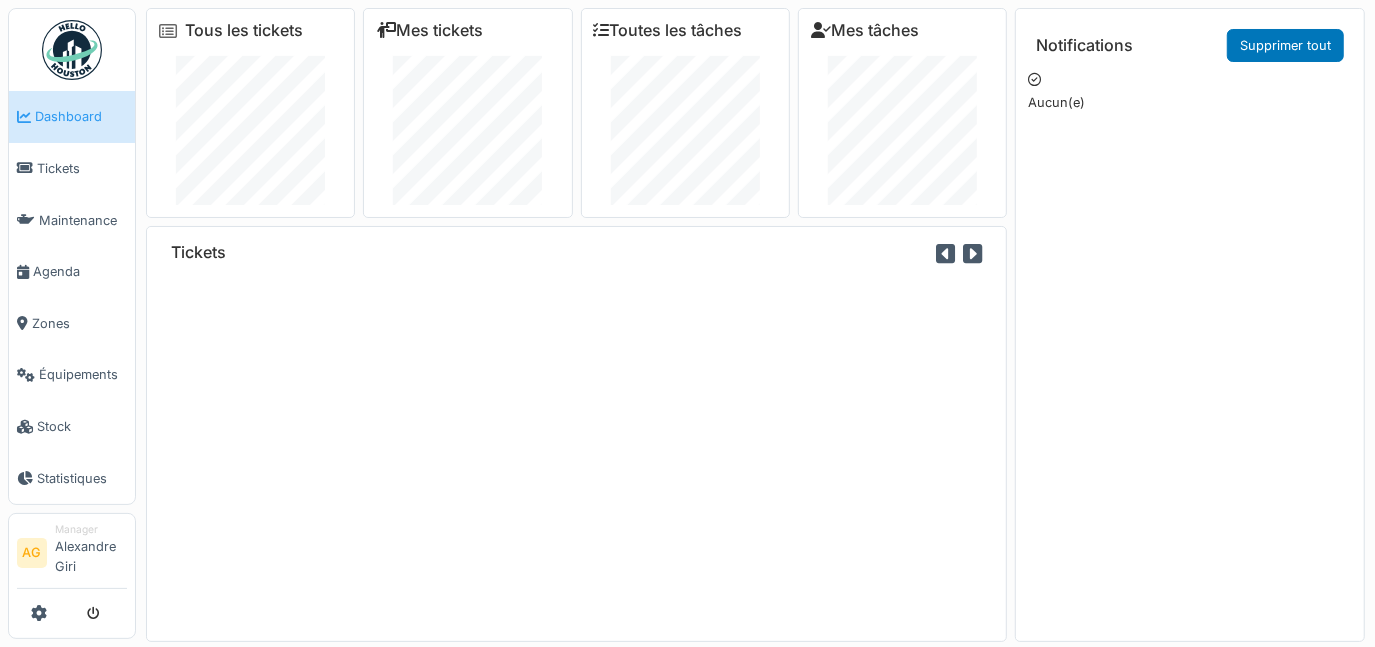 click on "Tickets" at bounding box center [82, 168] 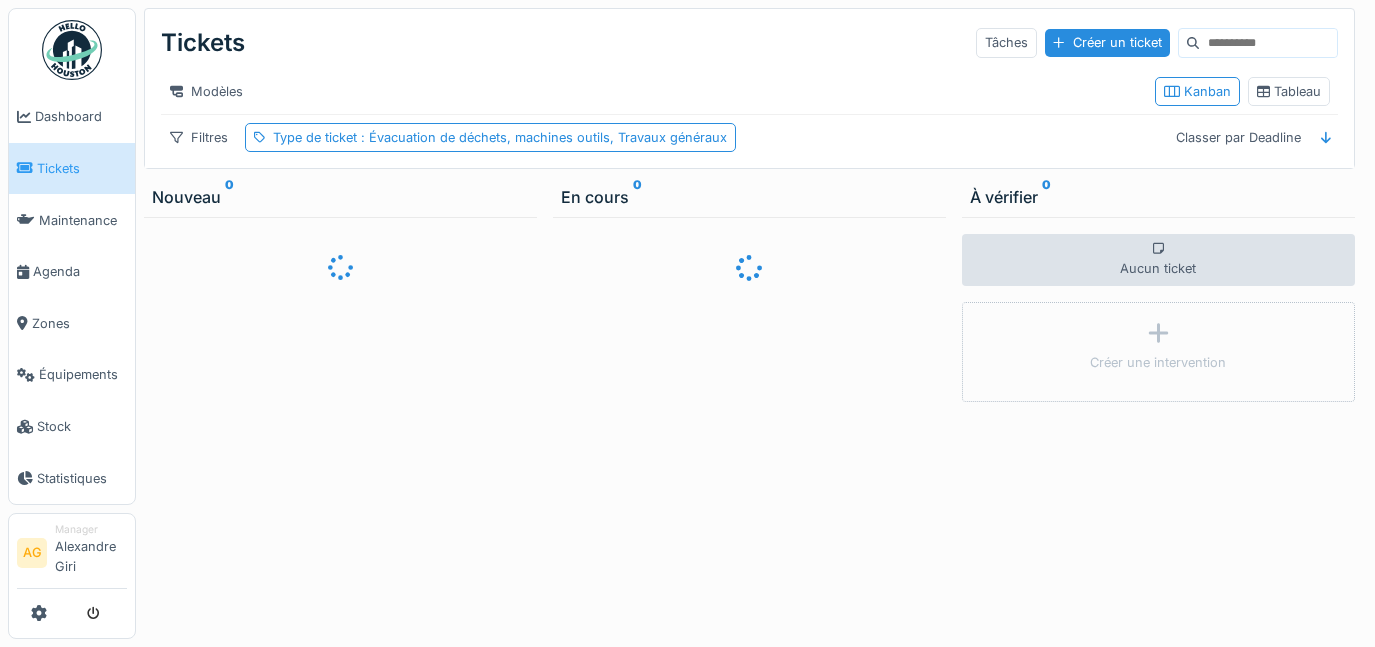 scroll, scrollTop: 0, scrollLeft: 0, axis: both 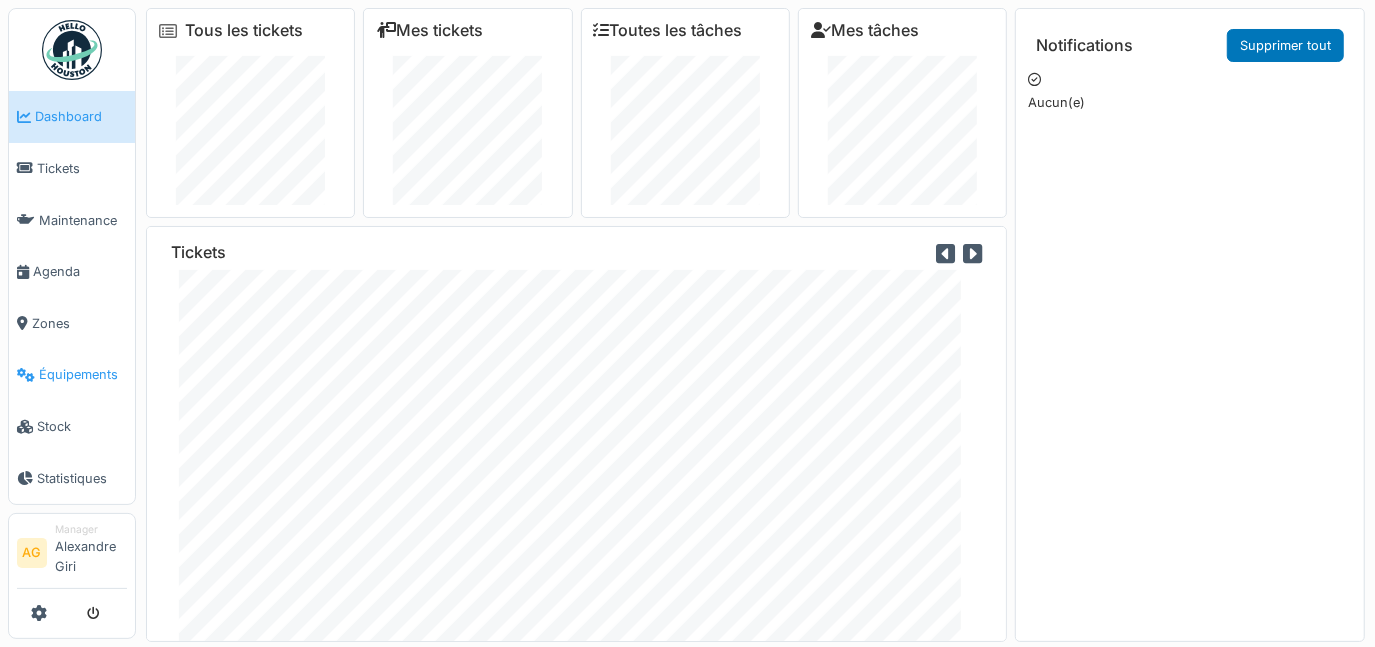 click on "Équipements" at bounding box center (83, 374) 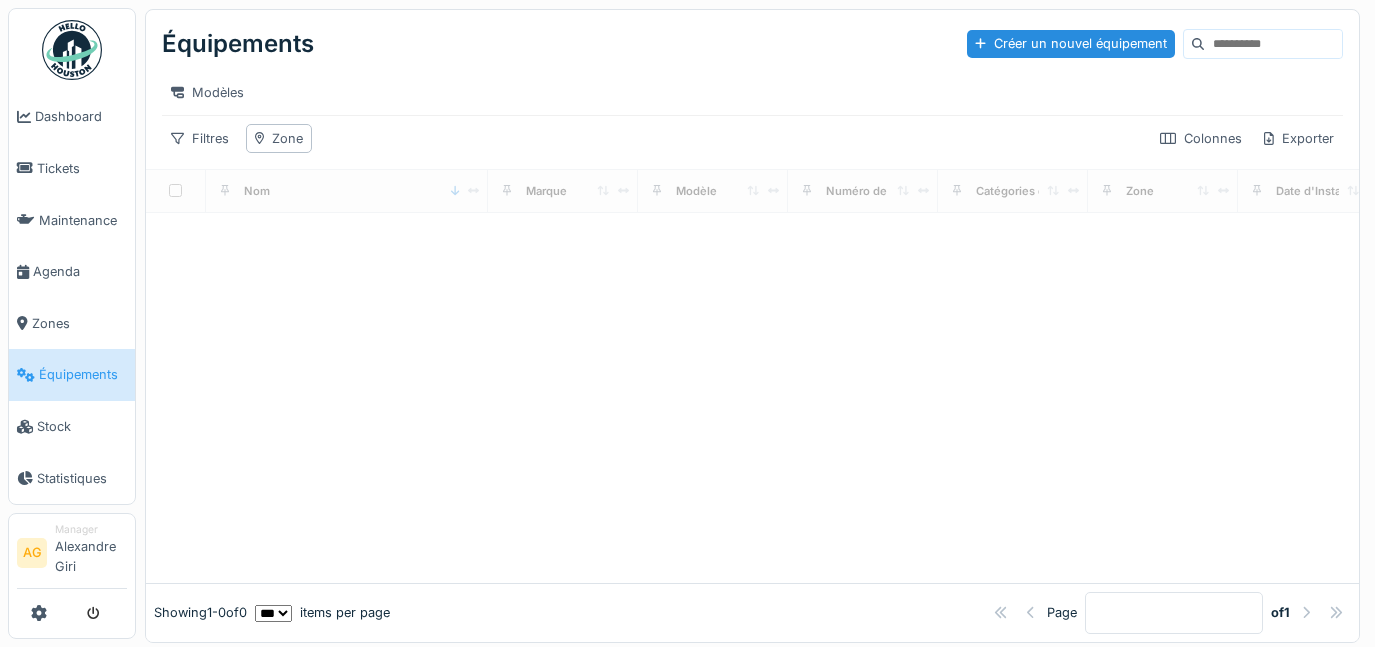 scroll, scrollTop: 0, scrollLeft: 0, axis: both 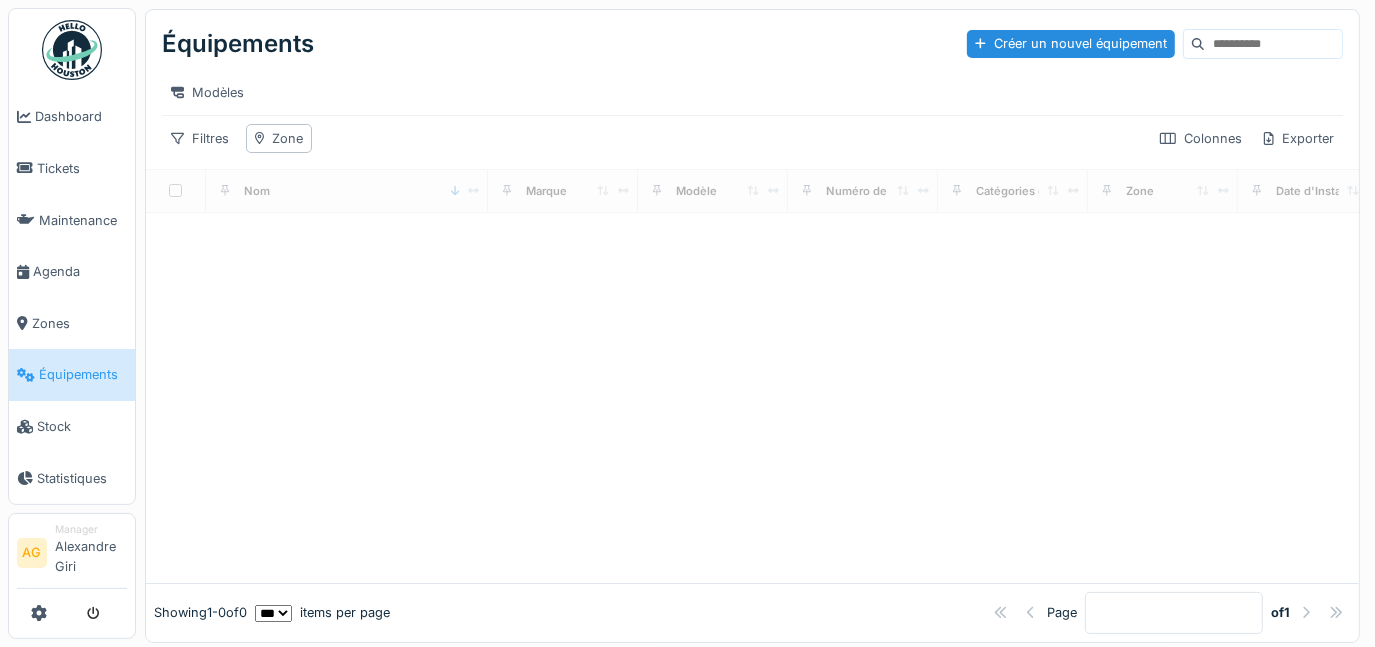 click at bounding box center (1273, 44) 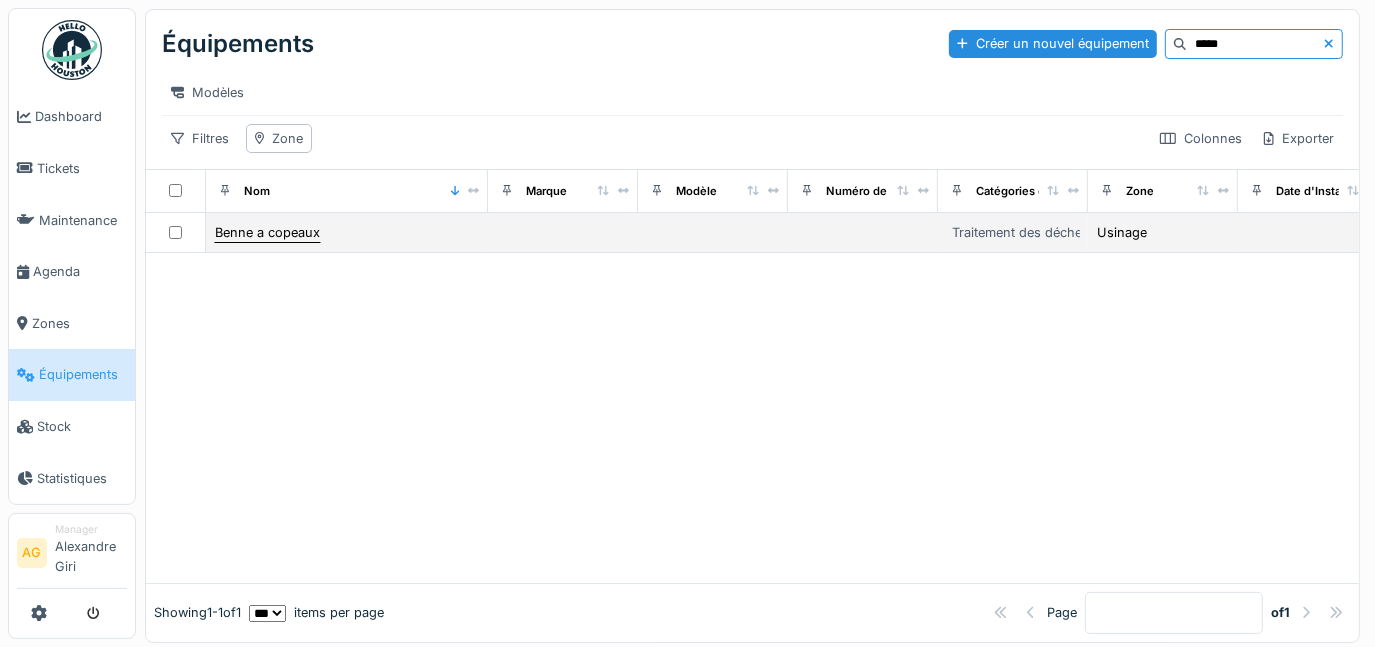 type on "*****" 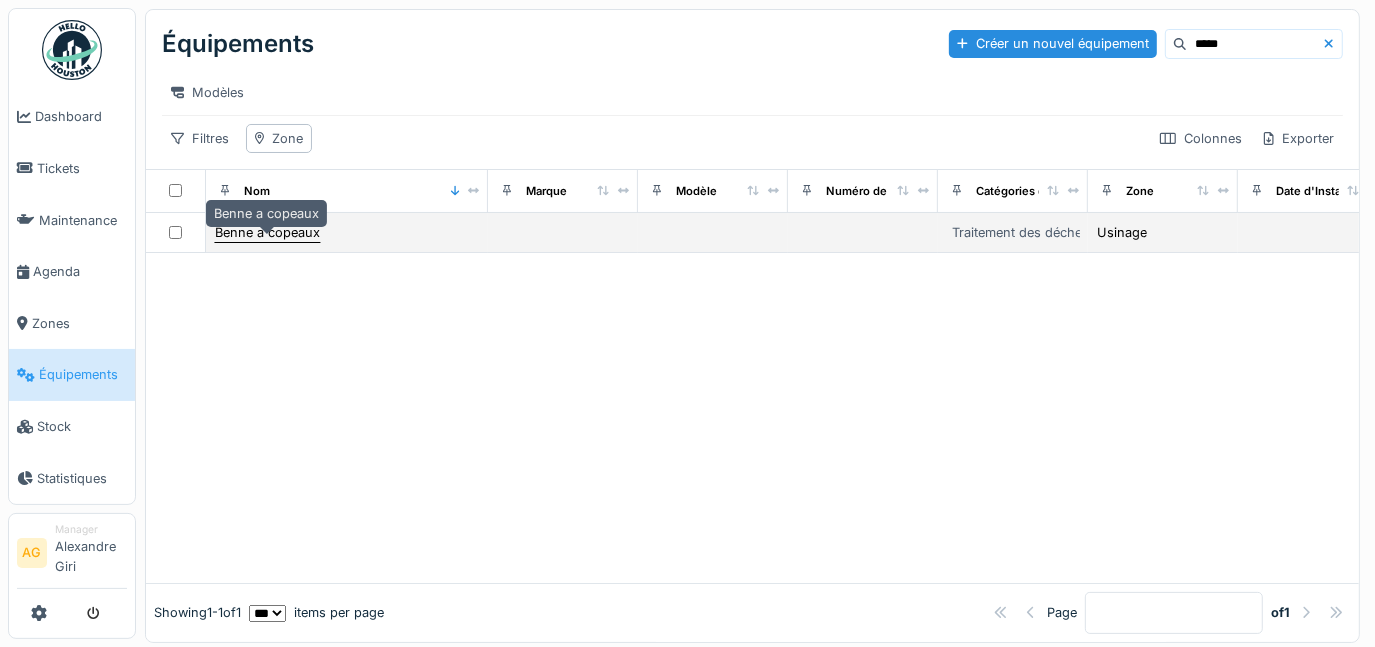 click on "Benne a copeaux" at bounding box center (267, 232) 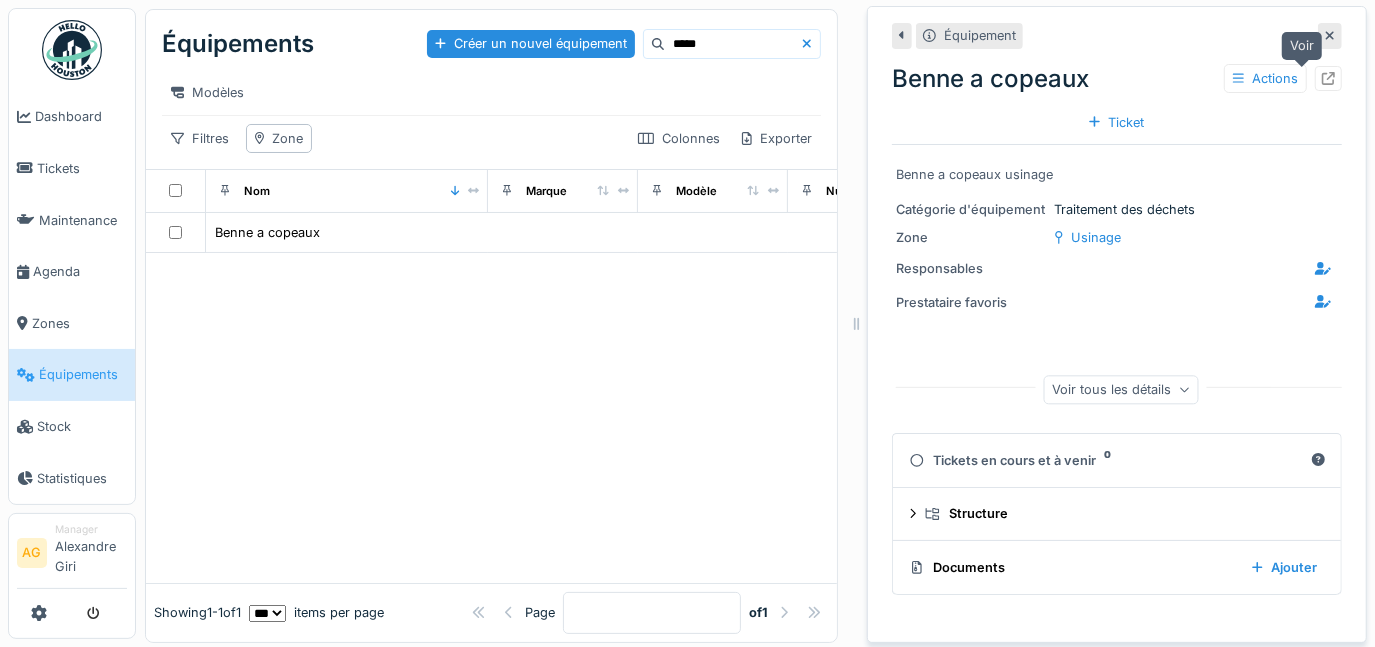 click 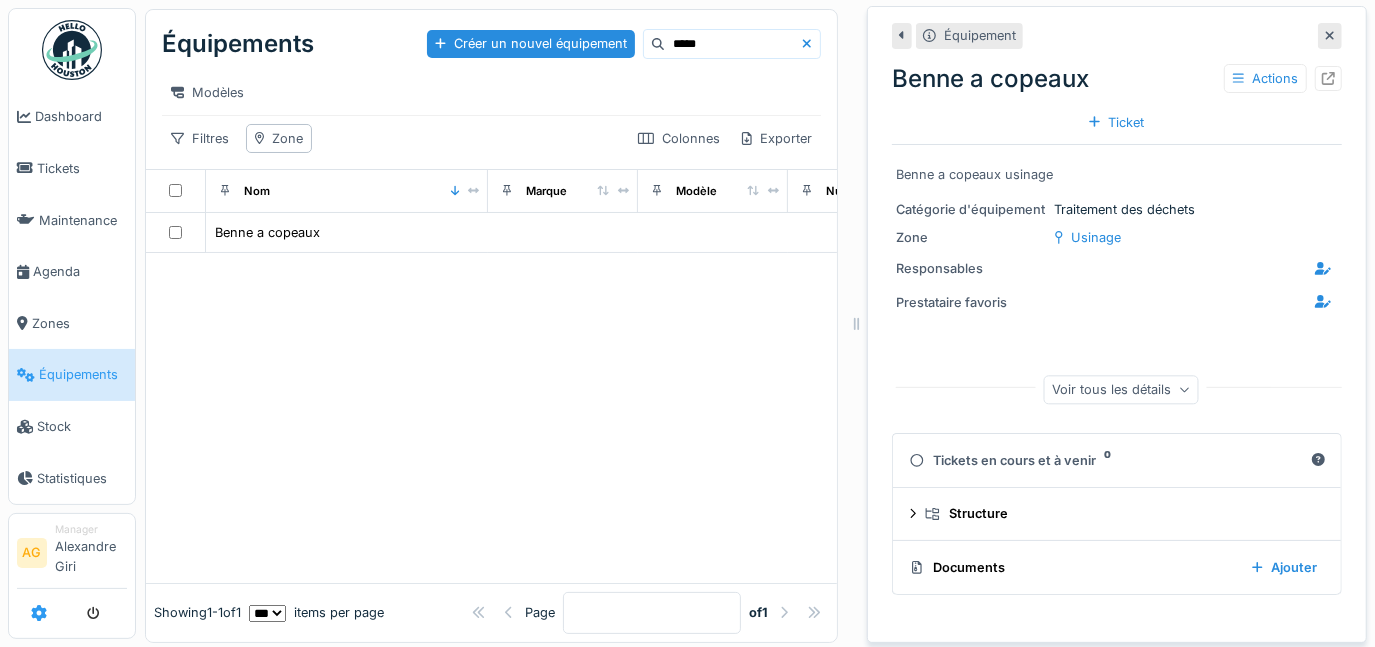 click at bounding box center (39, 613) 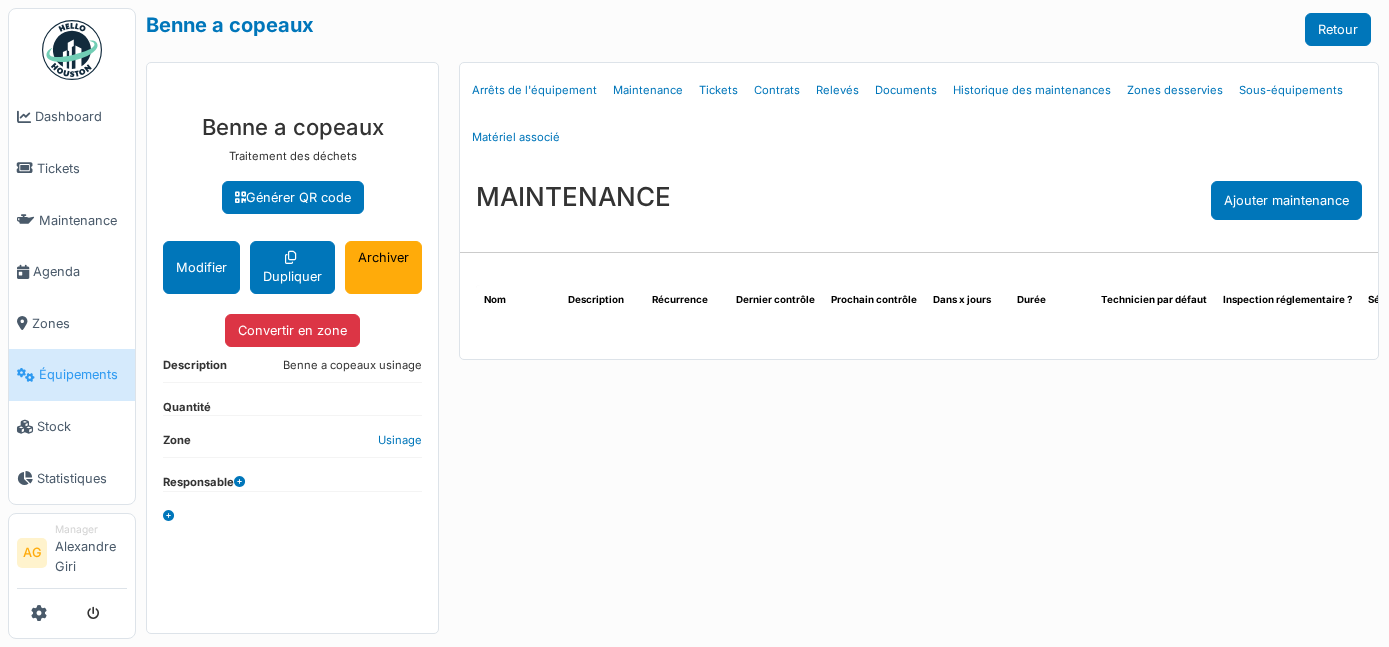 scroll, scrollTop: 0, scrollLeft: 0, axis: both 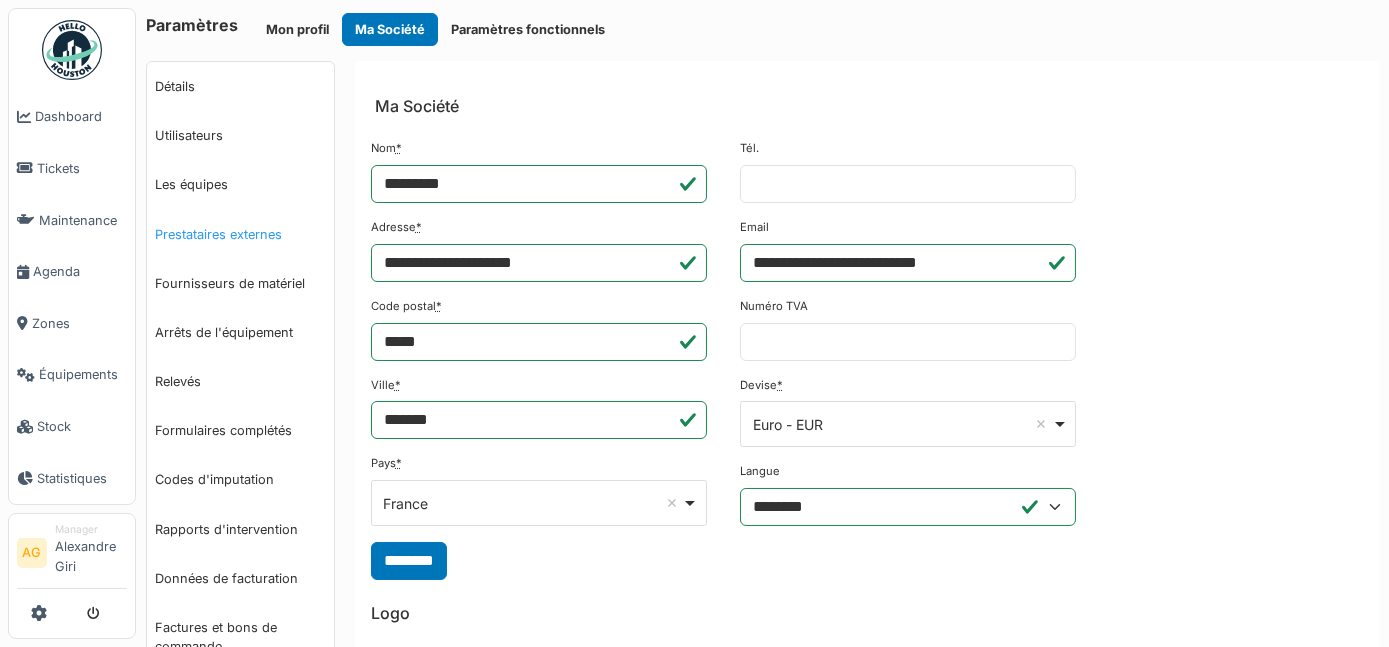 click on "Prestataires externes" at bounding box center (240, 234) 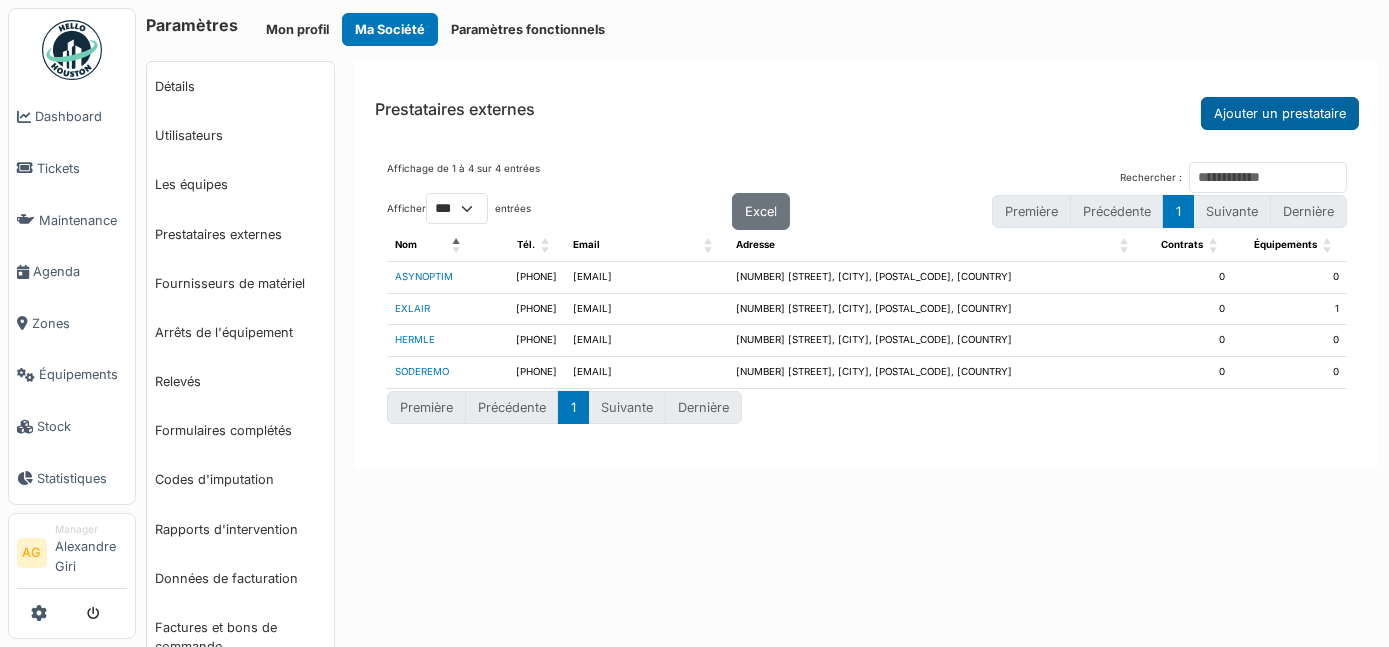 click on "Ajouter un prestataire" at bounding box center [1280, 113] 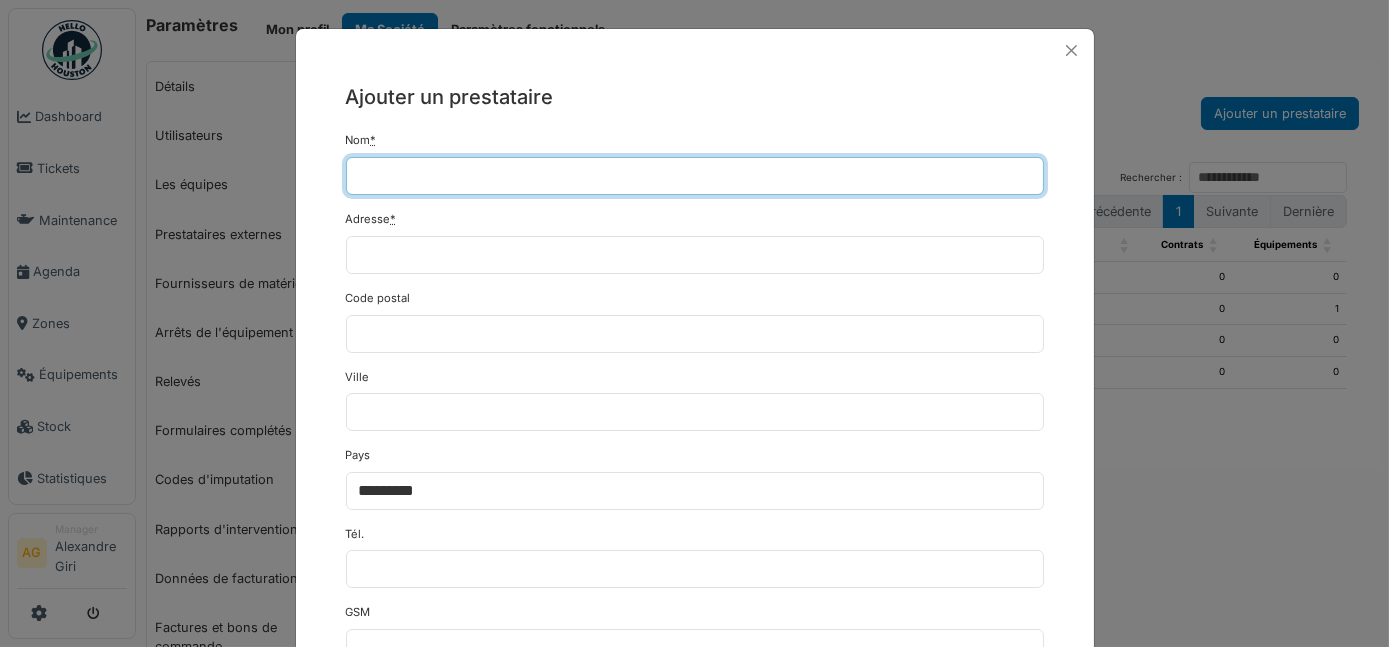 click on "Nom  *" at bounding box center (695, 176) 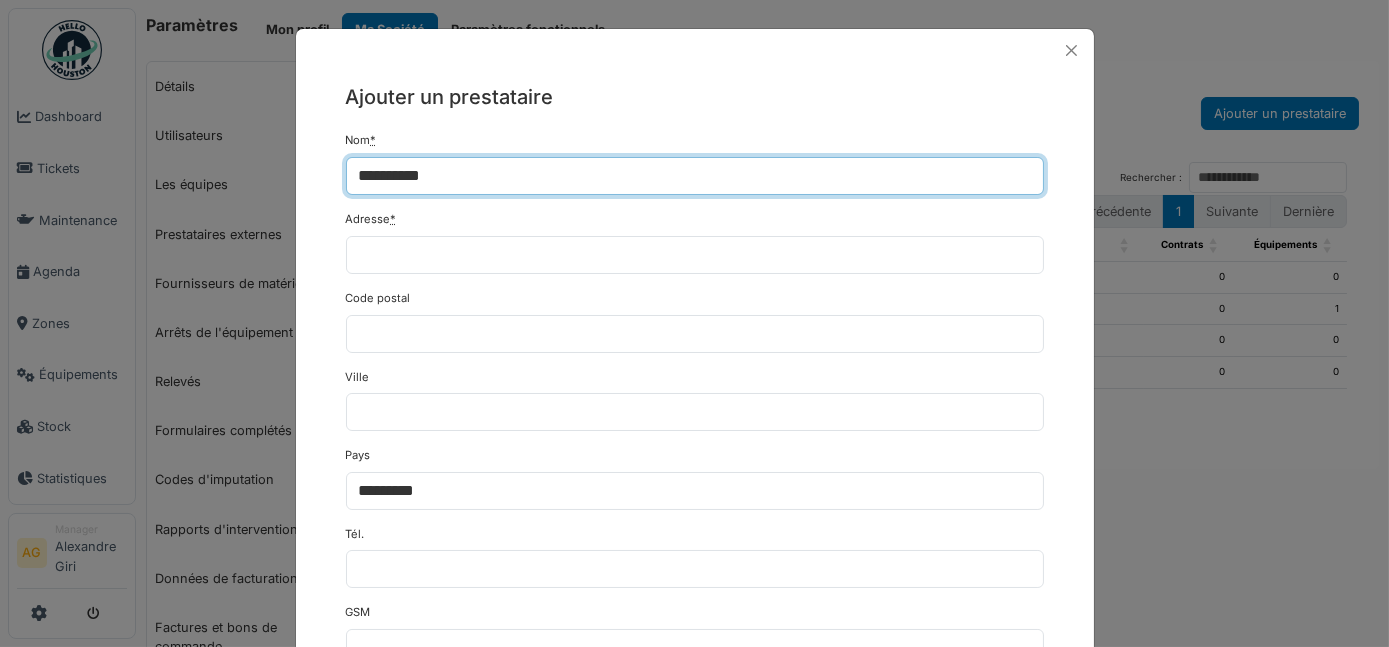 type on "**********" 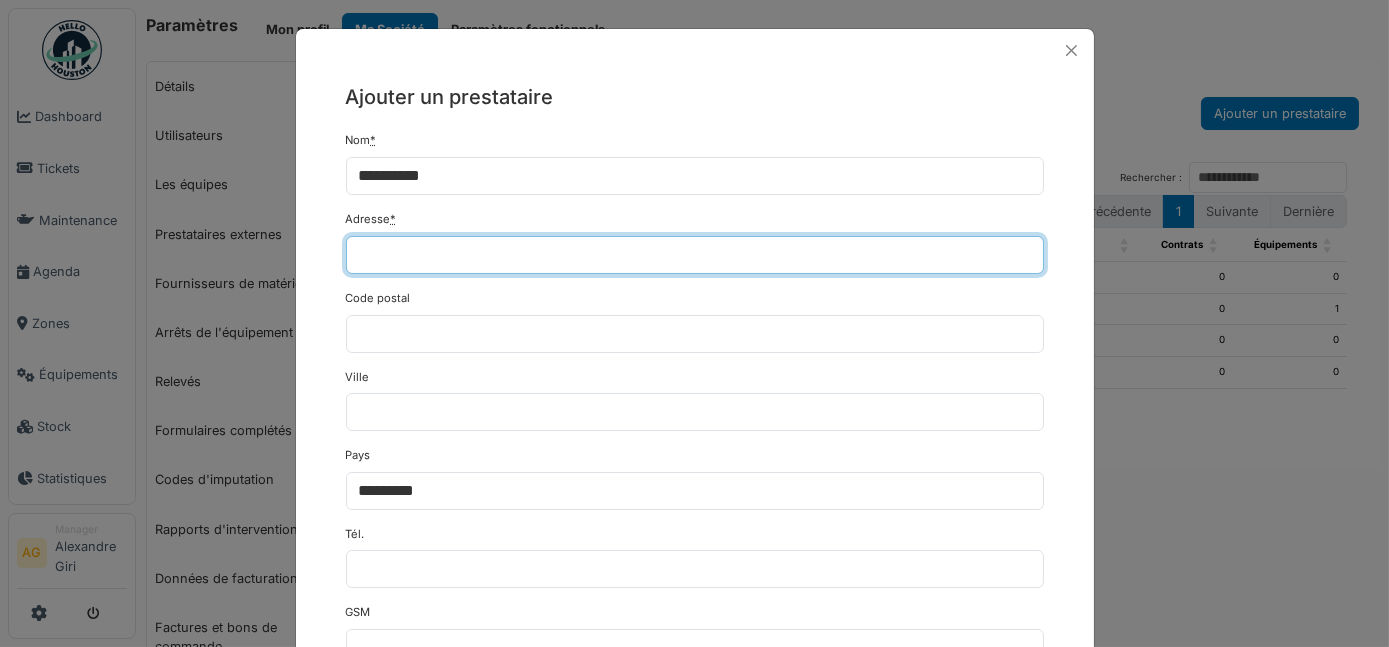 click on "Adresse  *" at bounding box center (695, 255) 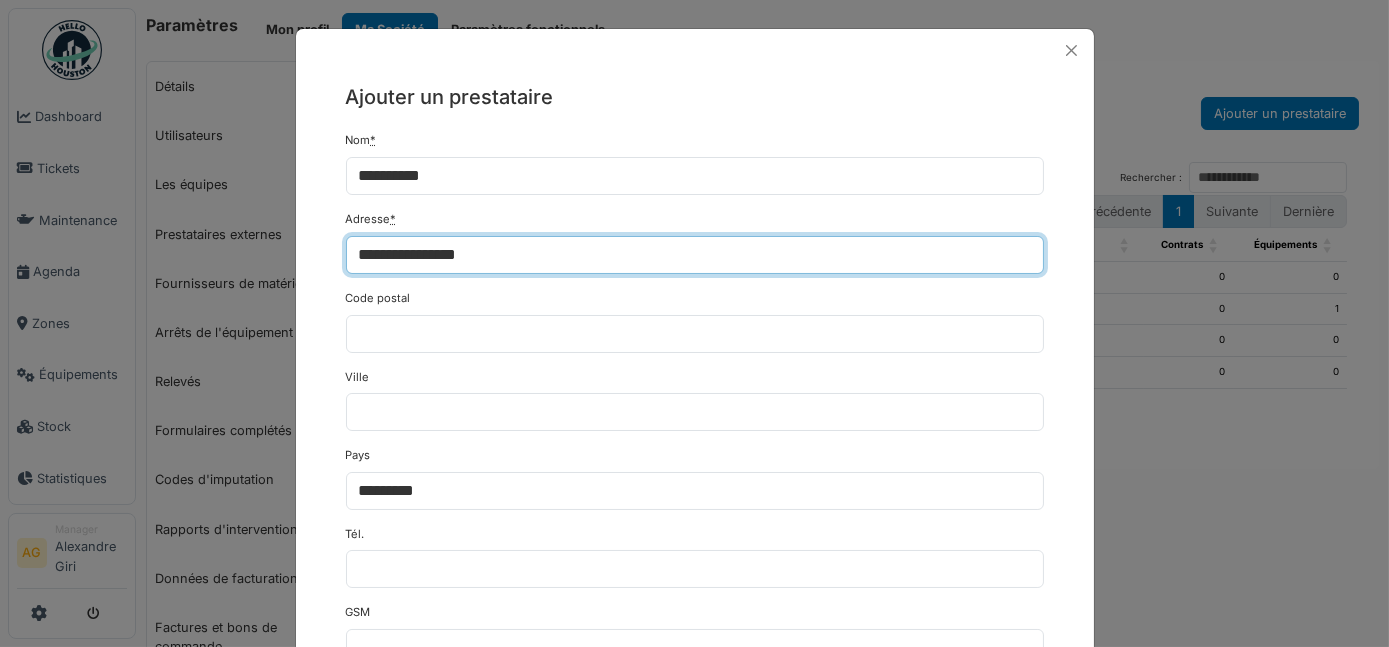 type on "**********" 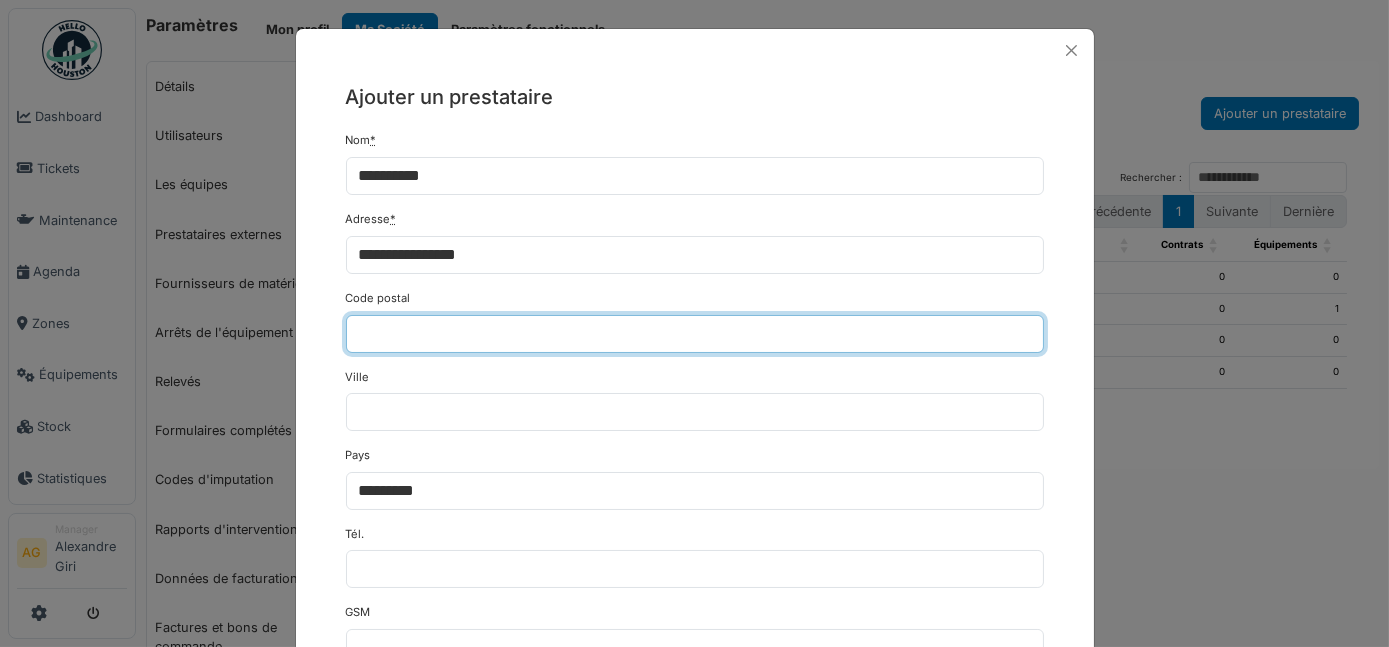 click on "Code postal" at bounding box center (695, 334) 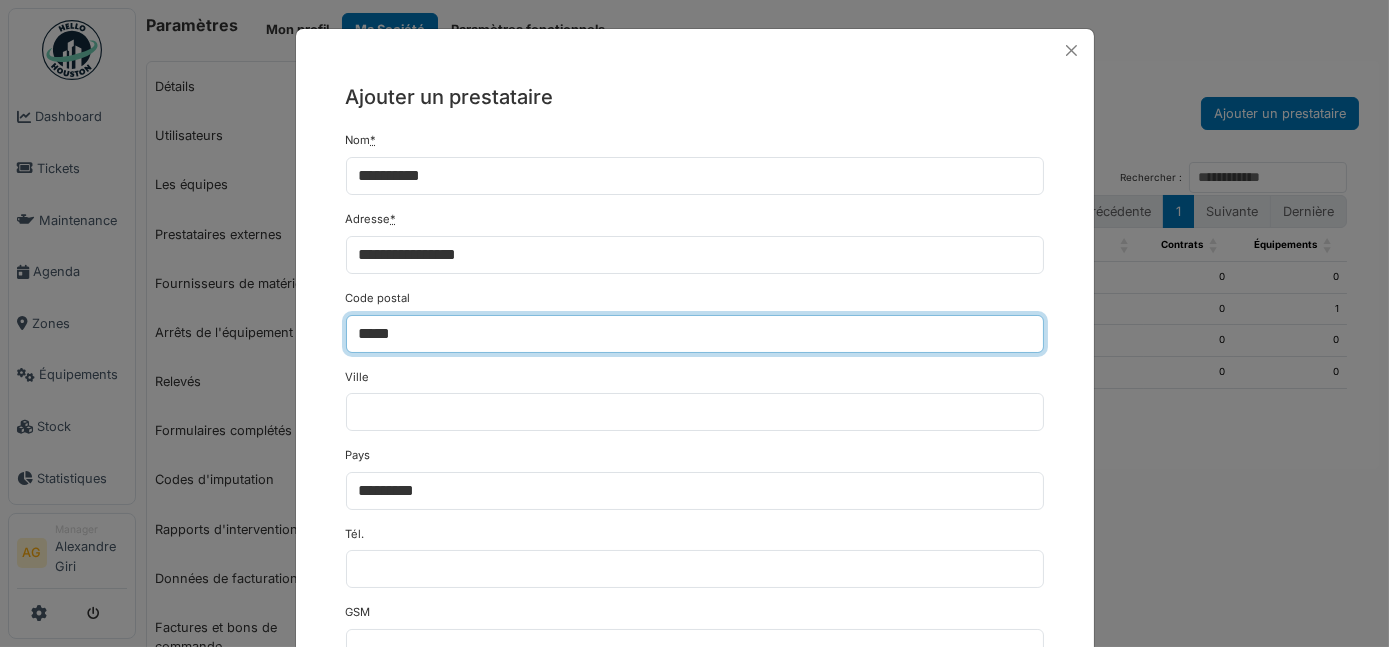 type on "*****" 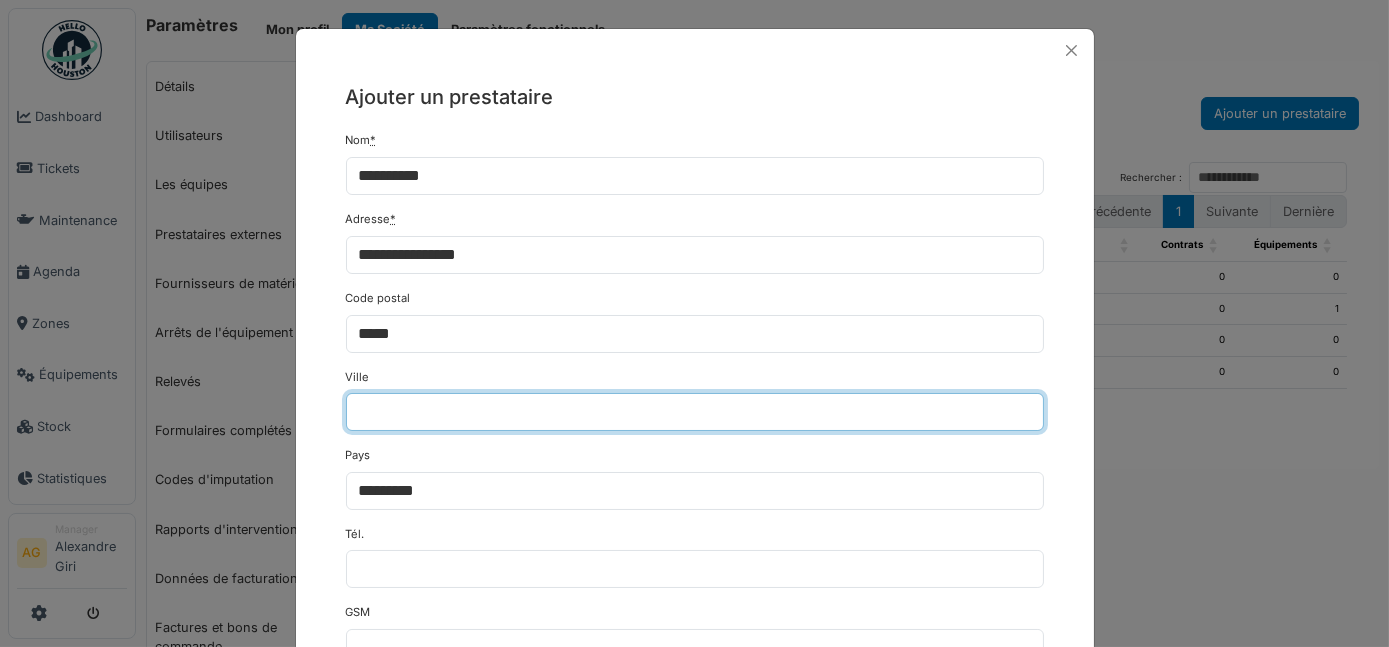 click on "Ville" at bounding box center (695, 412) 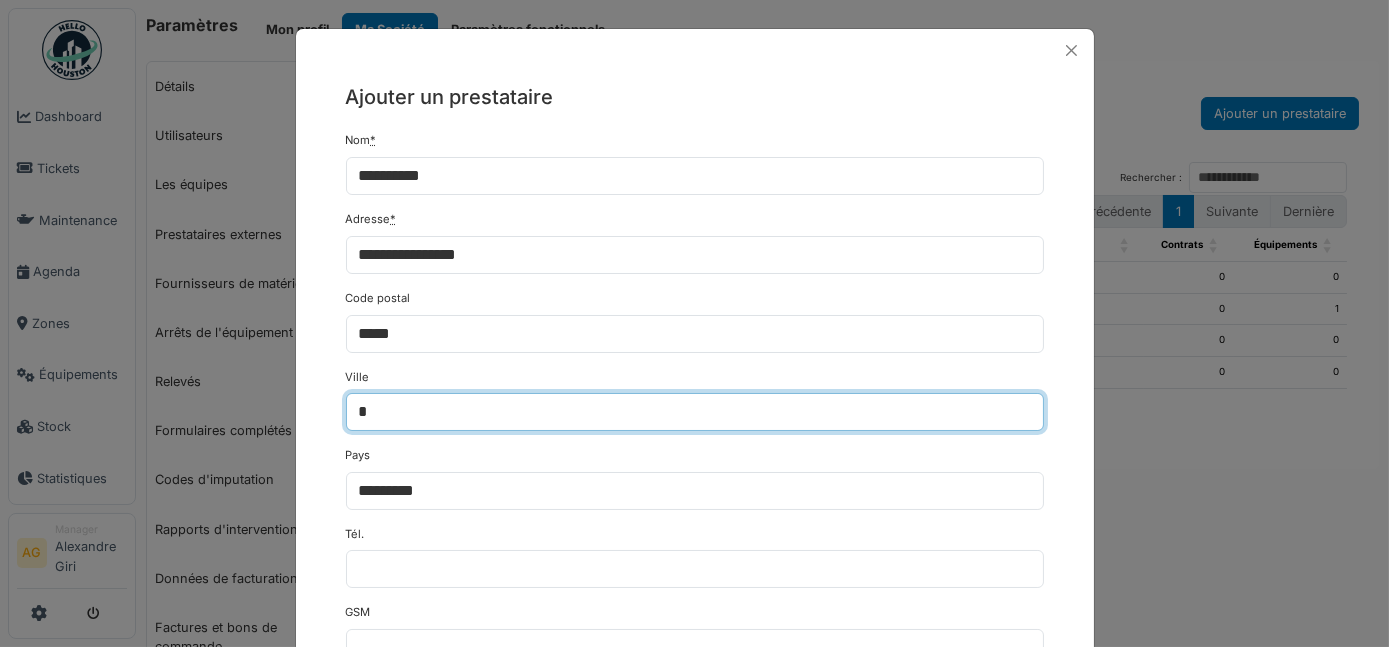type on "**********" 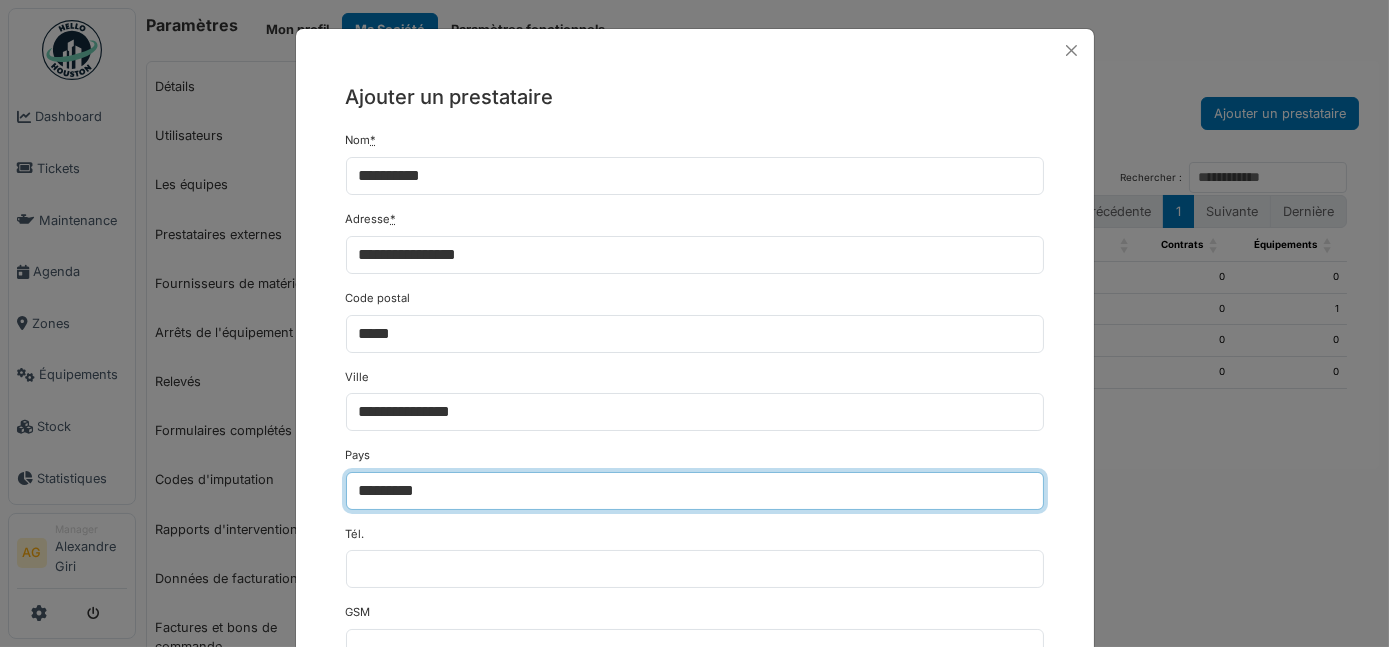 select on "**" 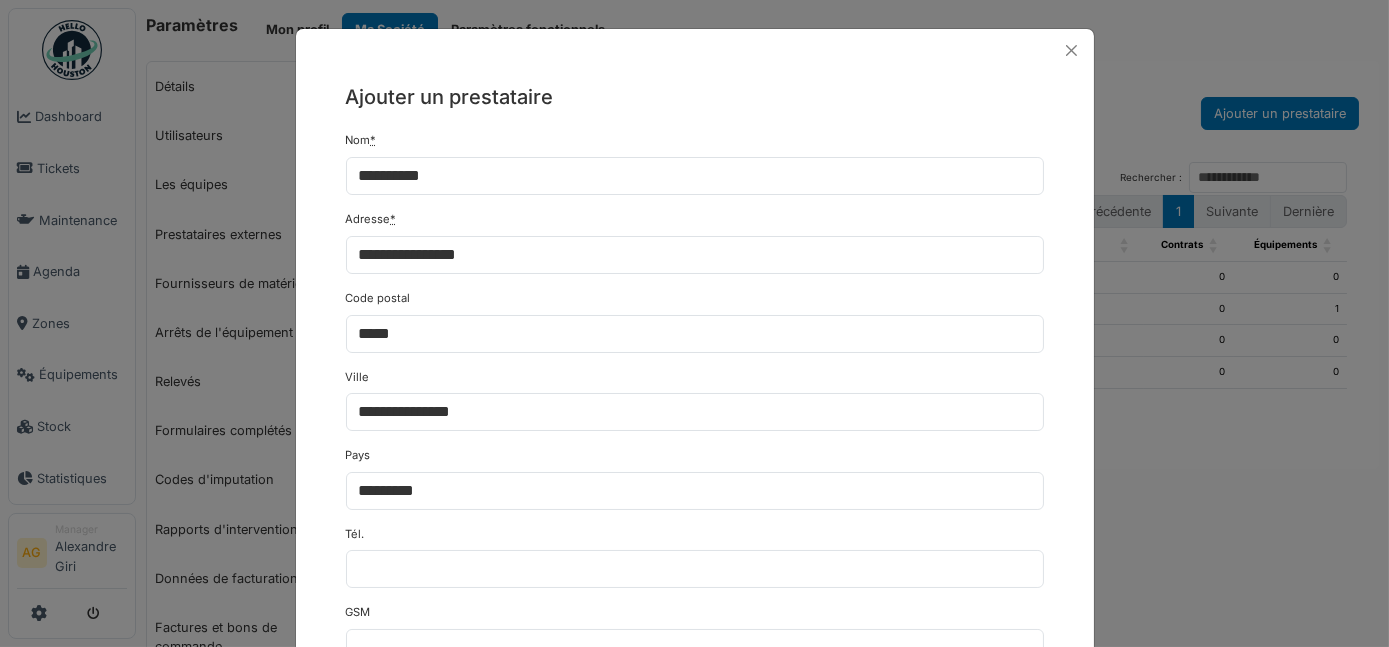 type on "**********" 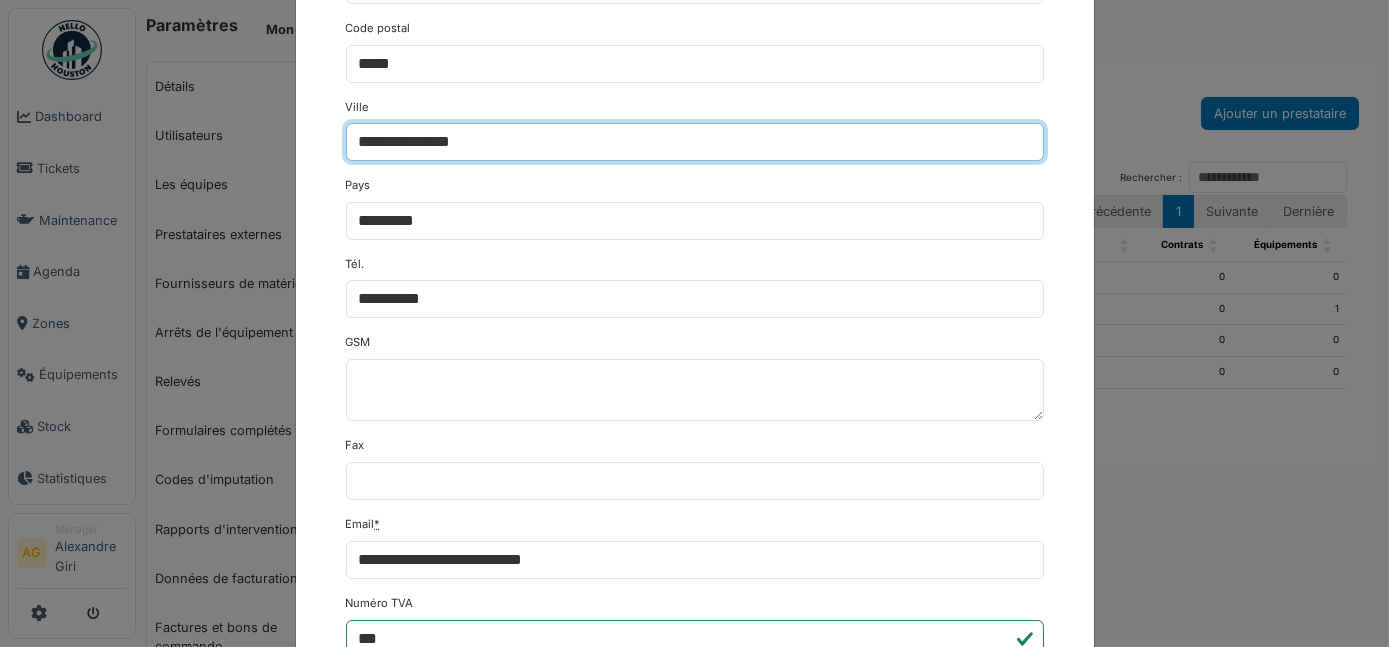 scroll, scrollTop: 272, scrollLeft: 0, axis: vertical 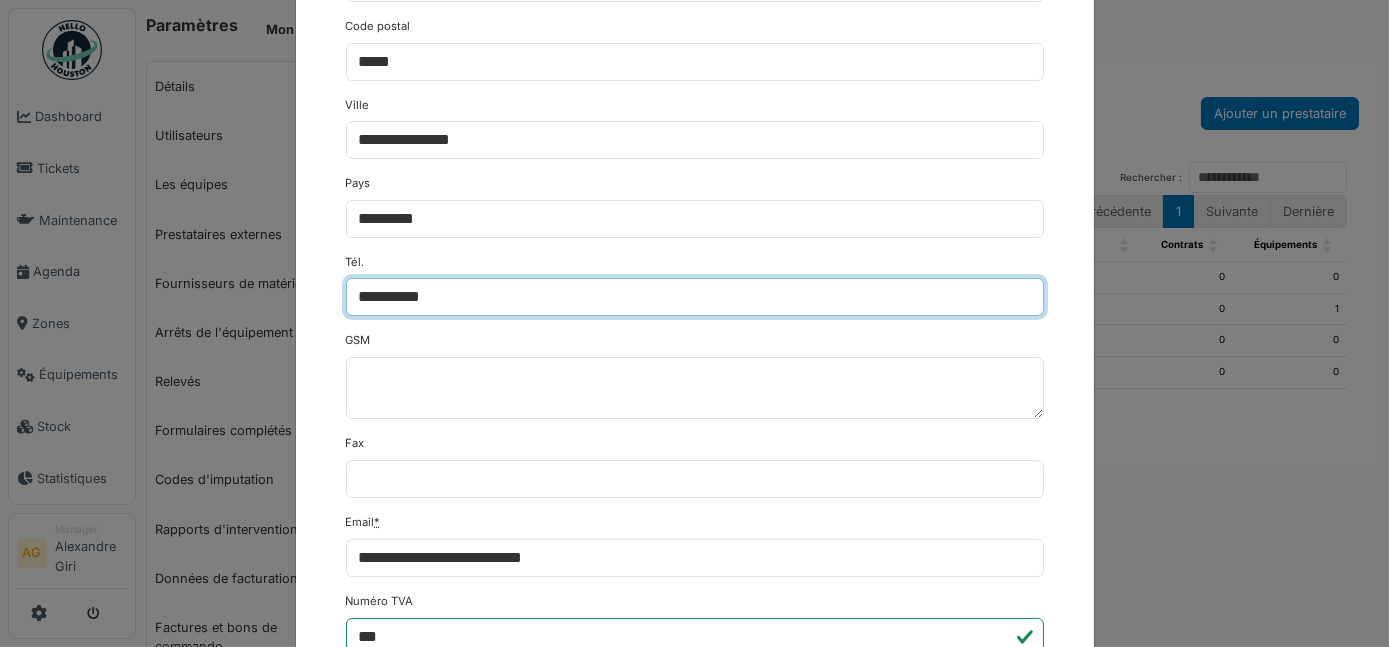 click on "**********" at bounding box center (695, 297) 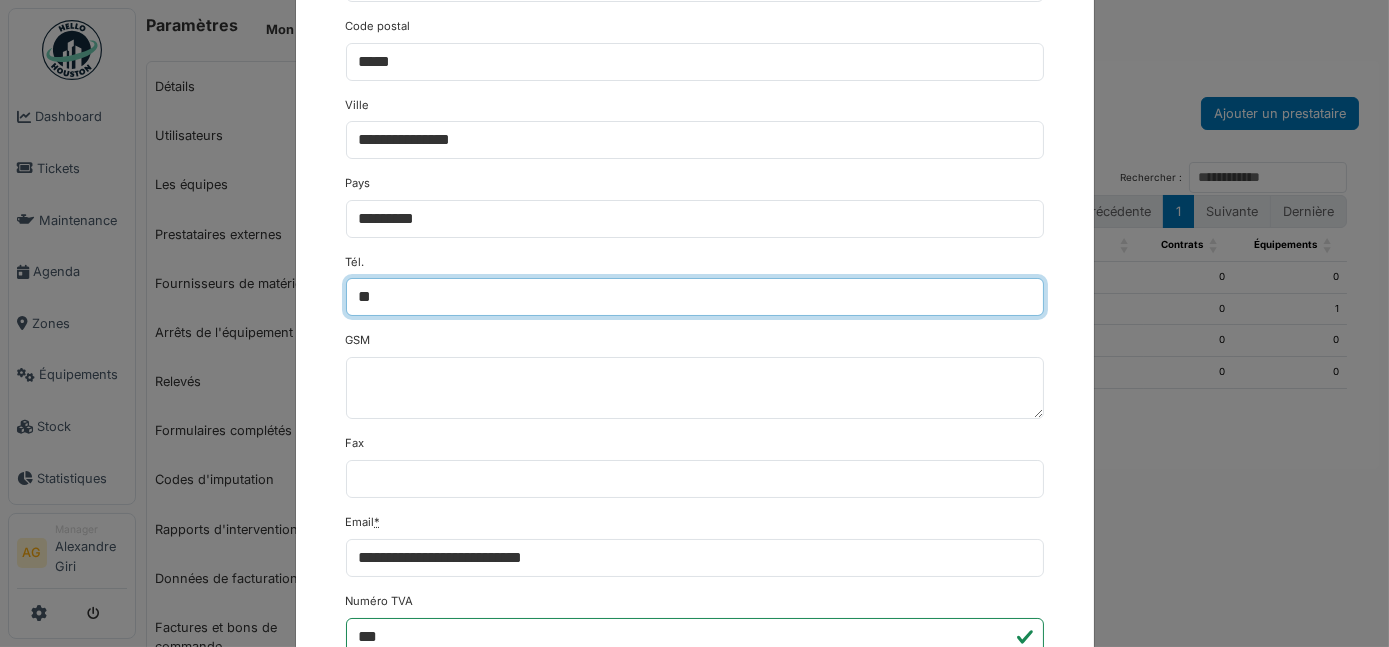 type on "*" 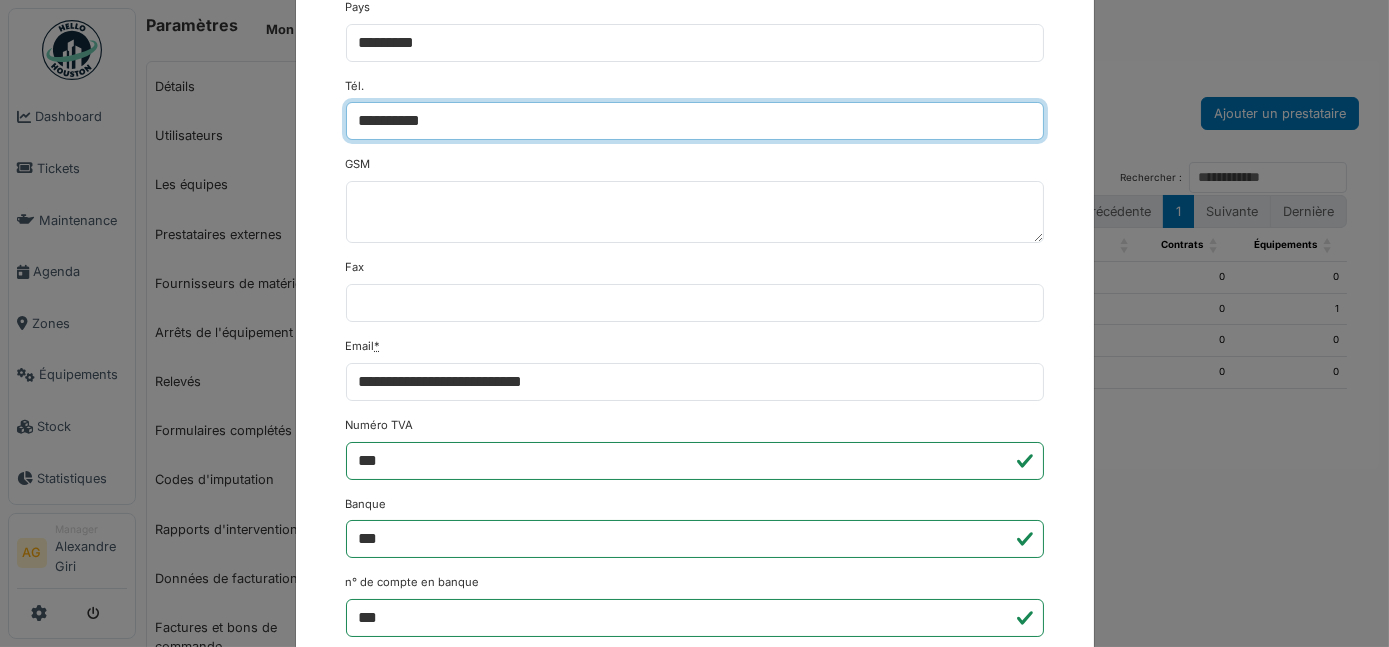 scroll, scrollTop: 454, scrollLeft: 0, axis: vertical 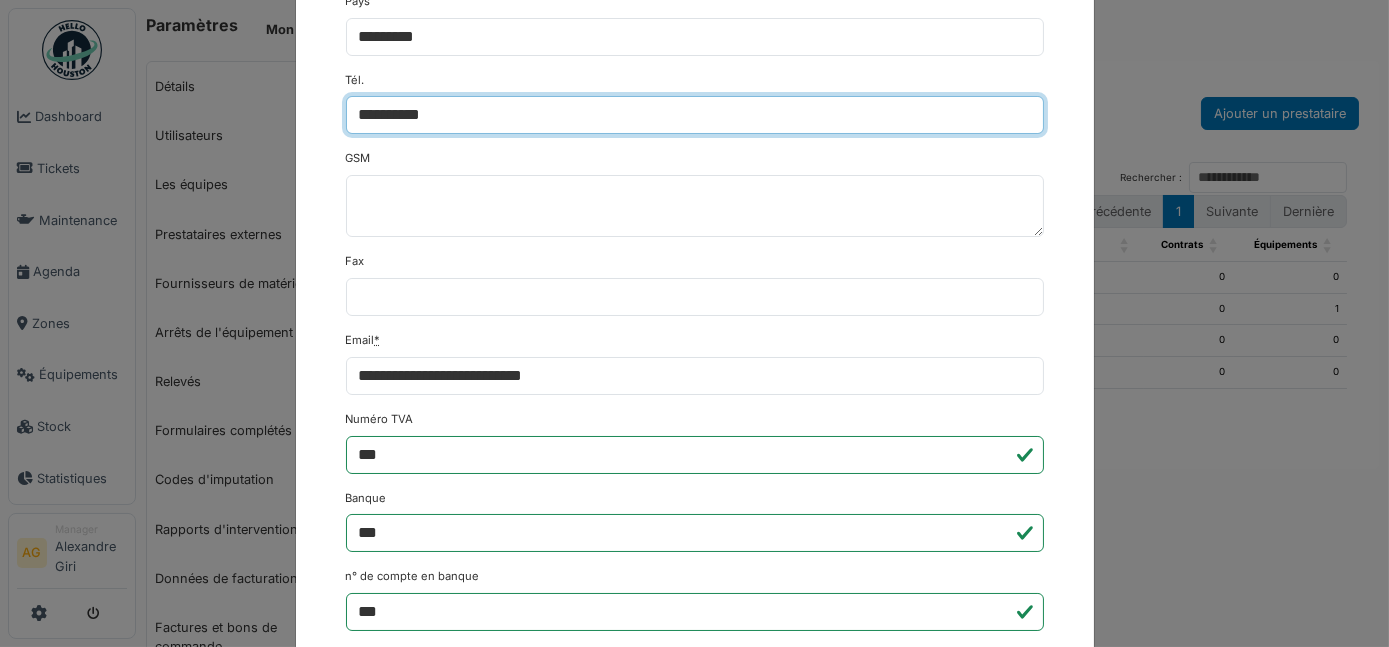 type on "**********" 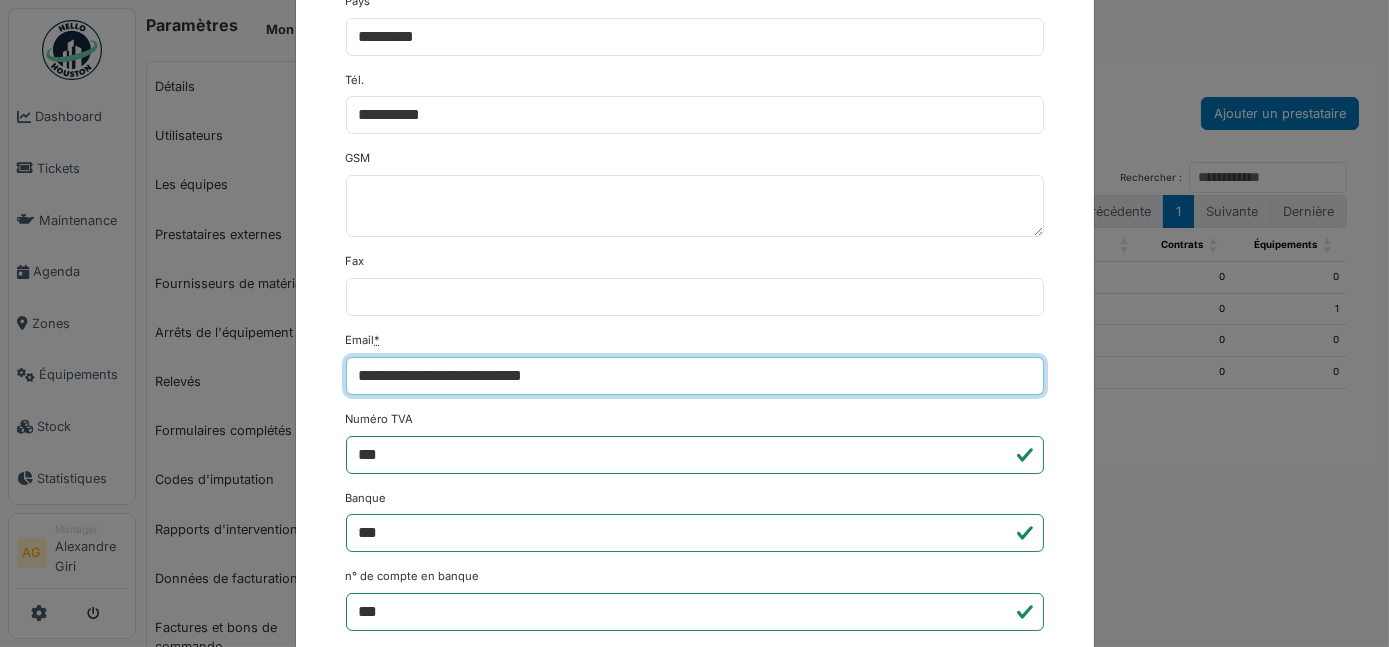click on "**********" at bounding box center (695, 376) 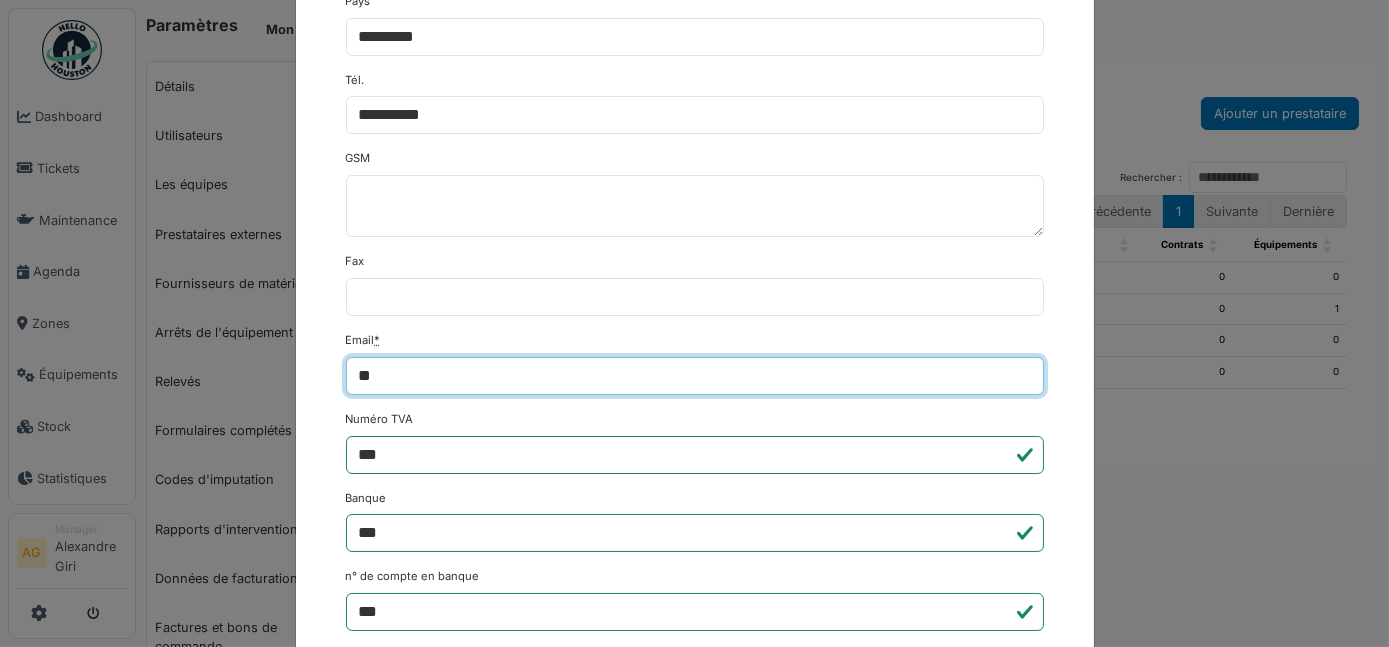 type on "*" 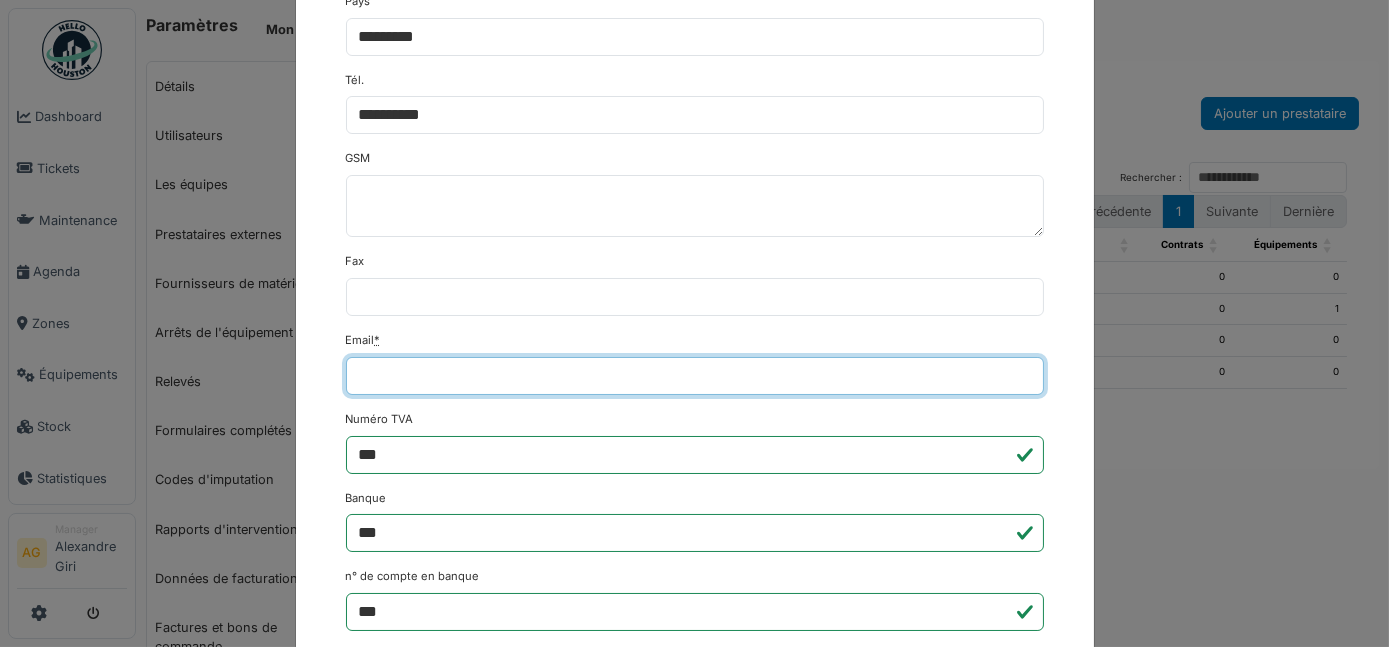 click on "Email  *" at bounding box center [695, 376] 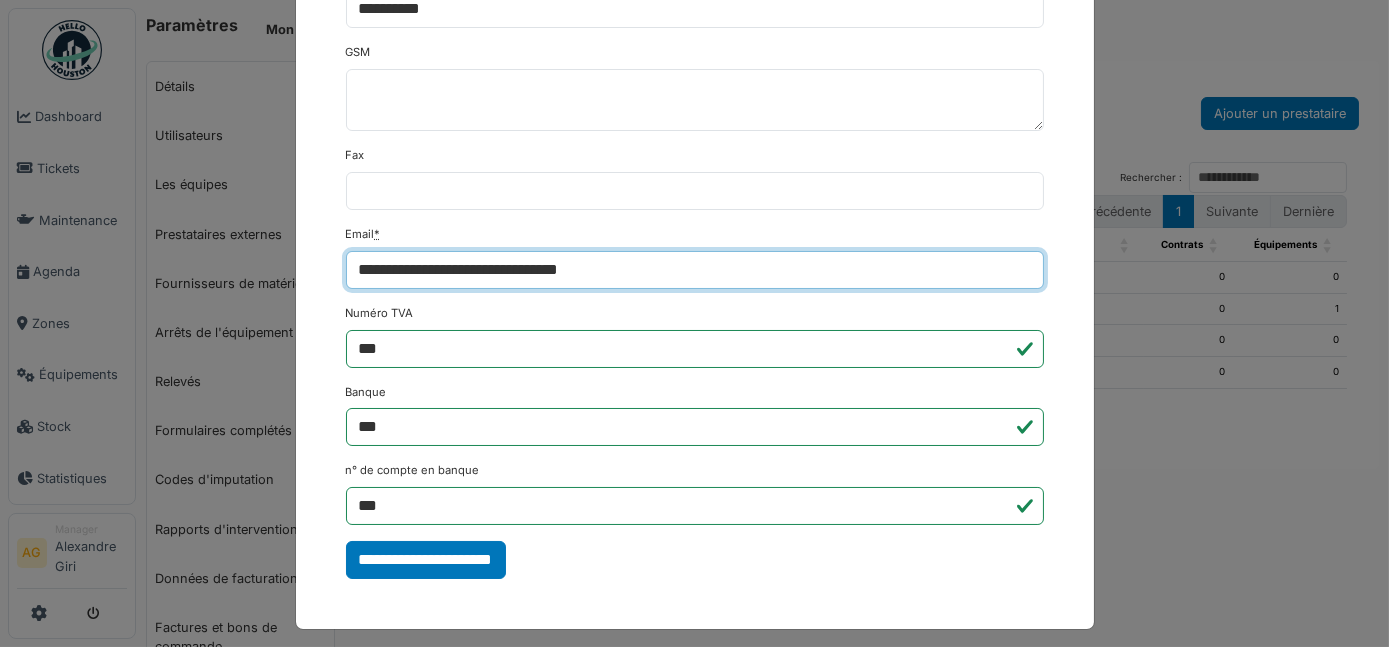 scroll, scrollTop: 563, scrollLeft: 0, axis: vertical 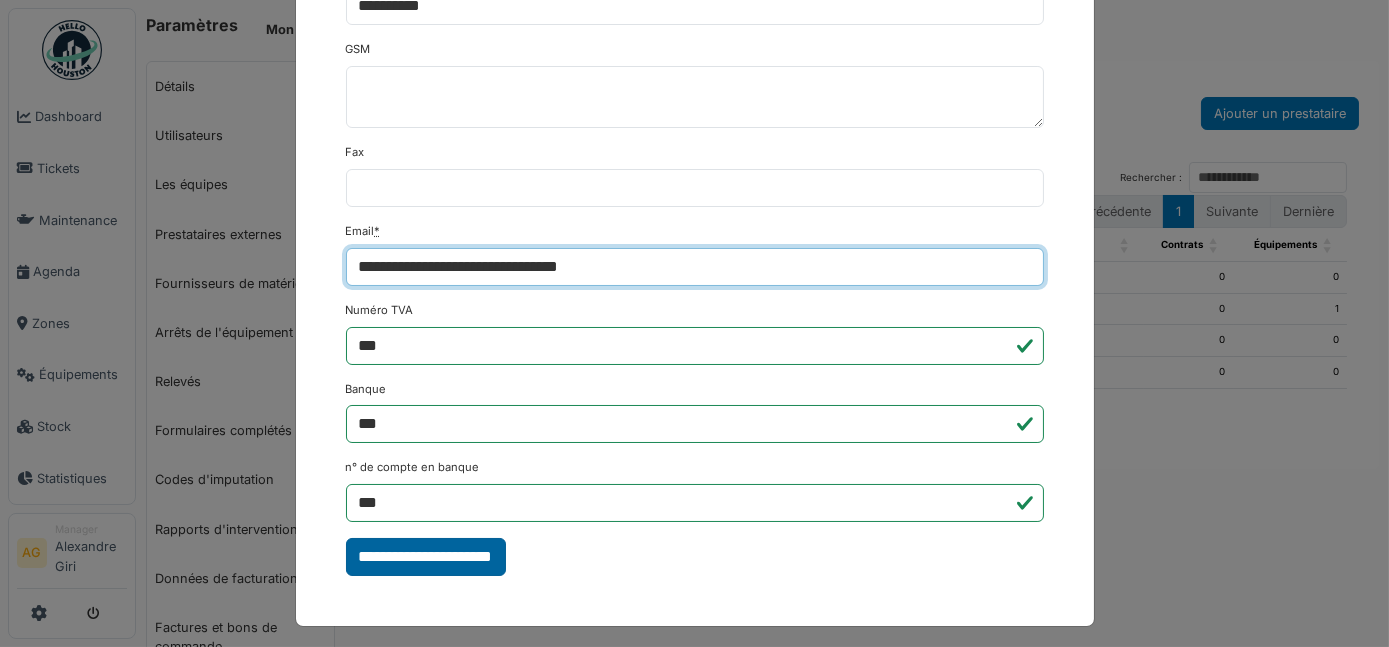 type on "**********" 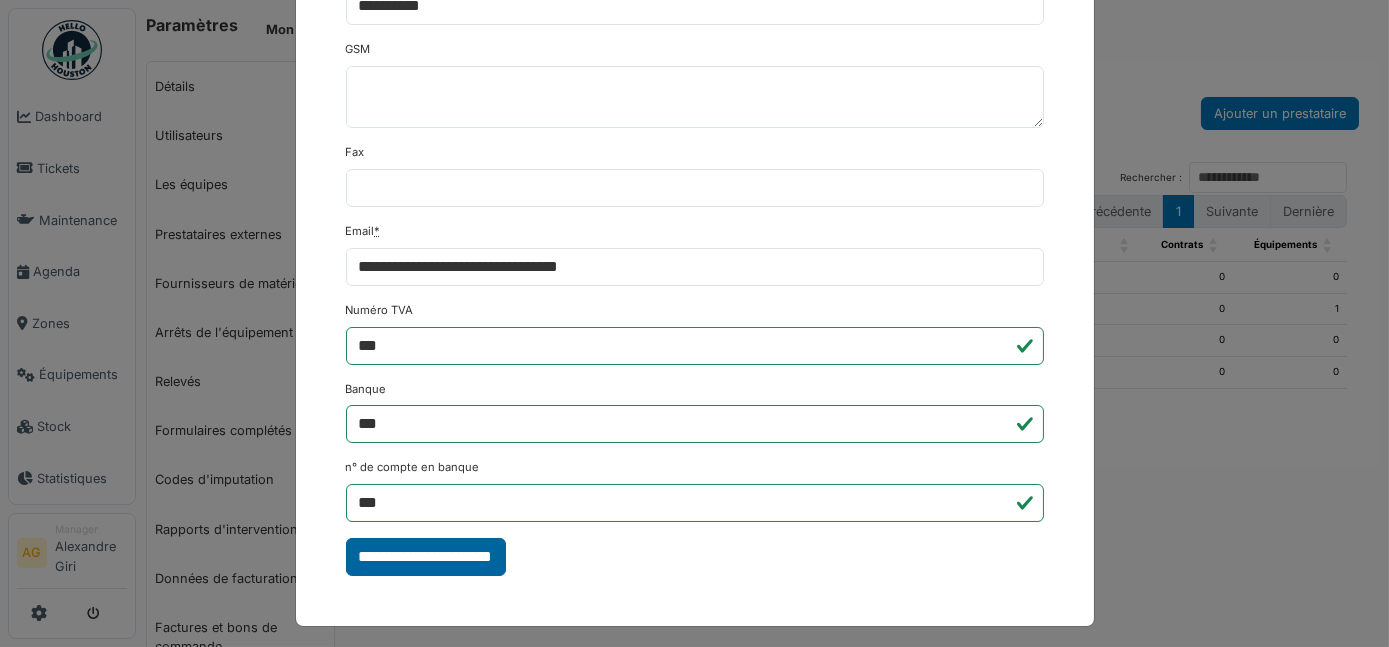 click on "**********" at bounding box center (426, 557) 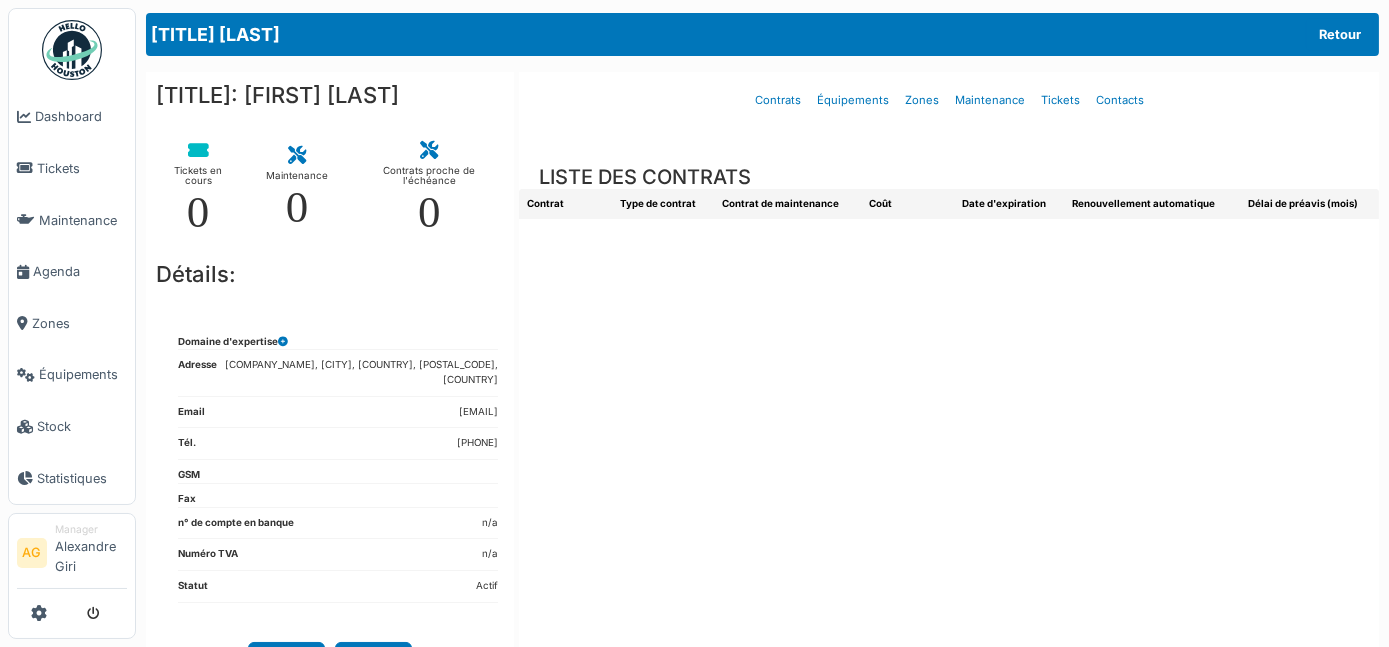 click on "Retour" at bounding box center [1340, 34] 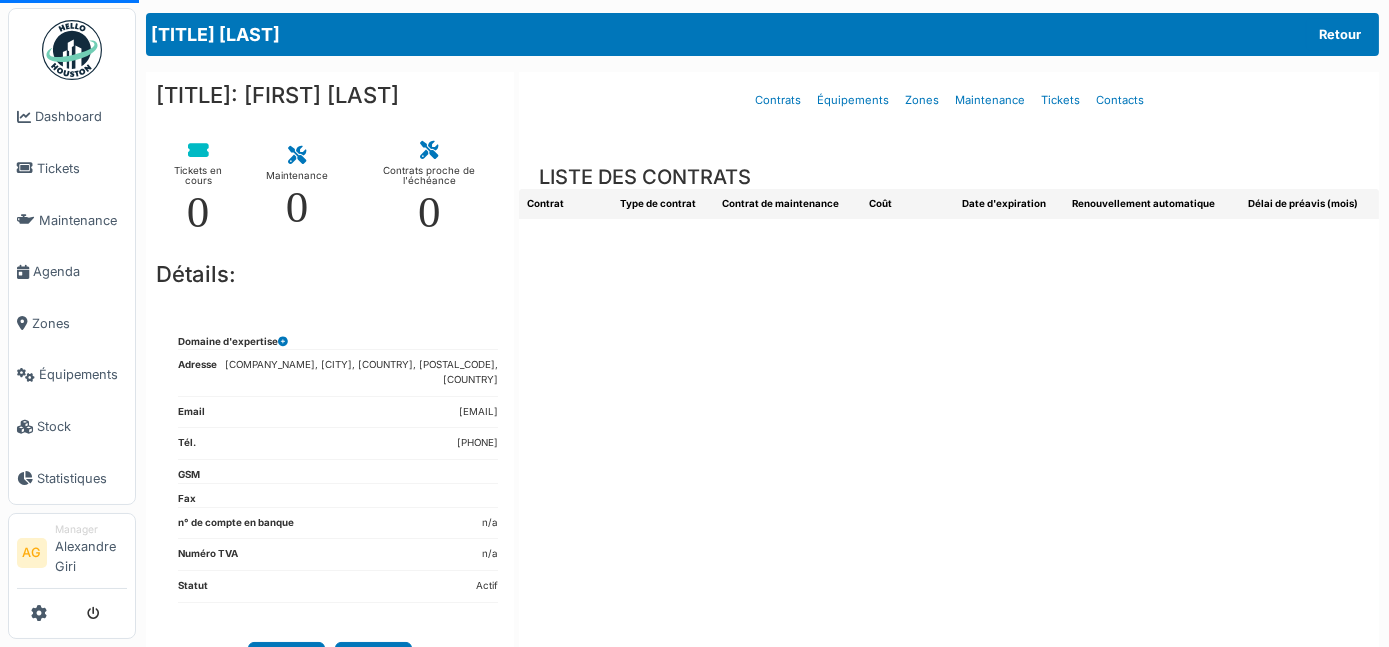 select on "***" 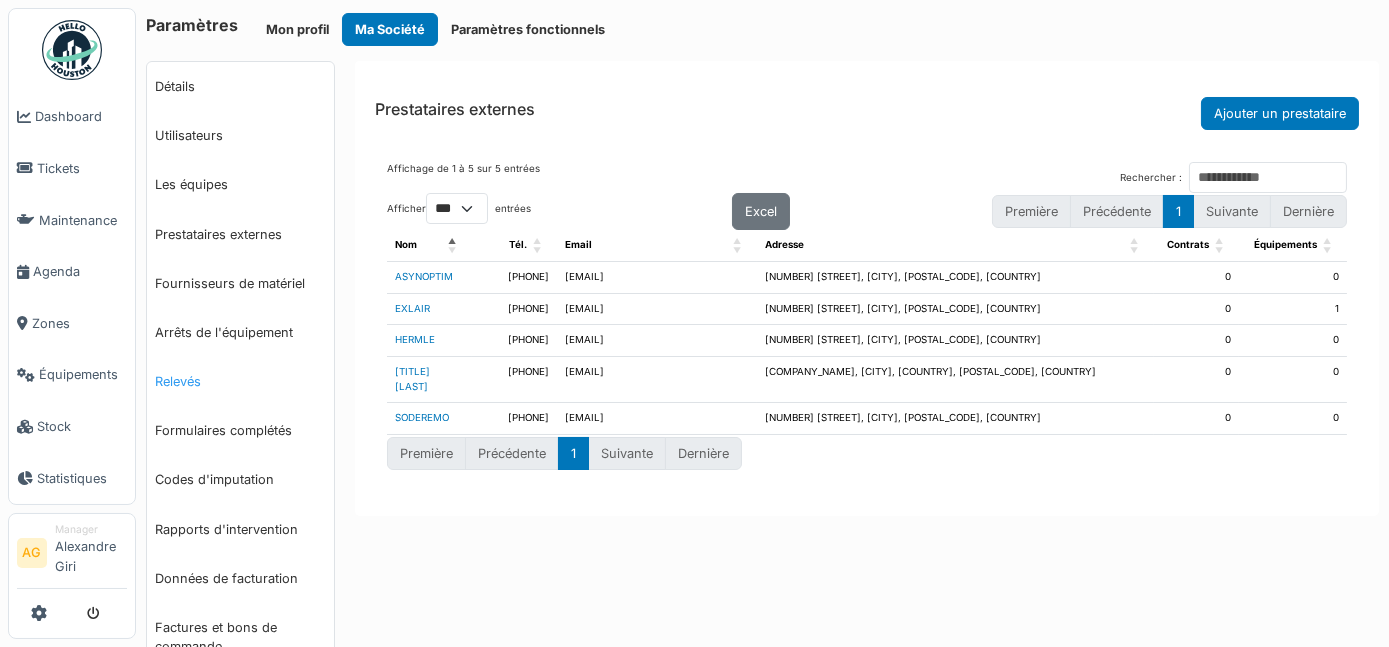 scroll, scrollTop: 90, scrollLeft: 0, axis: vertical 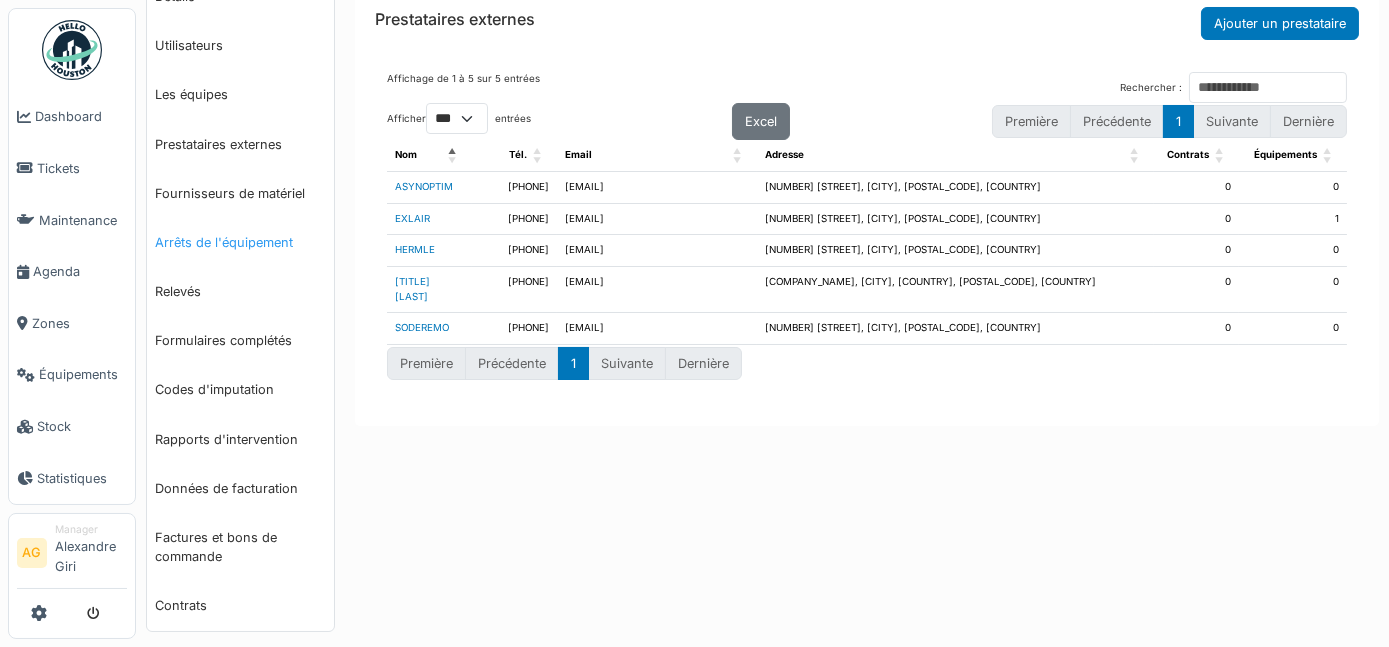 click on "Arrêts de l'équipement" at bounding box center (240, 242) 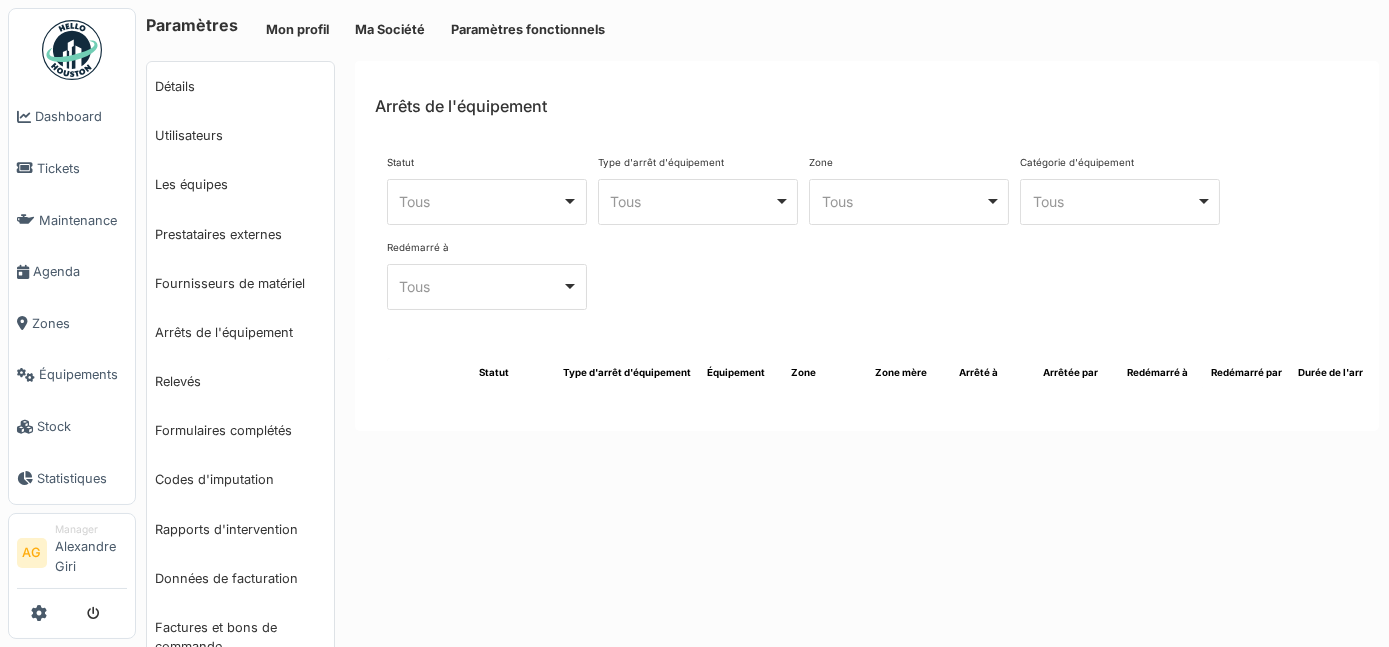 select on "***" 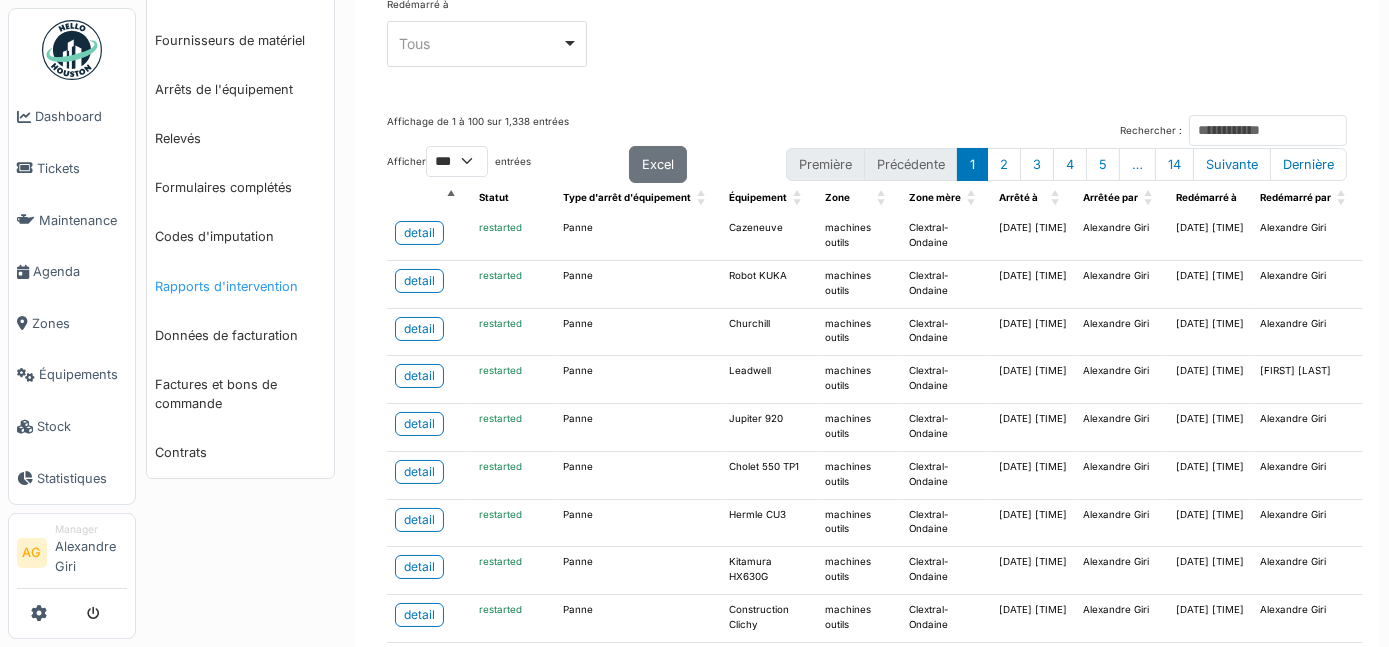 scroll, scrollTop: 272, scrollLeft: 0, axis: vertical 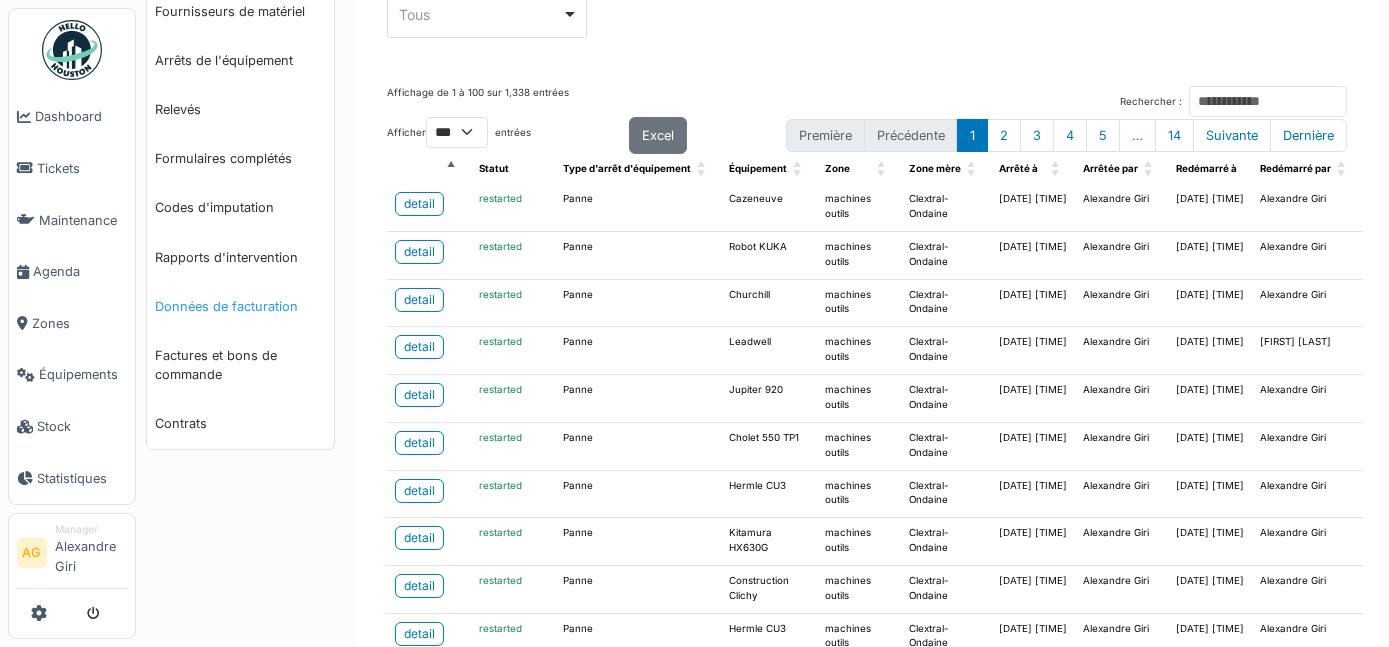 click on "Données de facturation" at bounding box center (240, 306) 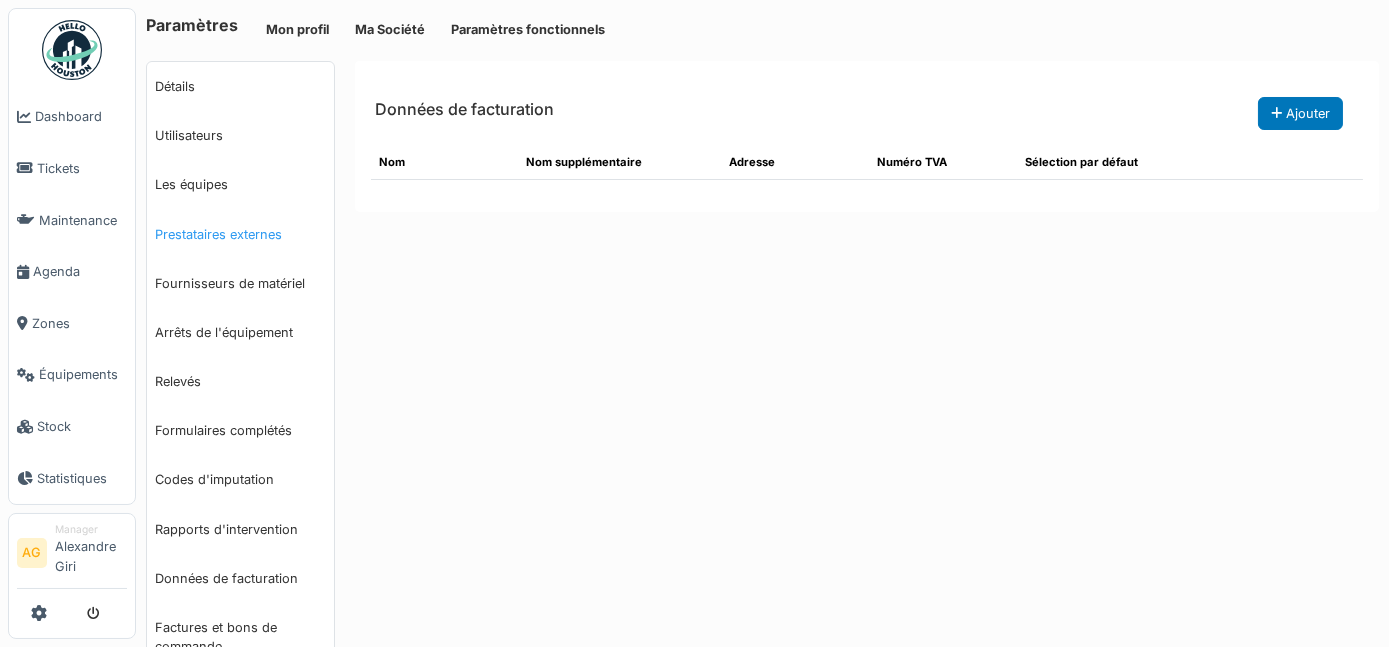 click on "Prestataires externes" at bounding box center [240, 234] 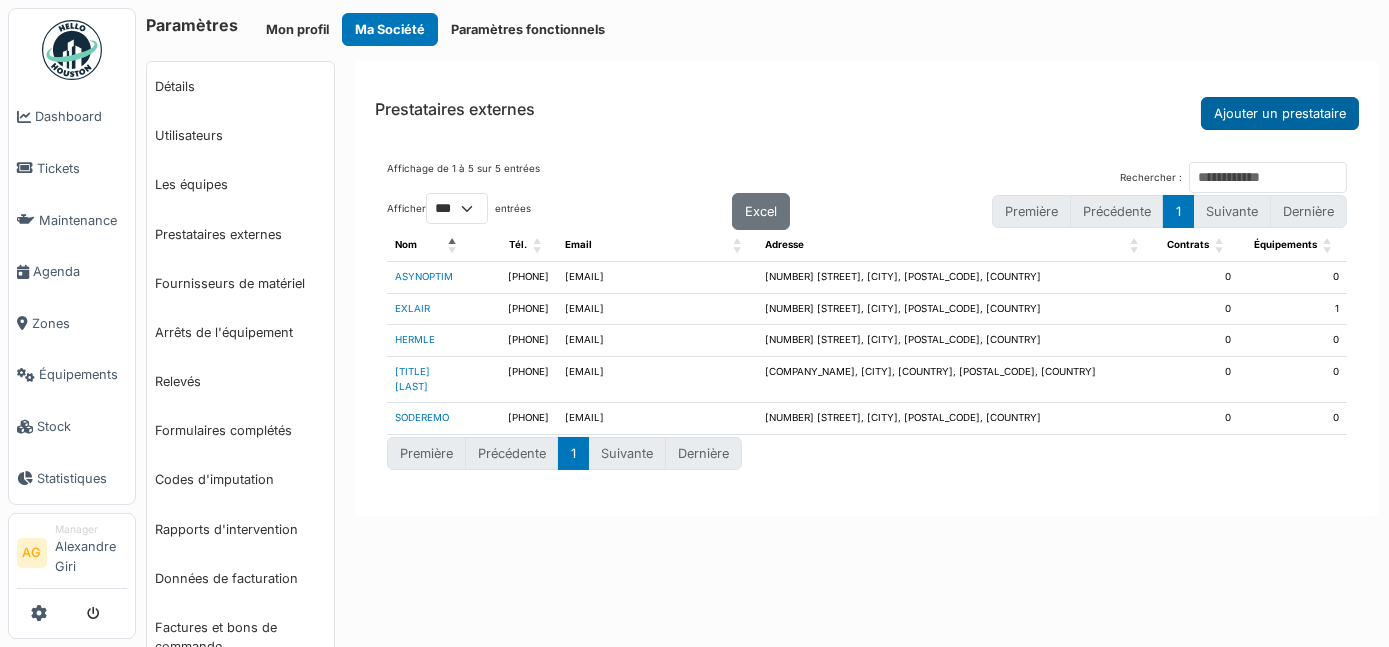 click on "Ajouter un prestataire" at bounding box center [1280, 113] 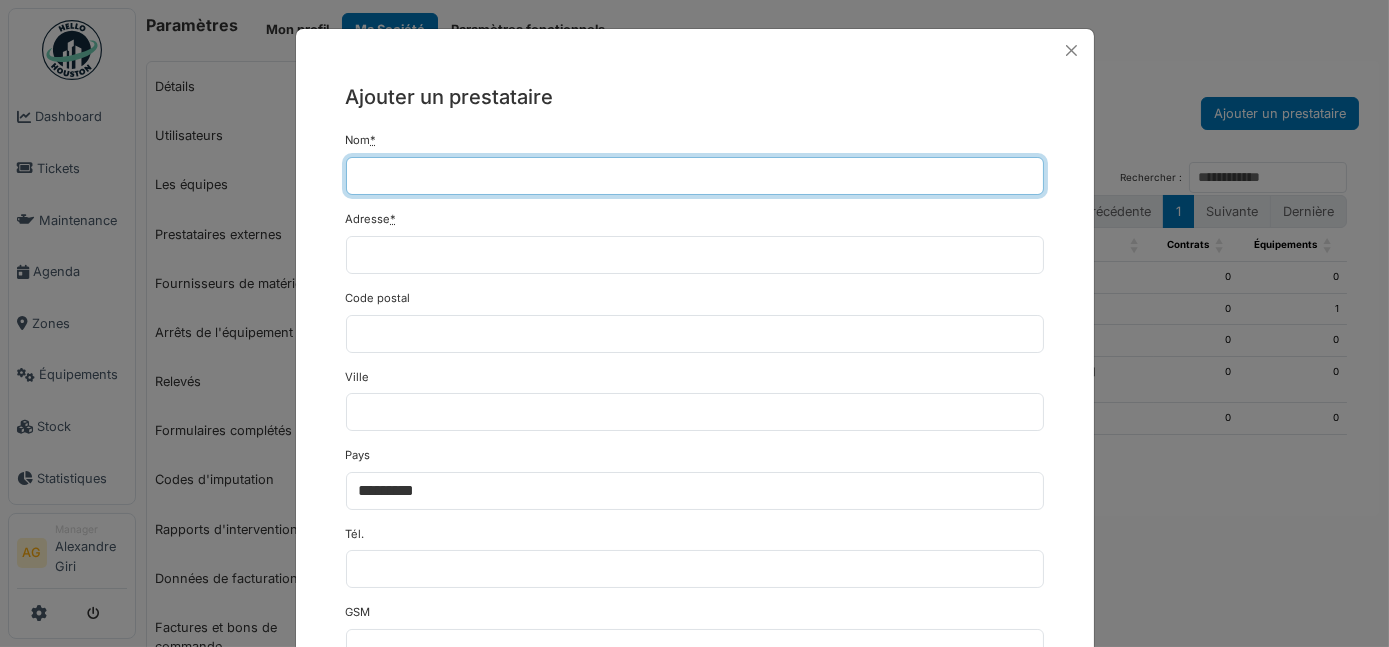 click on "Nom  *" at bounding box center [695, 176] 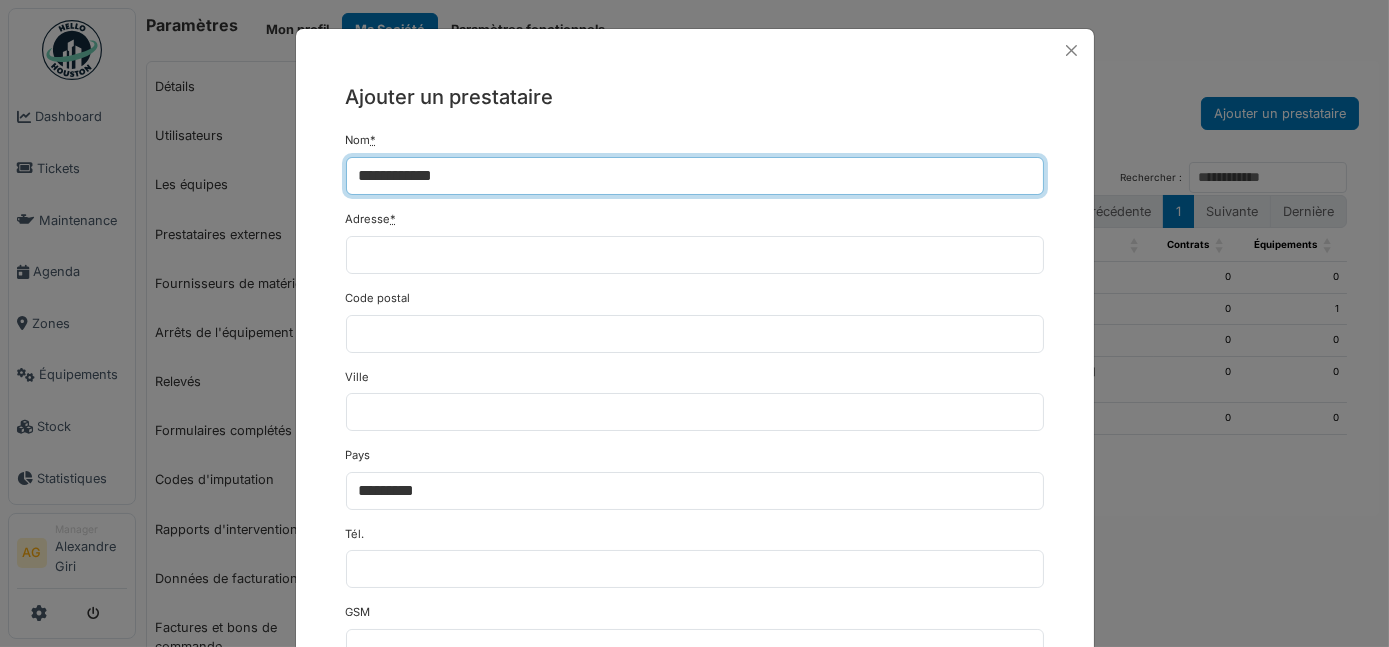 type on "**********" 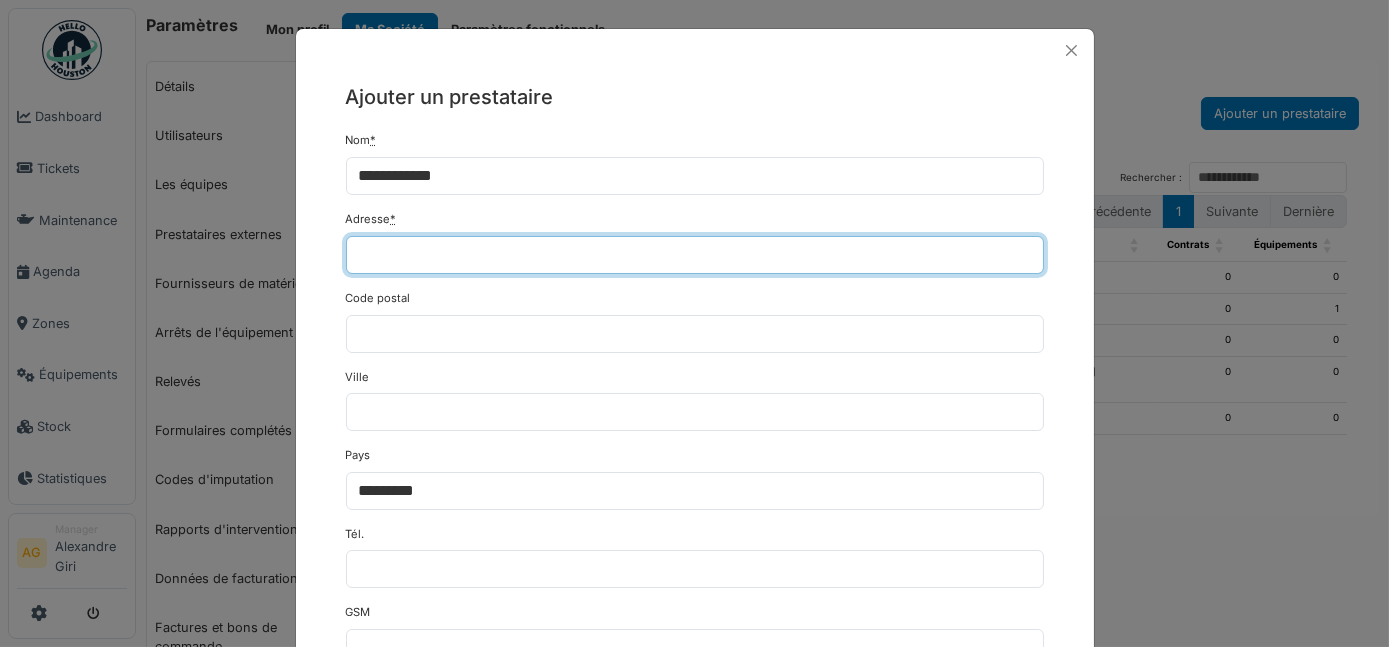 click on "Adresse  *" at bounding box center (695, 255) 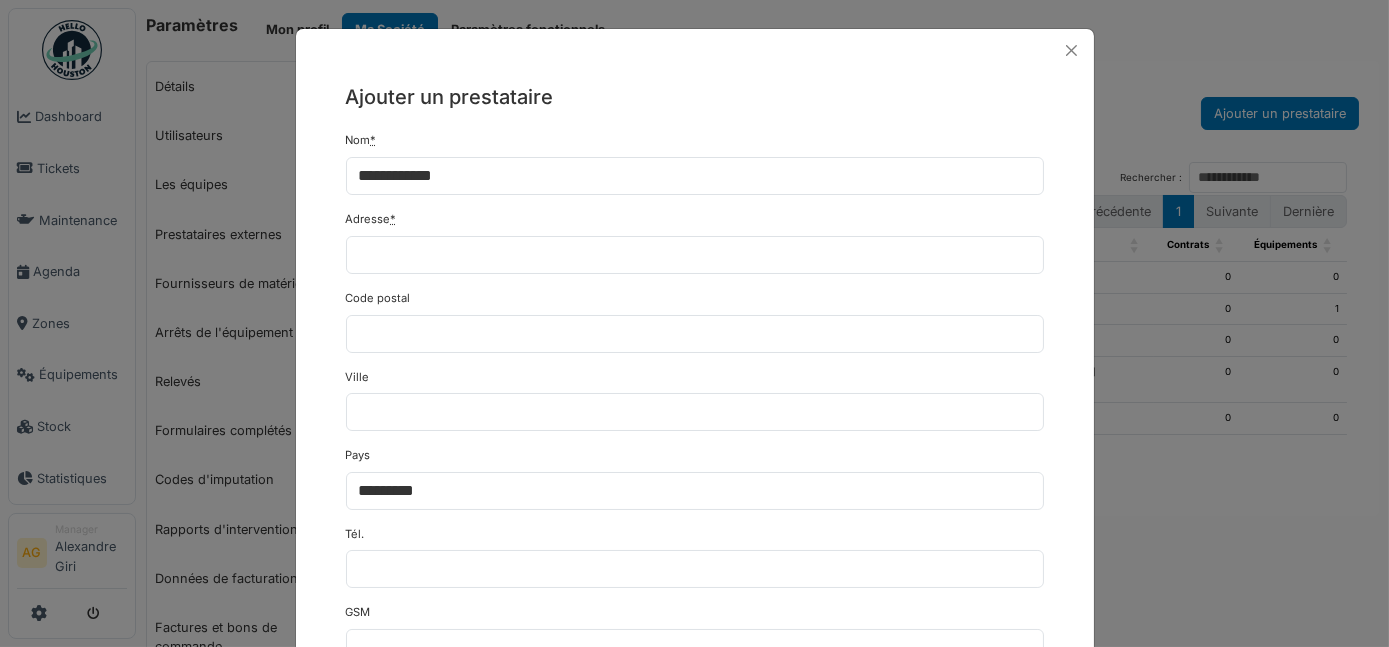 click at bounding box center [695, 50] 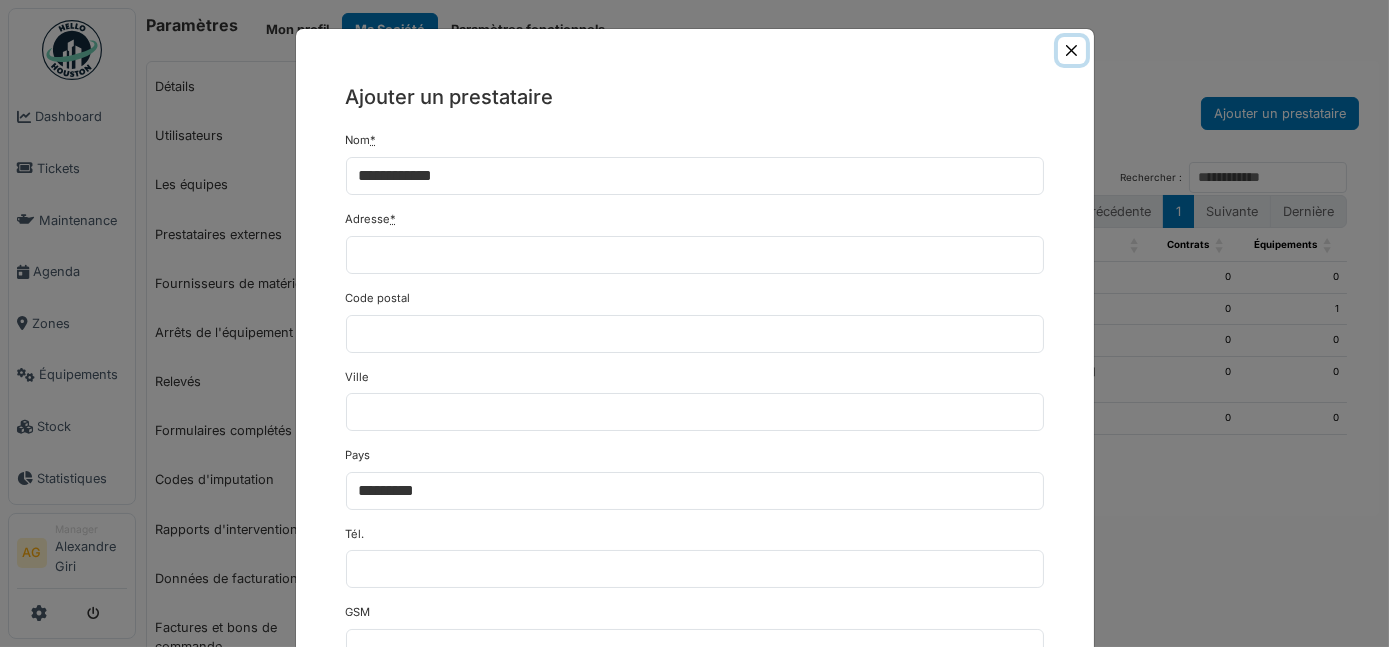 click at bounding box center (1071, 50) 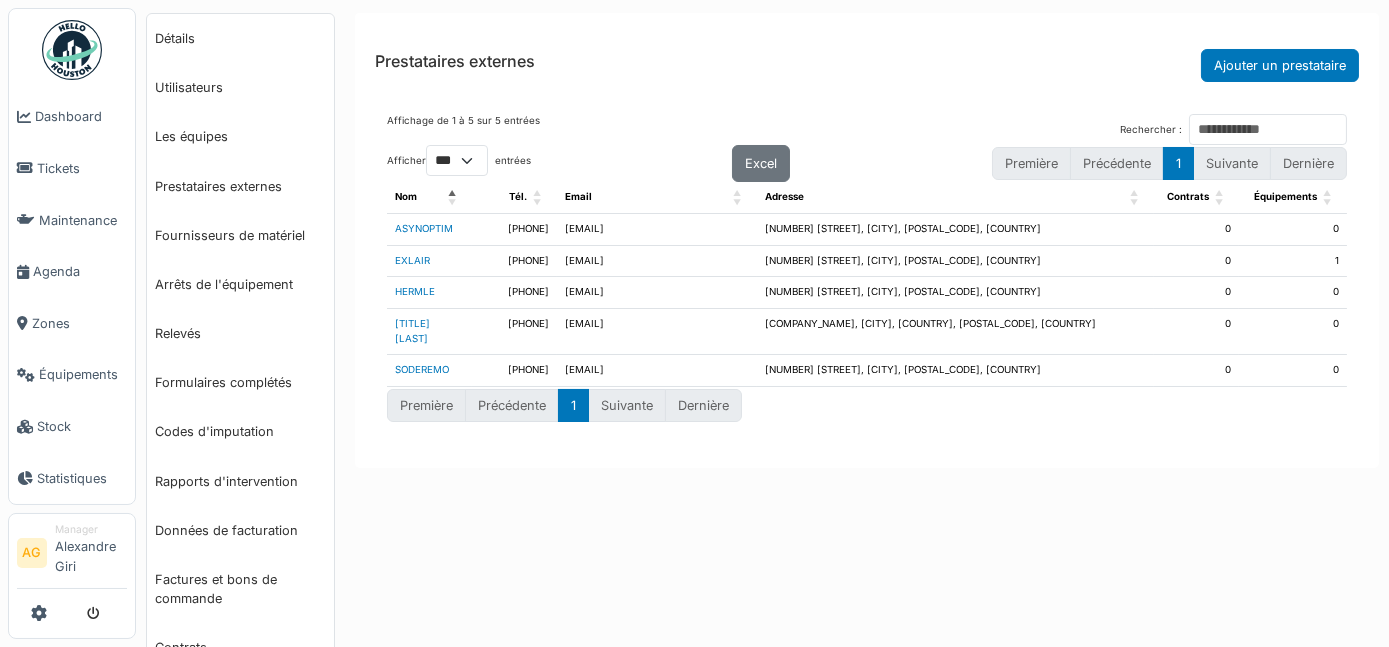 scroll, scrollTop: 0, scrollLeft: 0, axis: both 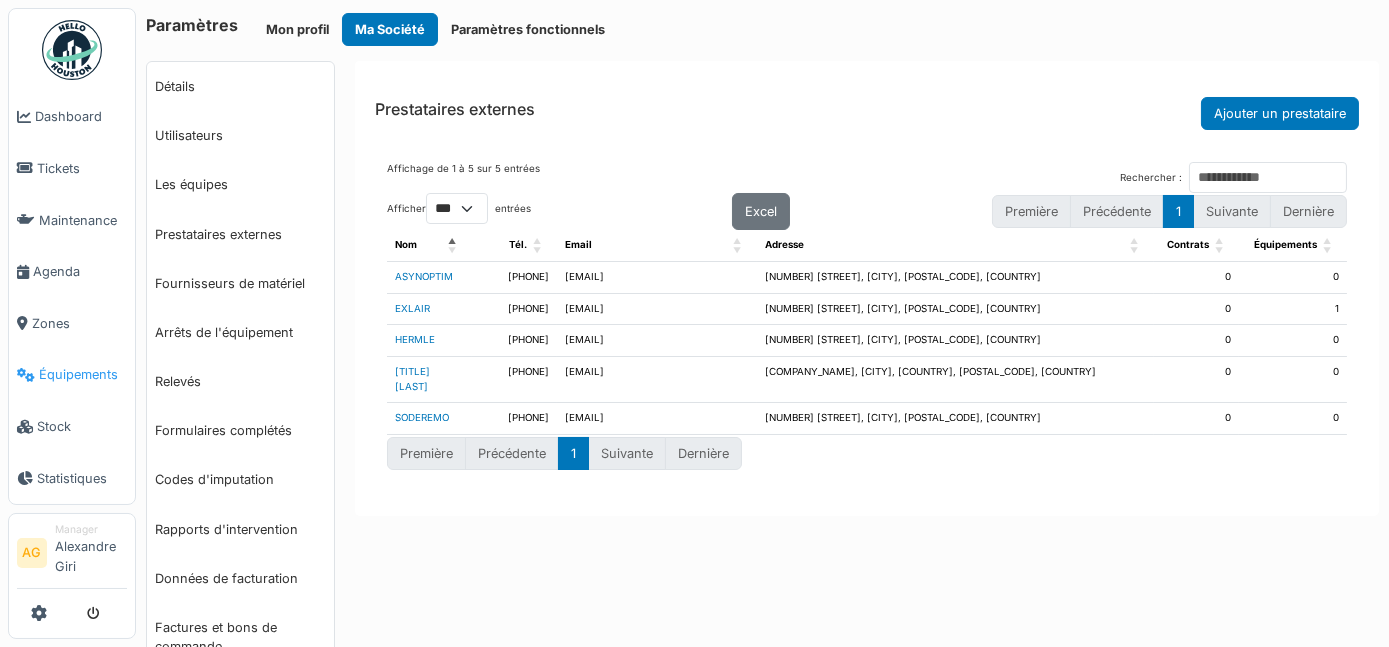 click on "Équipements" at bounding box center [83, 374] 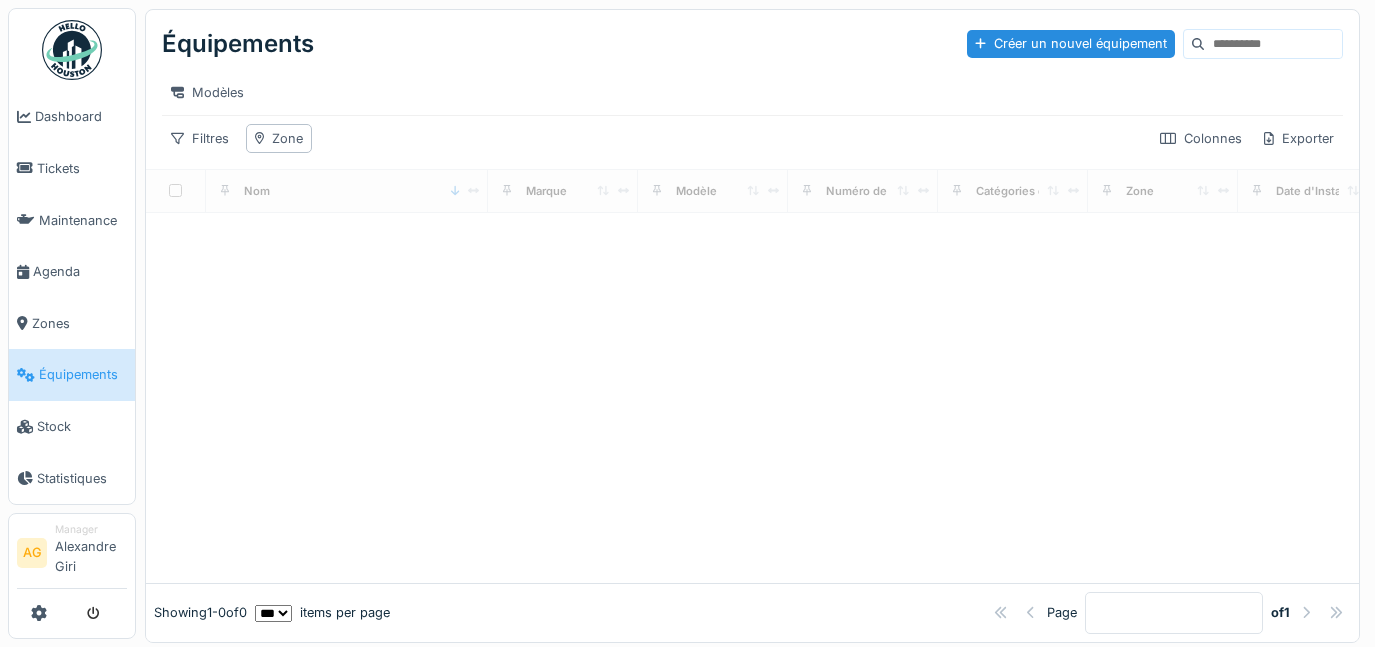 scroll, scrollTop: 0, scrollLeft: 0, axis: both 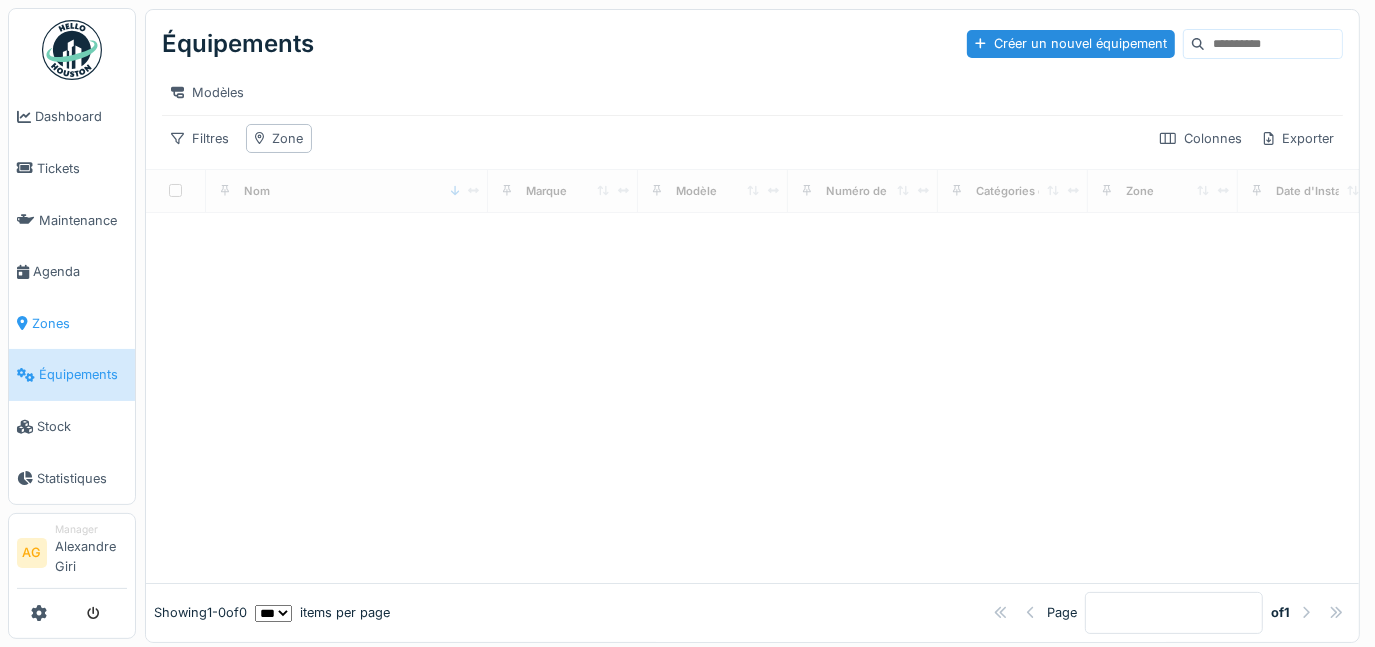 click on "Zones" at bounding box center (79, 323) 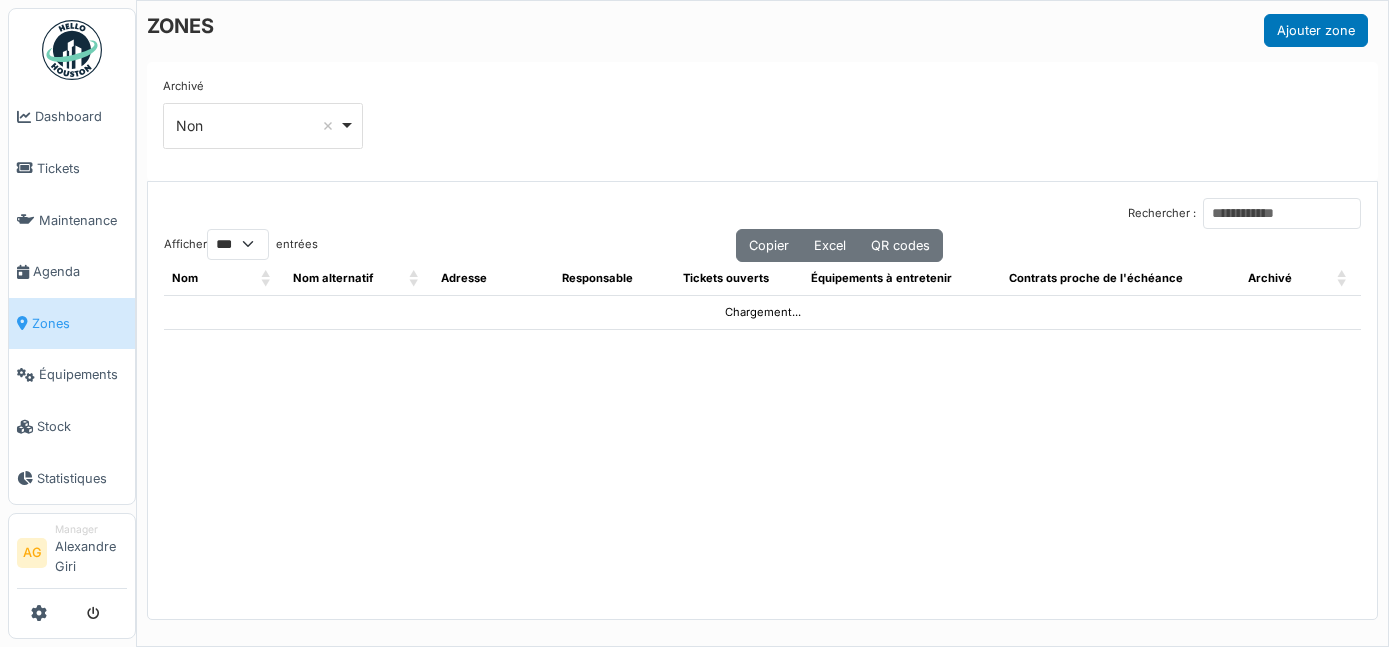 select on "***" 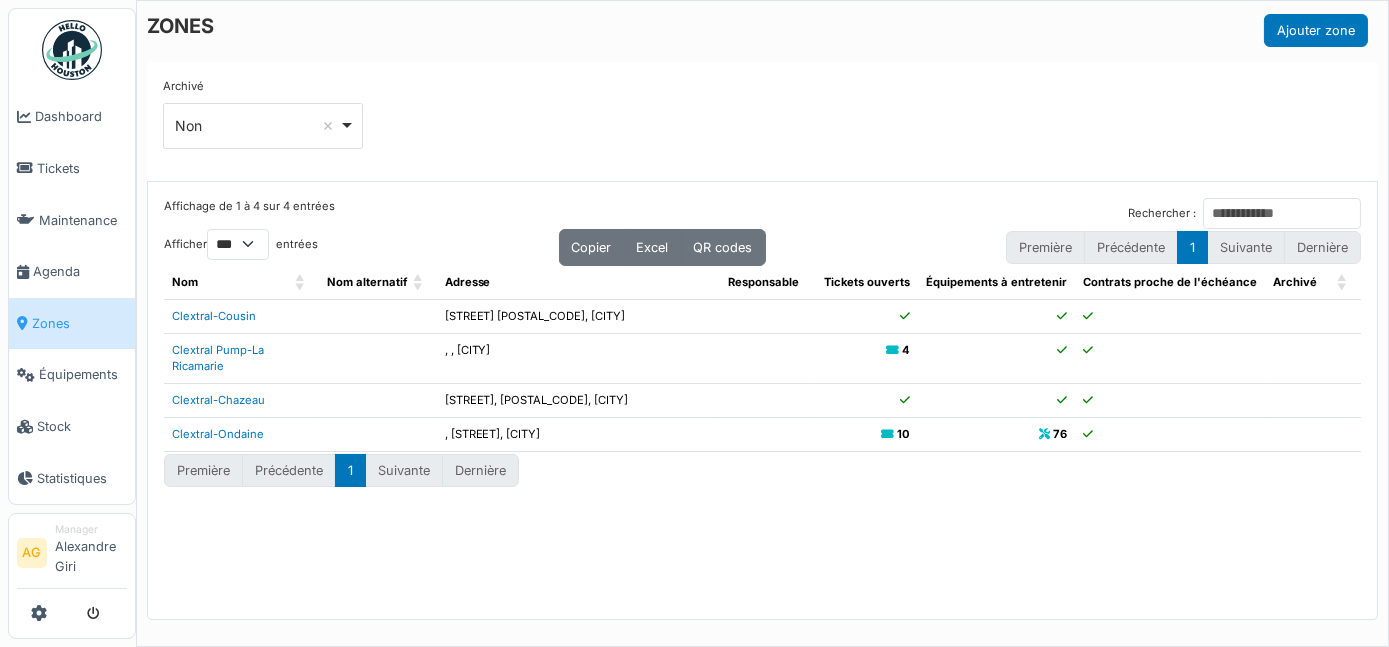 click on "Clextral-Ondaine" at bounding box center [241, 434] 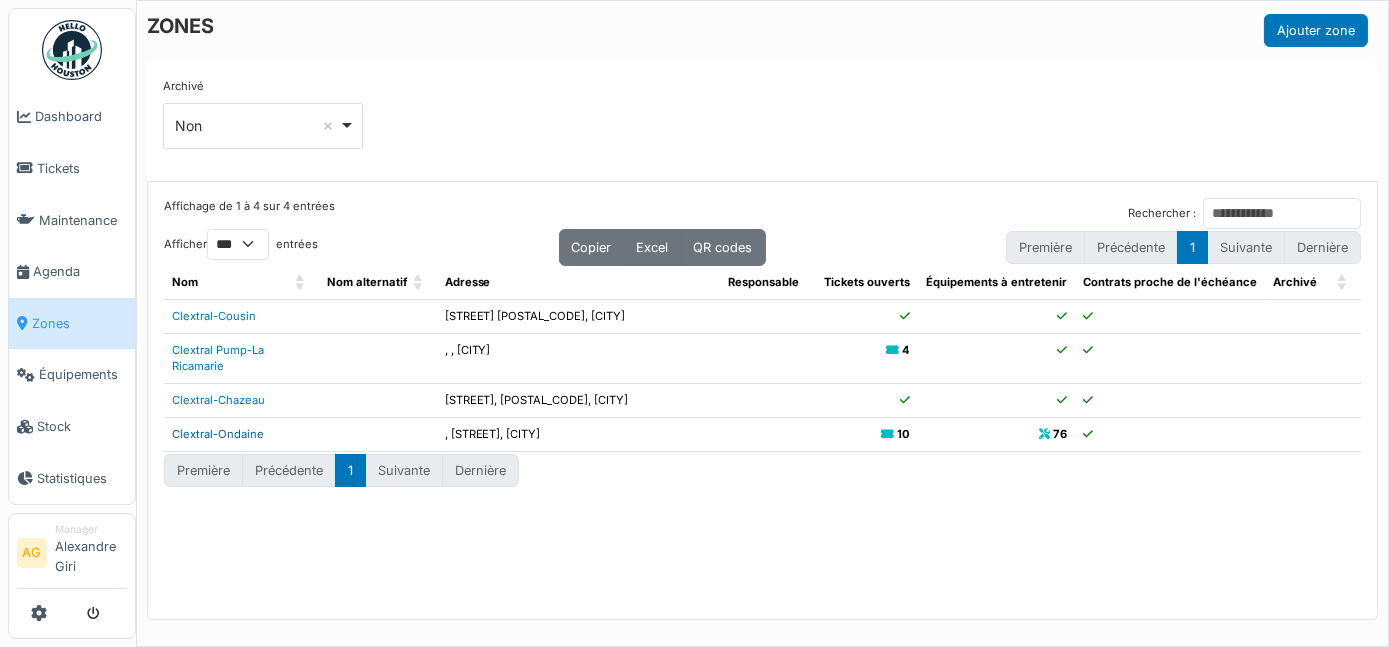 click on "Clextral-Ondaine" at bounding box center (218, 434) 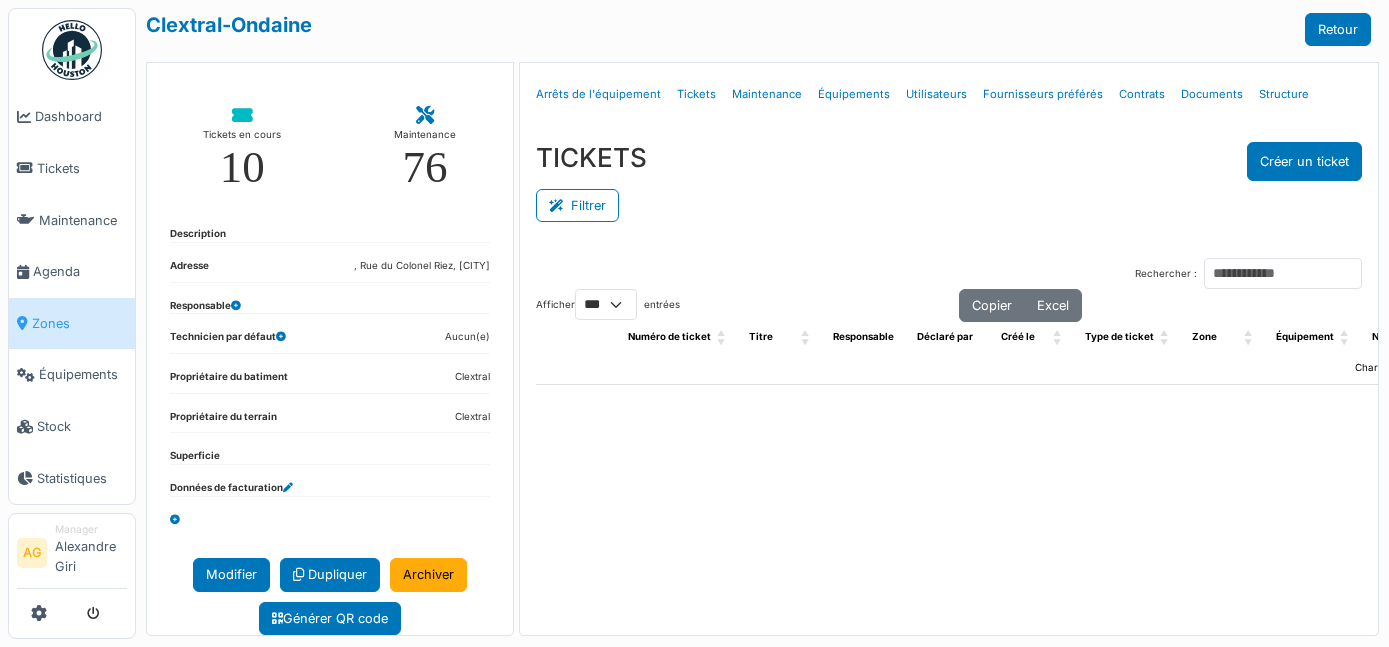 select on "***" 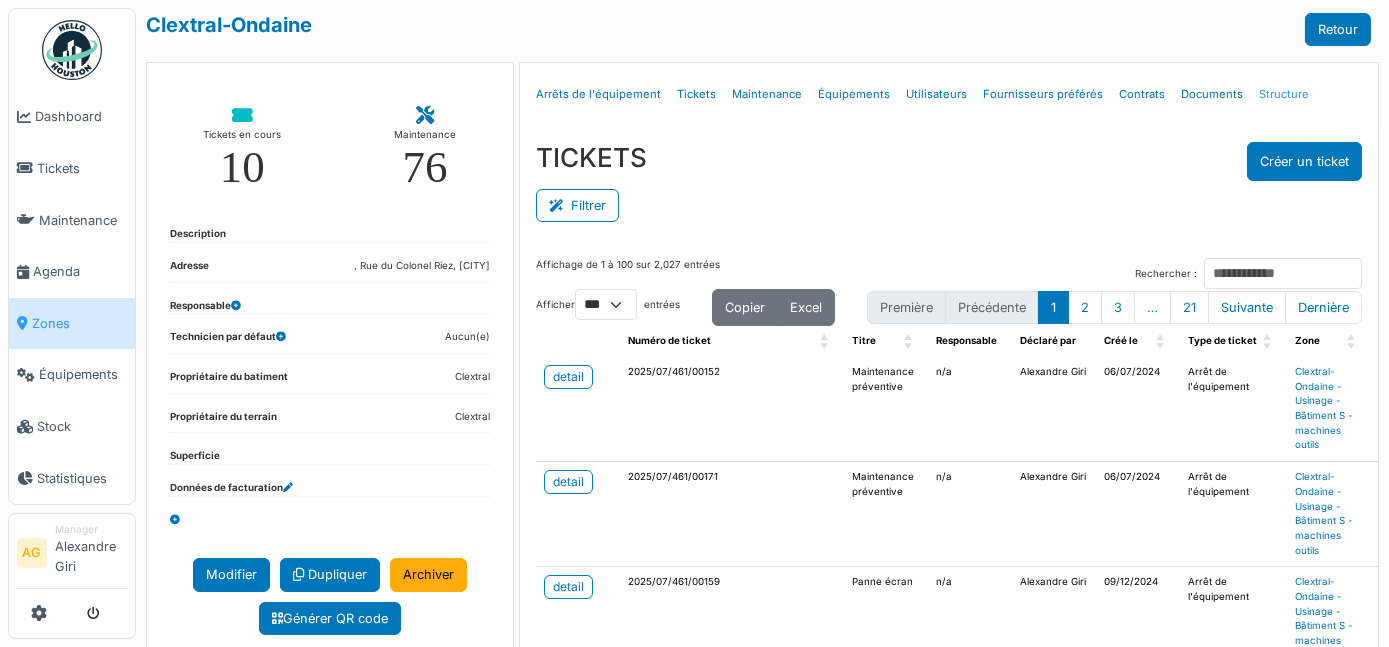 click on "Structure" at bounding box center [1284, 94] 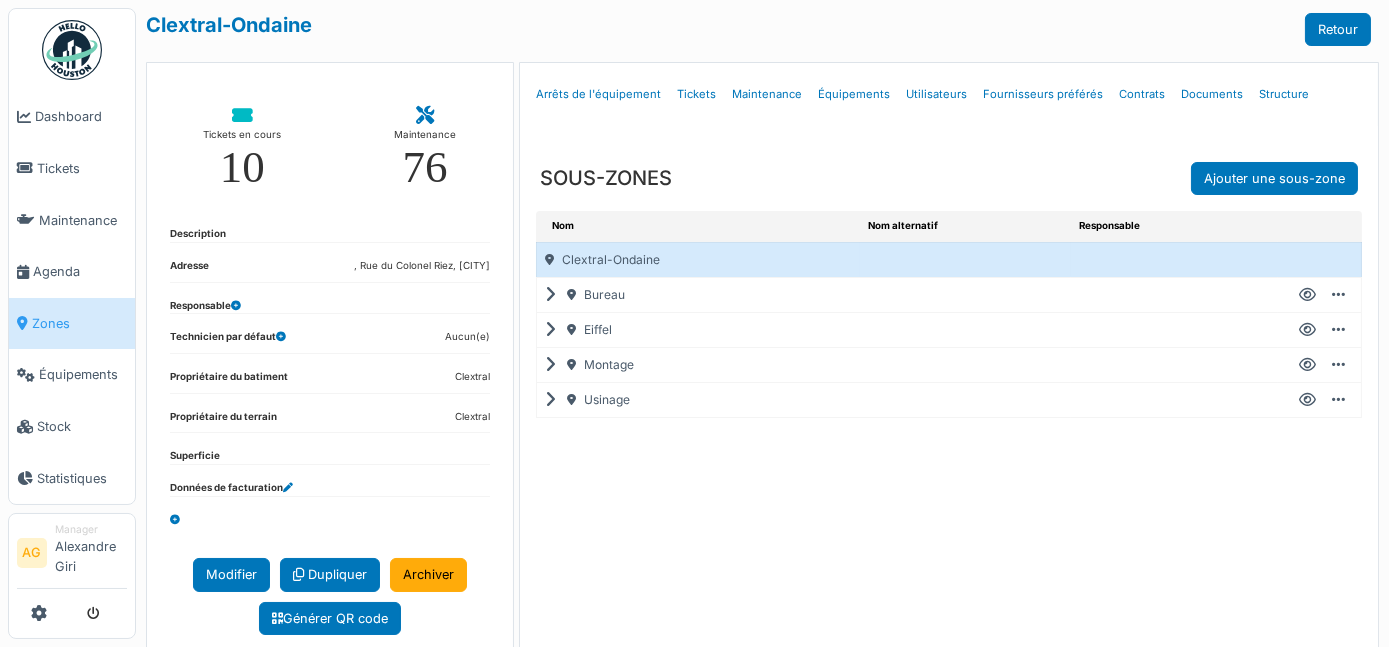 click at bounding box center (554, 400) 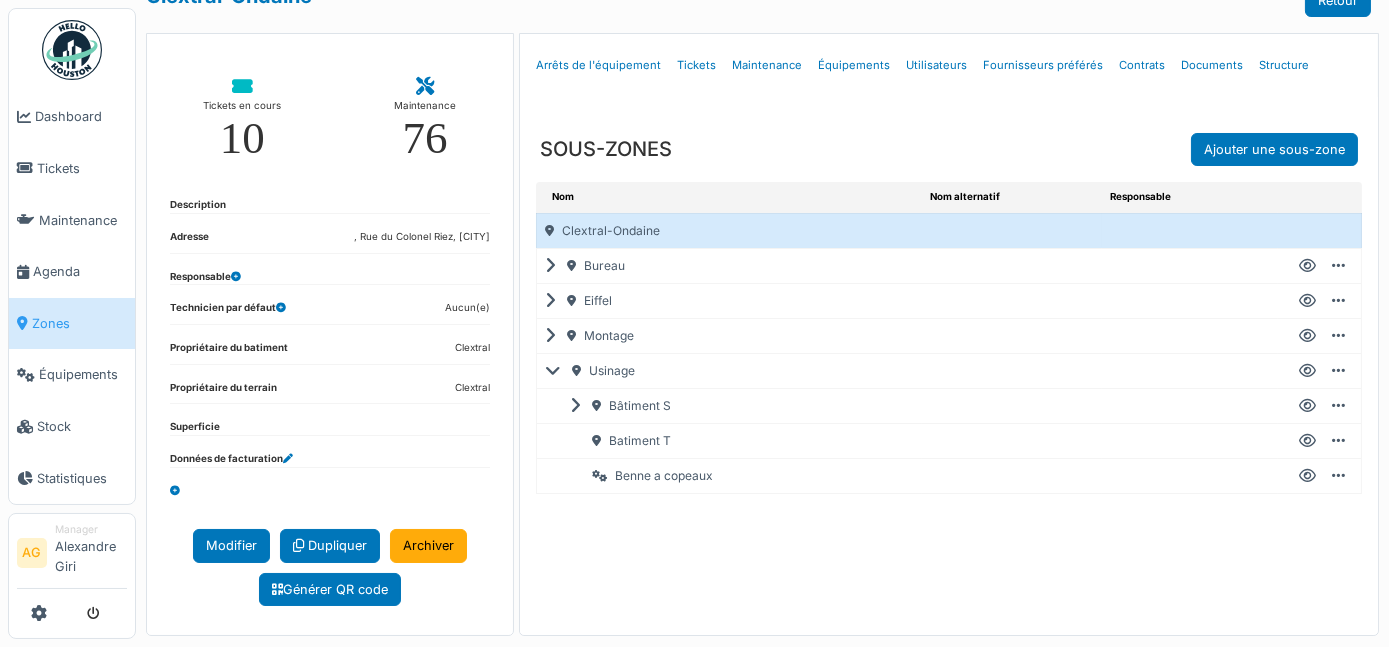scroll, scrollTop: 41, scrollLeft: 0, axis: vertical 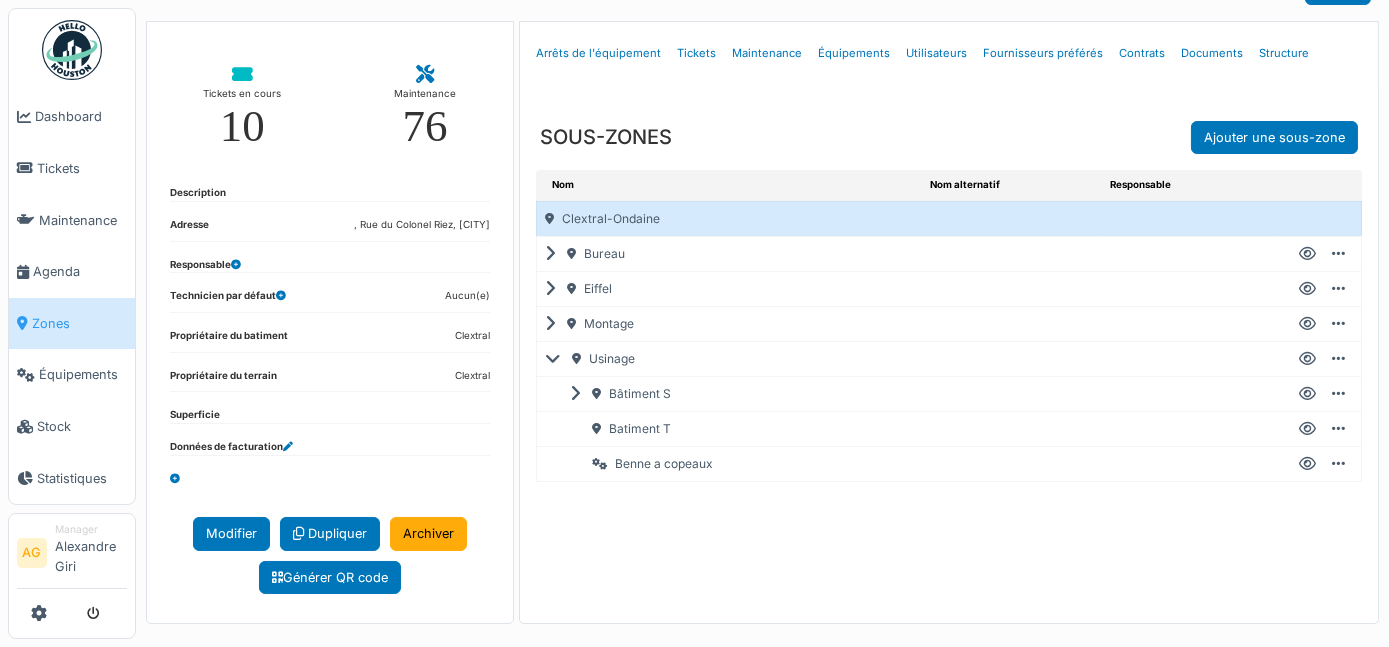 click at bounding box center [579, 394] 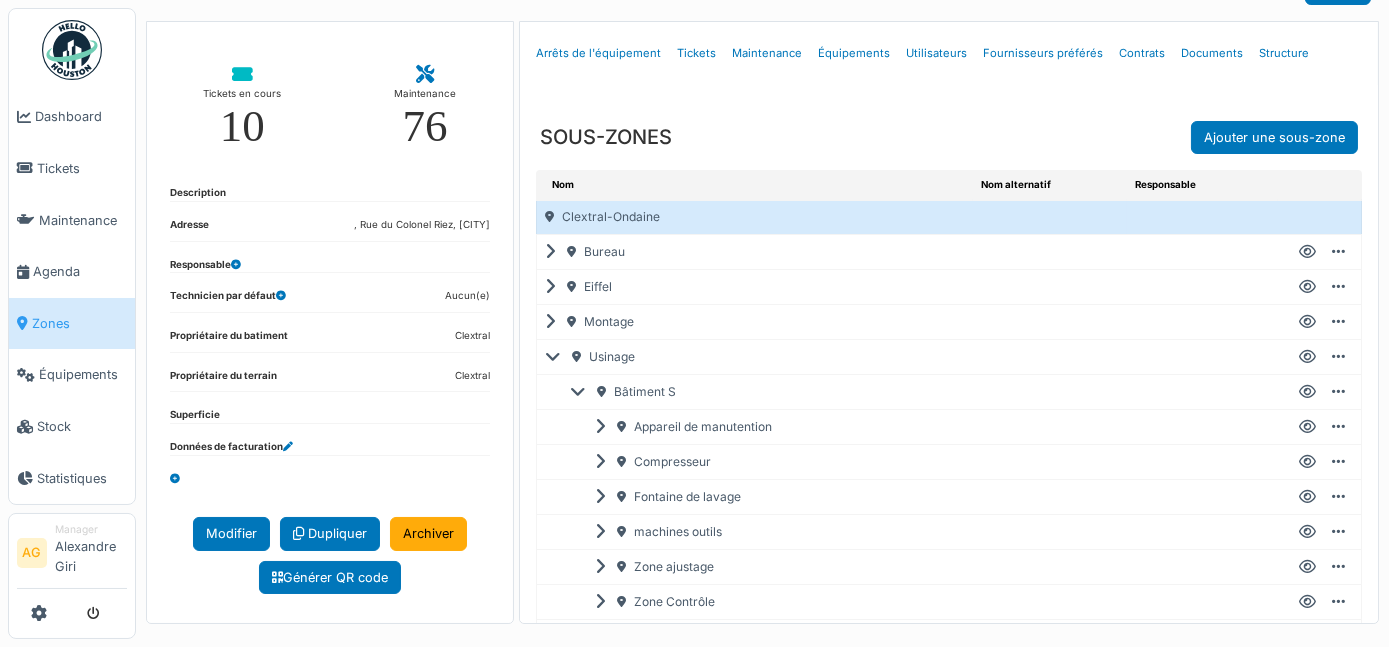scroll, scrollTop: 0, scrollLeft: 0, axis: both 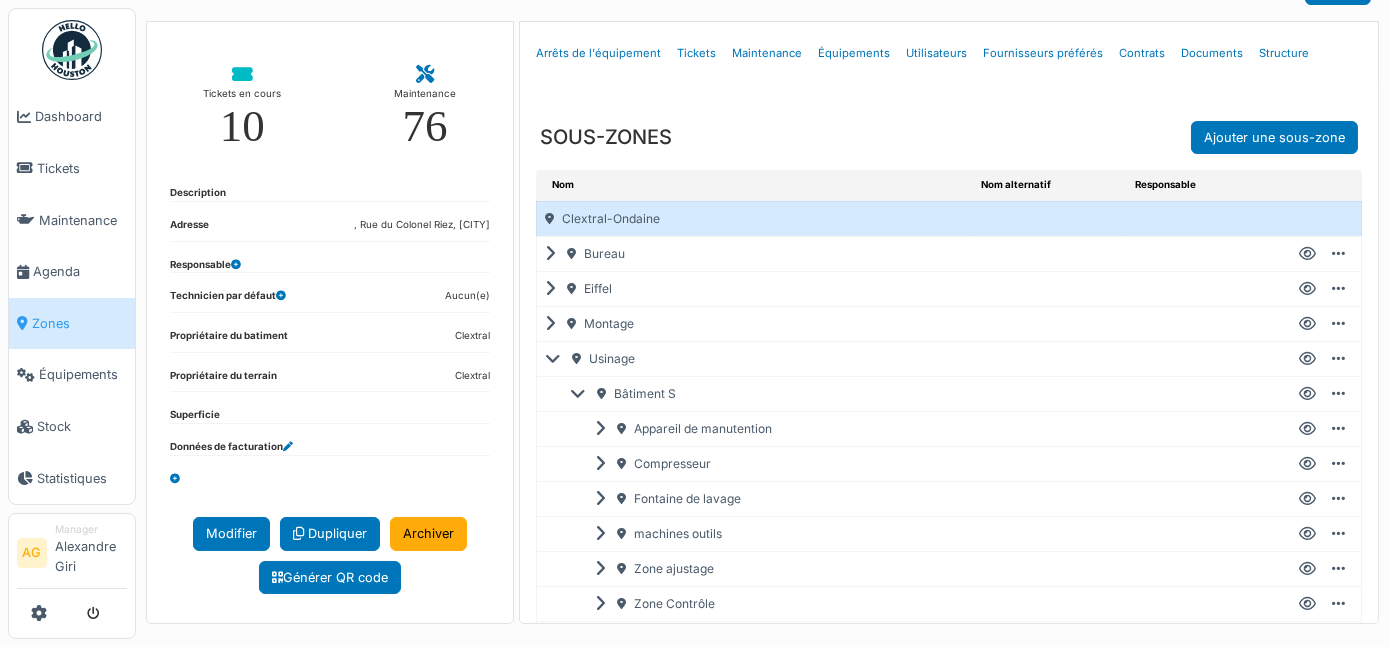 click at bounding box center [554, 324] 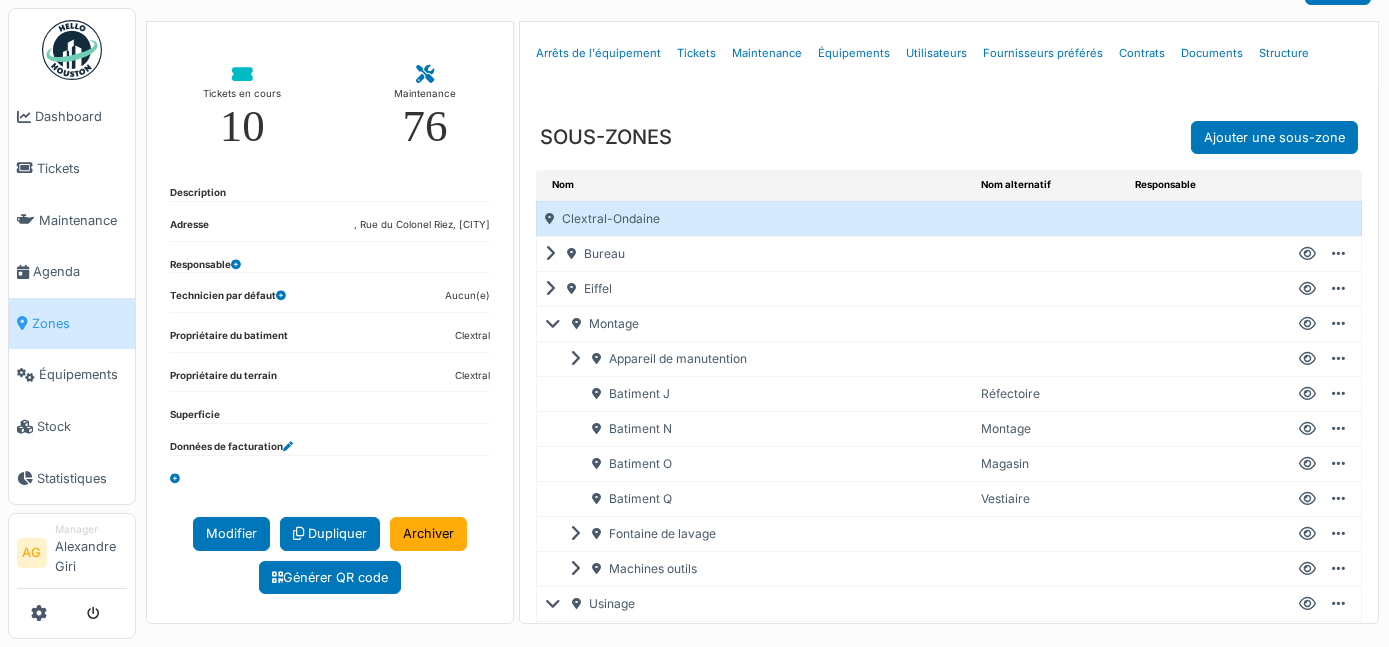 scroll, scrollTop: 90, scrollLeft: 0, axis: vertical 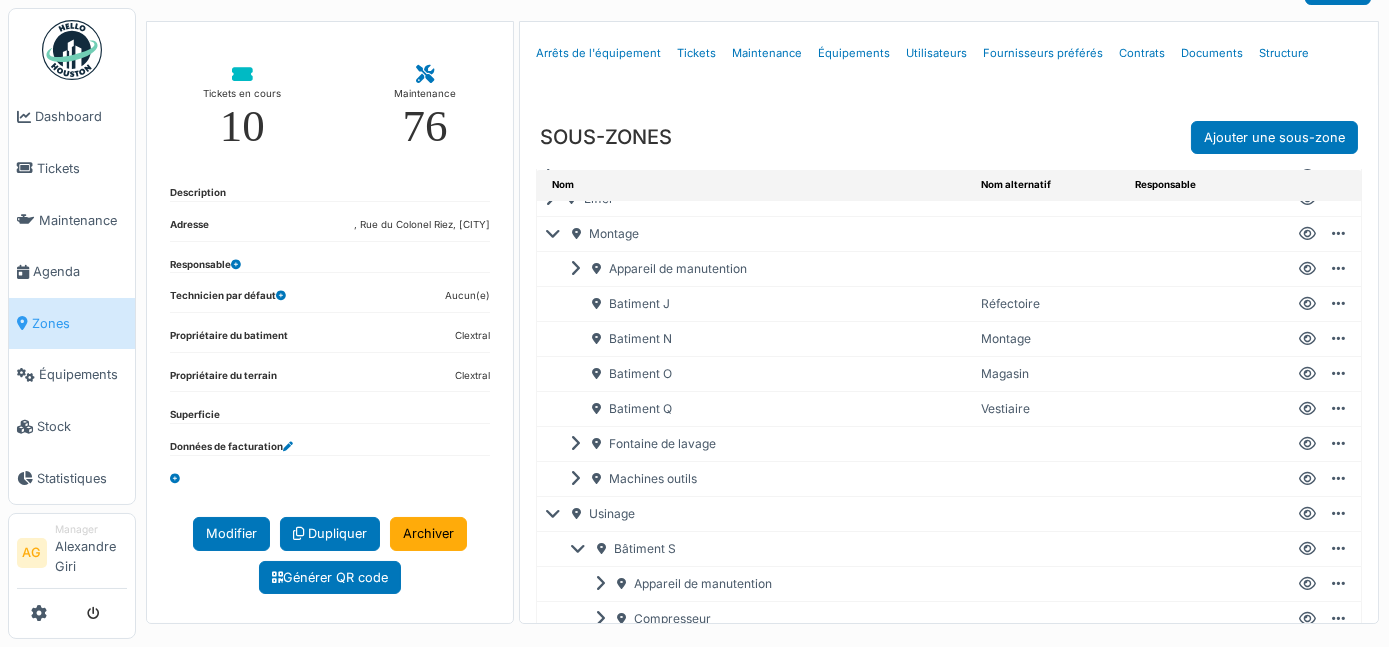 click at bounding box center [1338, 479] 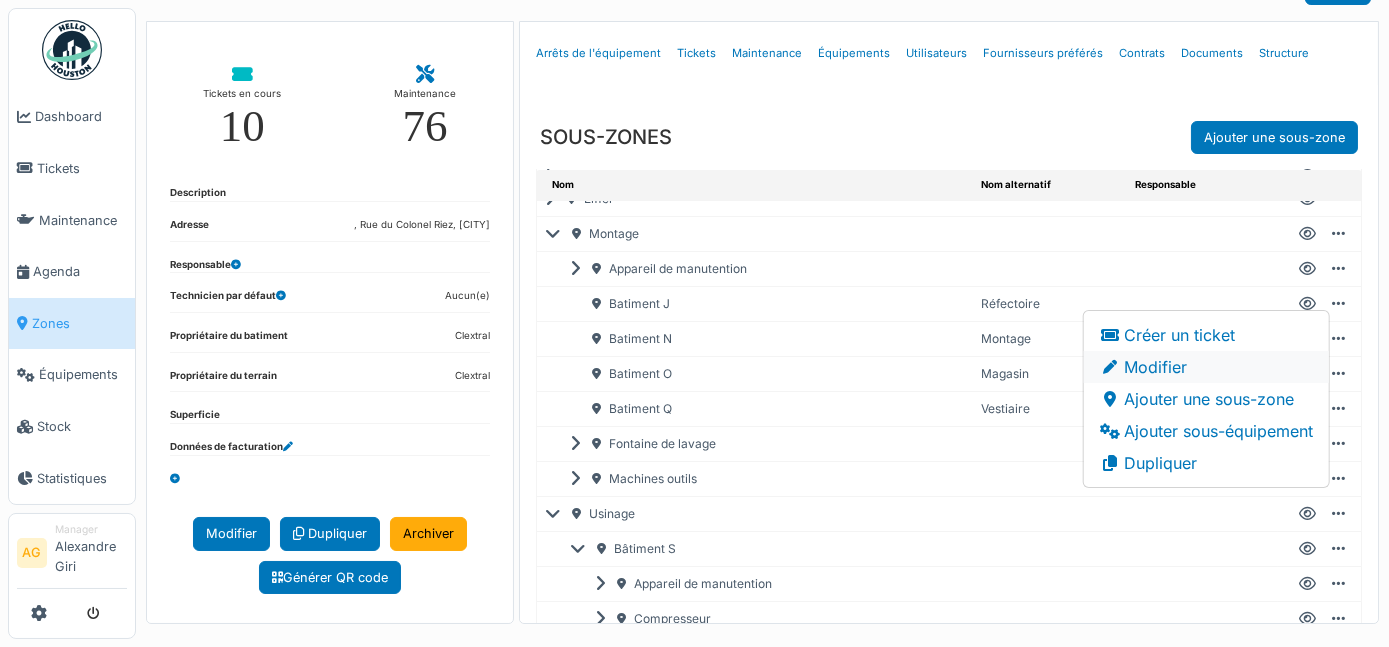 click on "Modifier" at bounding box center (1206, 367) 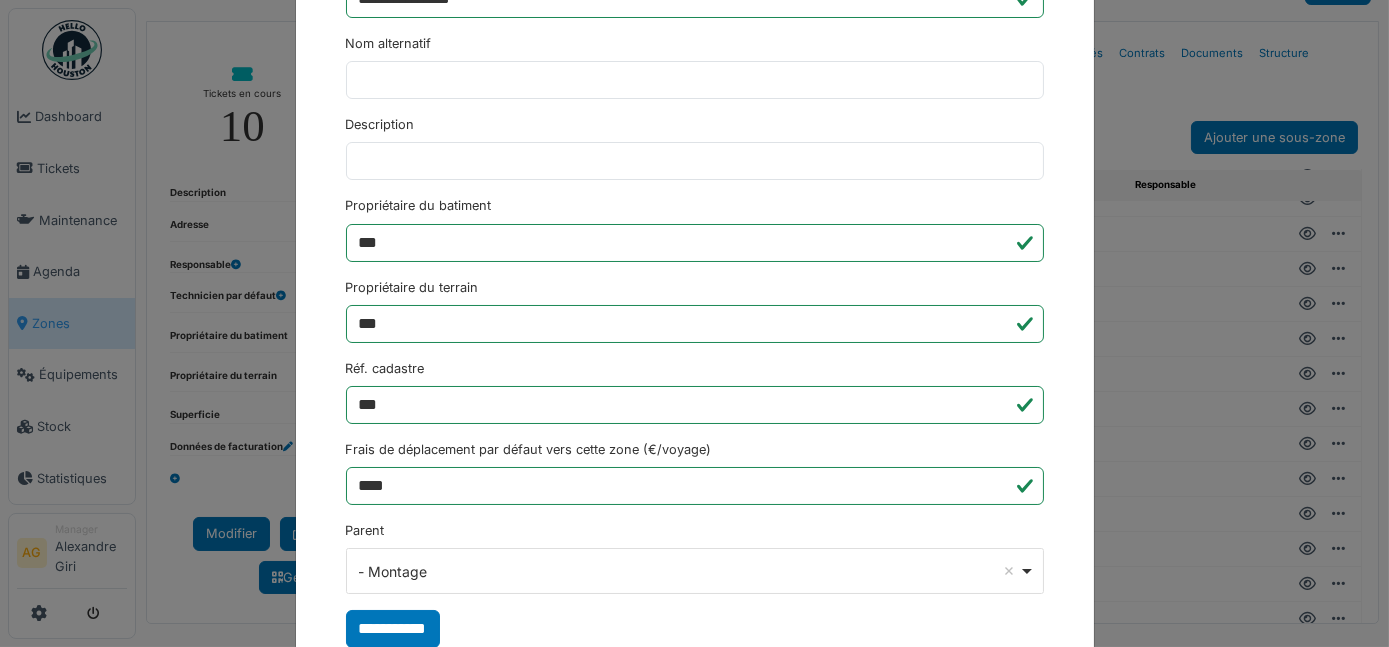 scroll, scrollTop: 239, scrollLeft: 0, axis: vertical 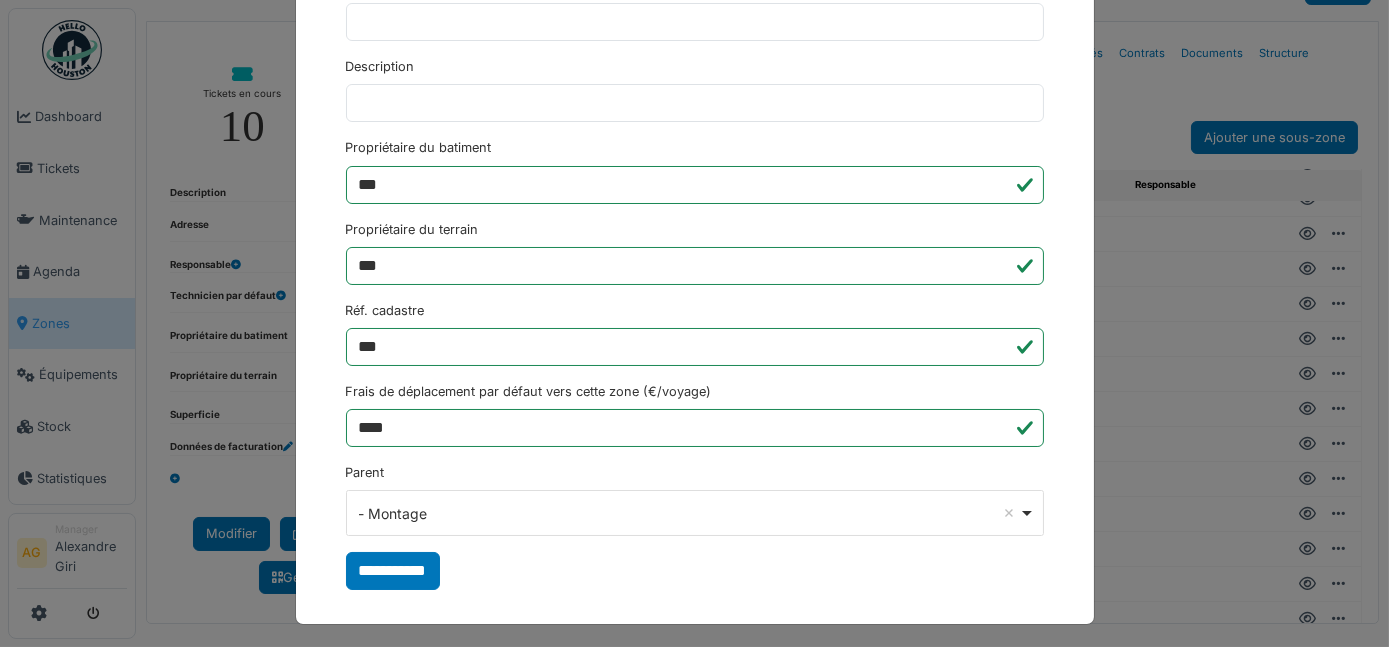 click on "- Montage Remove item" at bounding box center [694, 513] 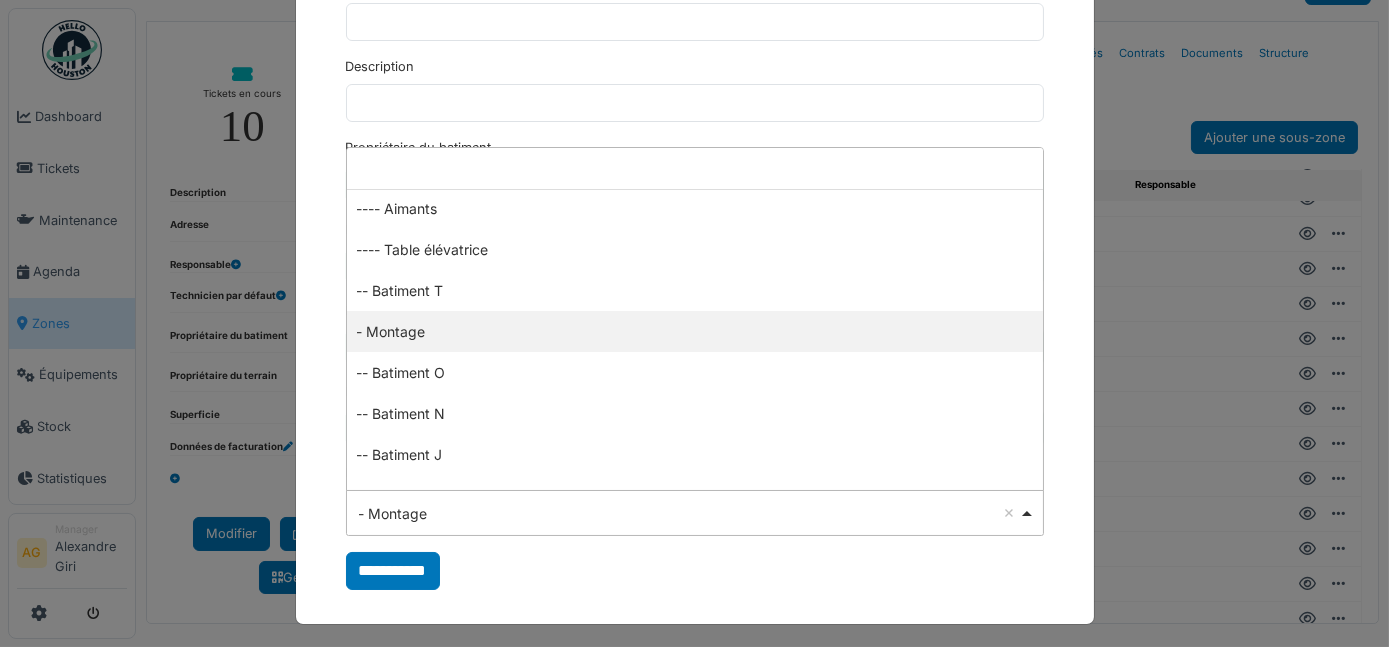scroll, scrollTop: 1181, scrollLeft: 0, axis: vertical 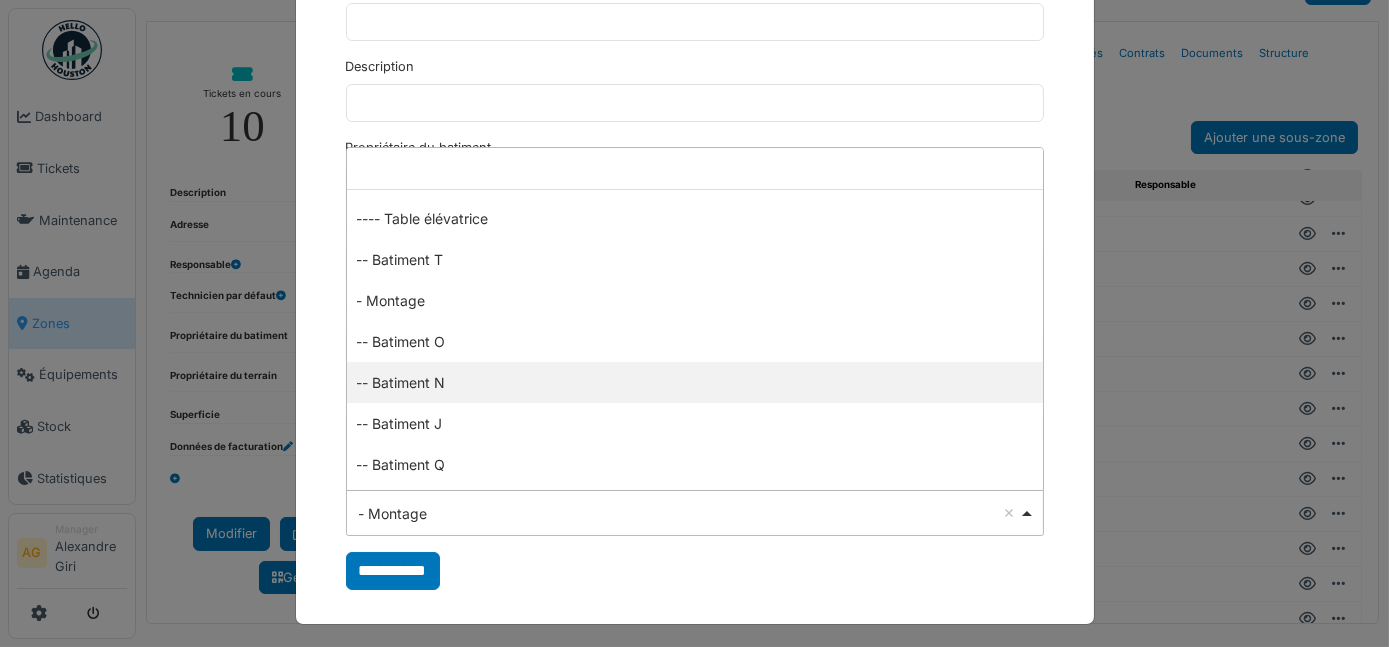 select on "*****" 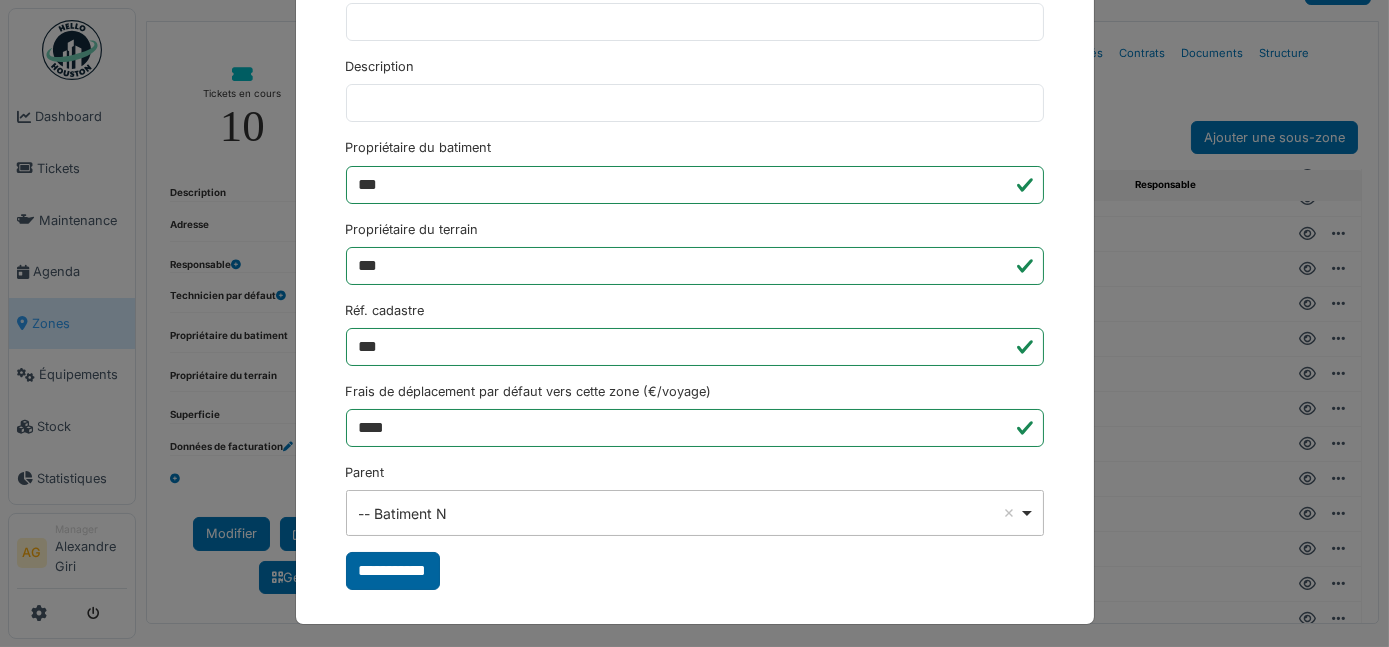click on "**********" at bounding box center (393, 571) 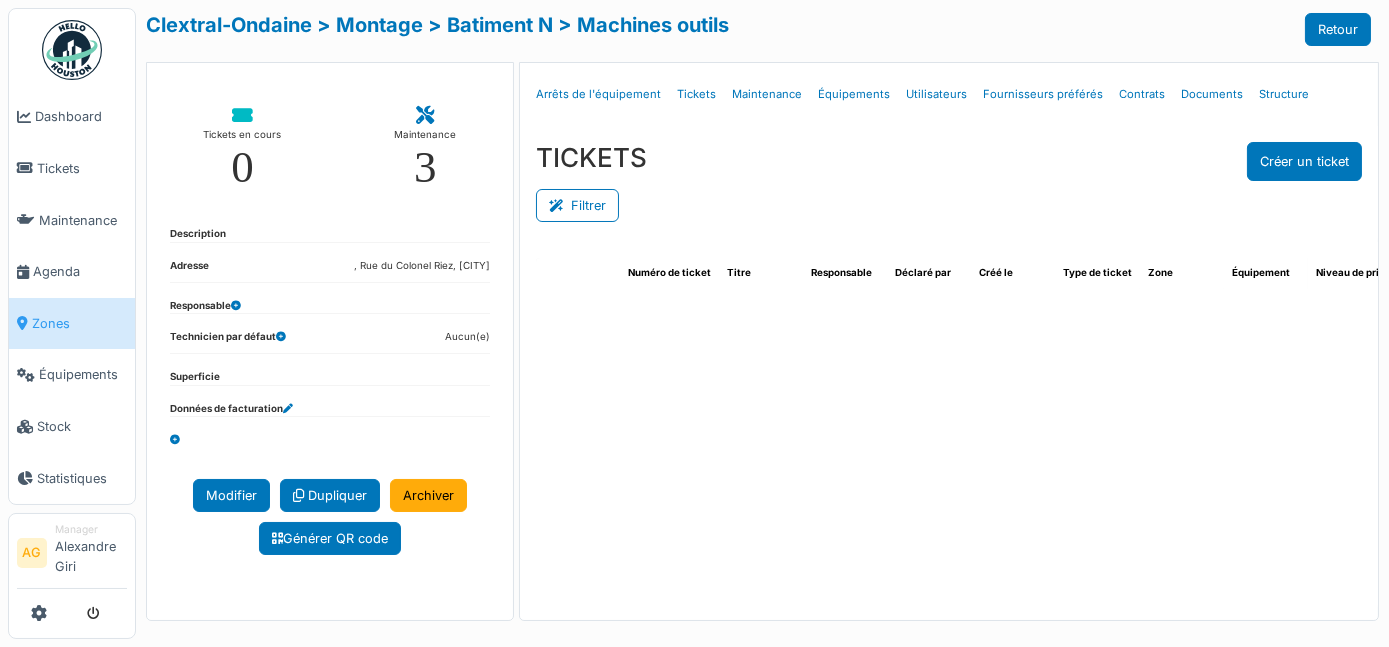 select on "***" 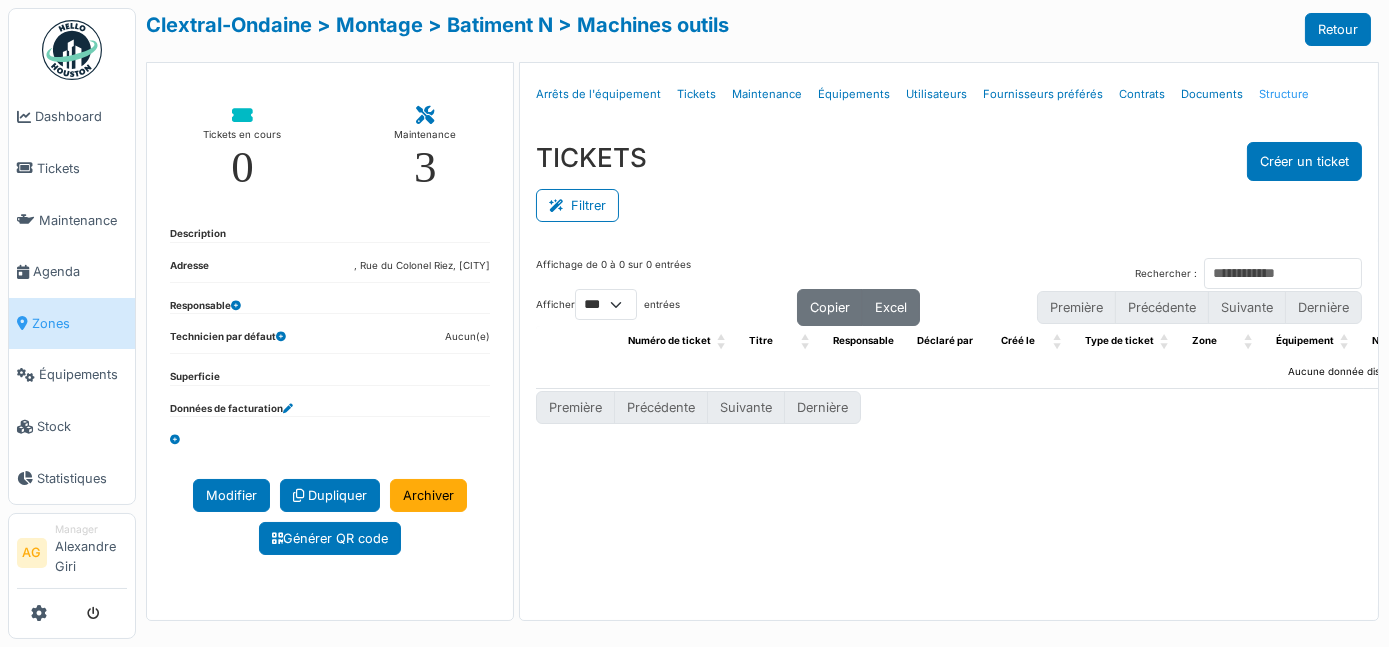 click on "Structure" at bounding box center [1284, 94] 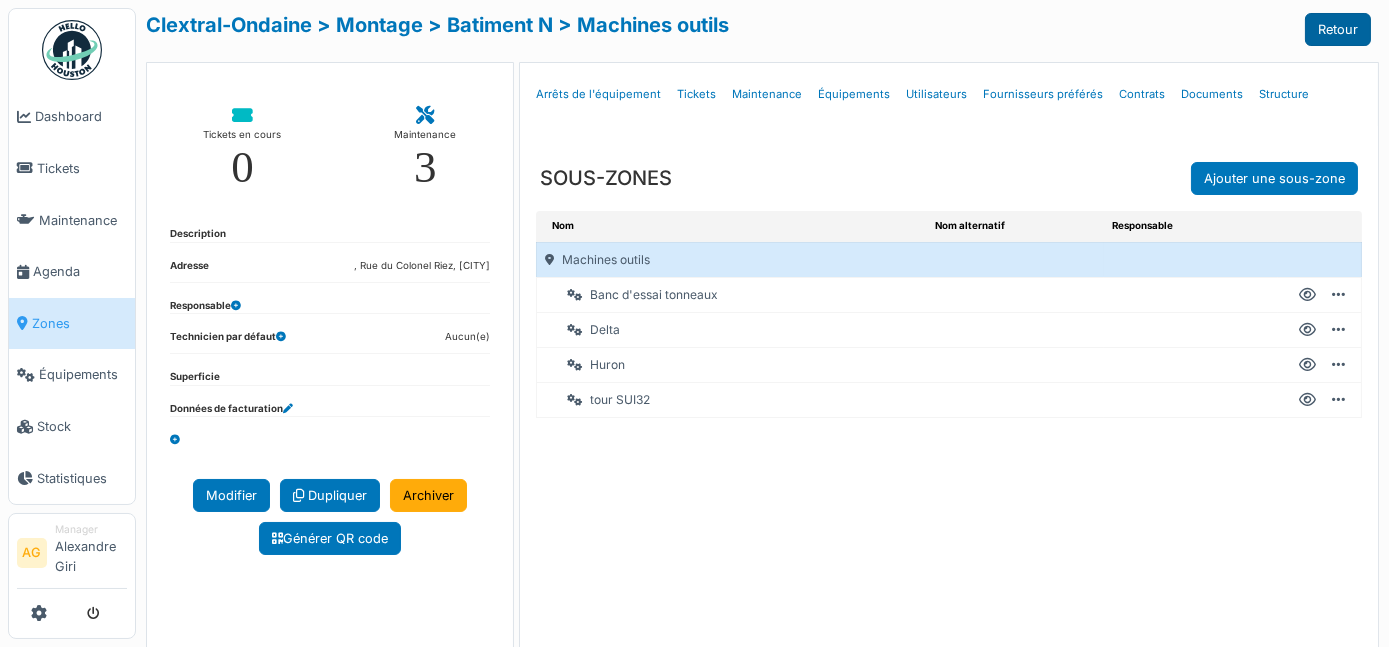 click on "Retour" at bounding box center (1338, 29) 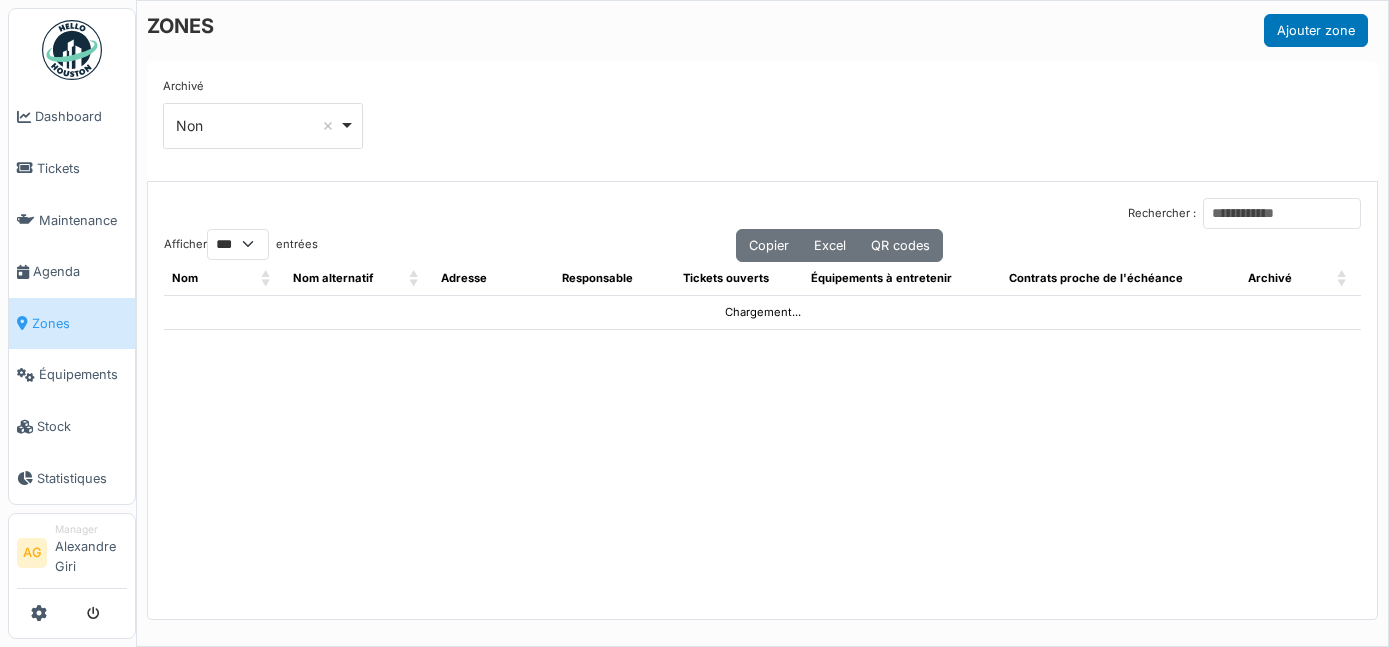 select on "***" 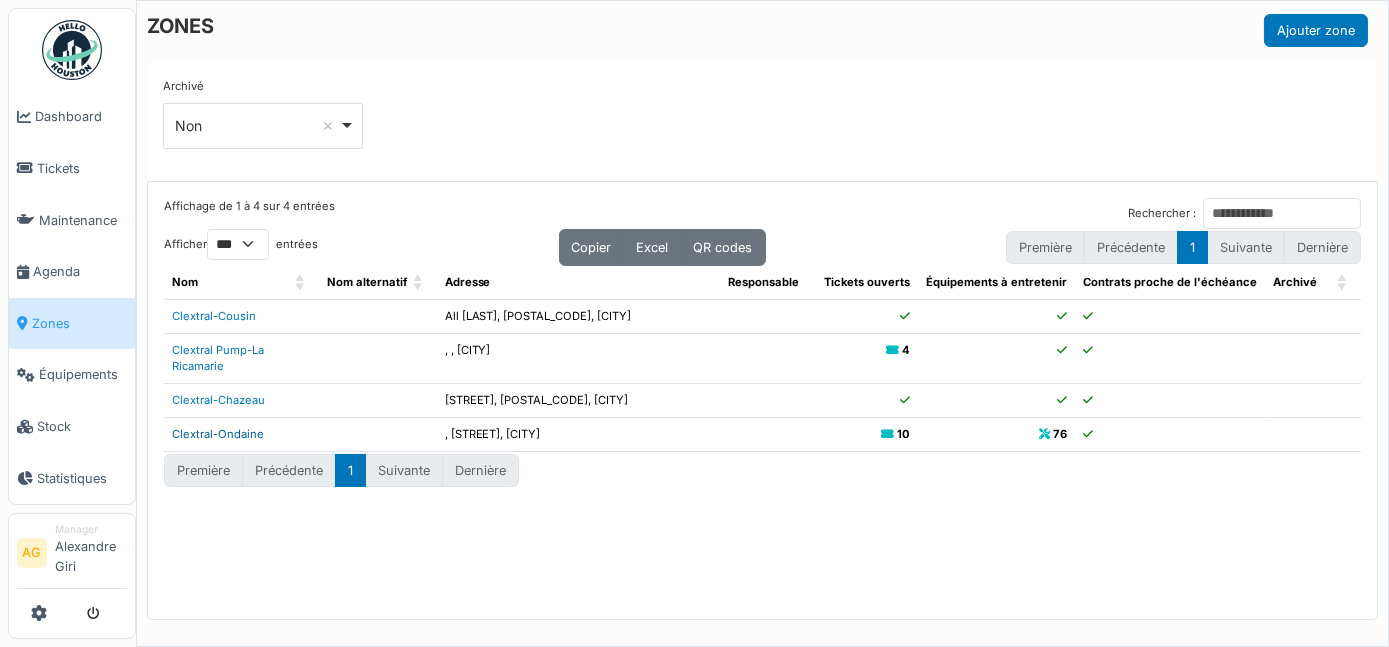 click on "Clextral-Ondaine" at bounding box center (218, 434) 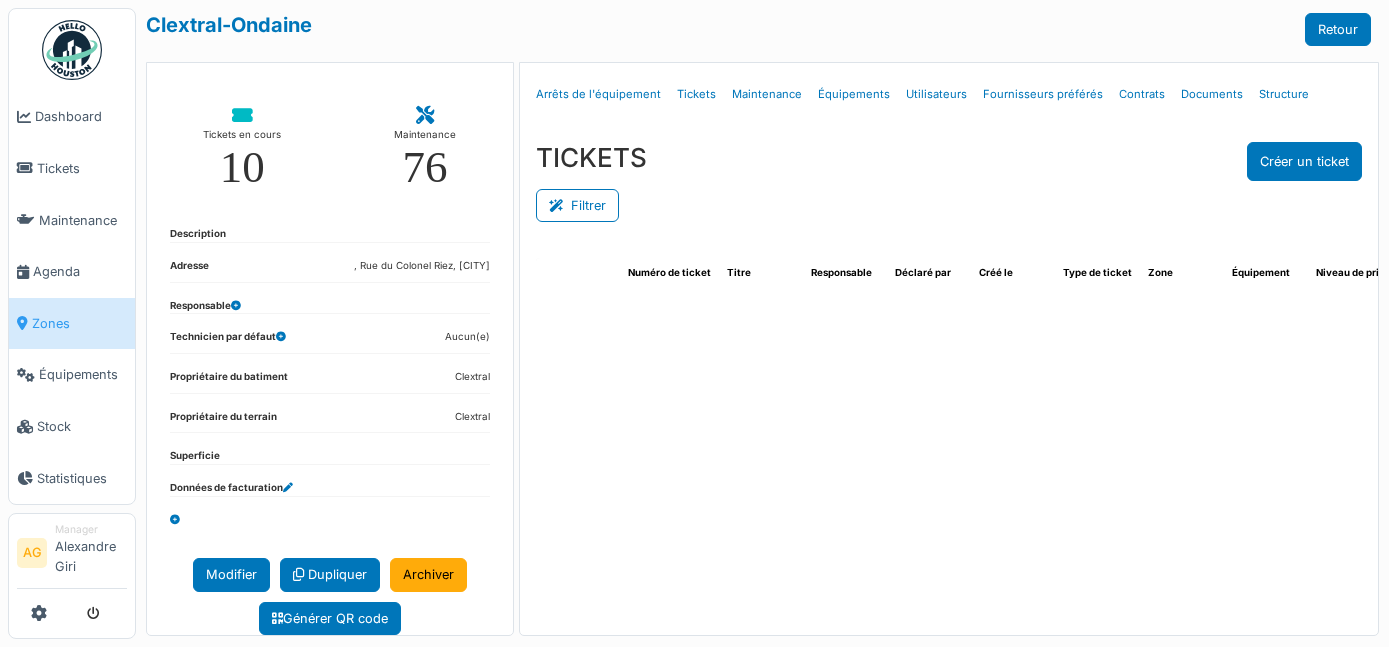 scroll, scrollTop: 0, scrollLeft: 0, axis: both 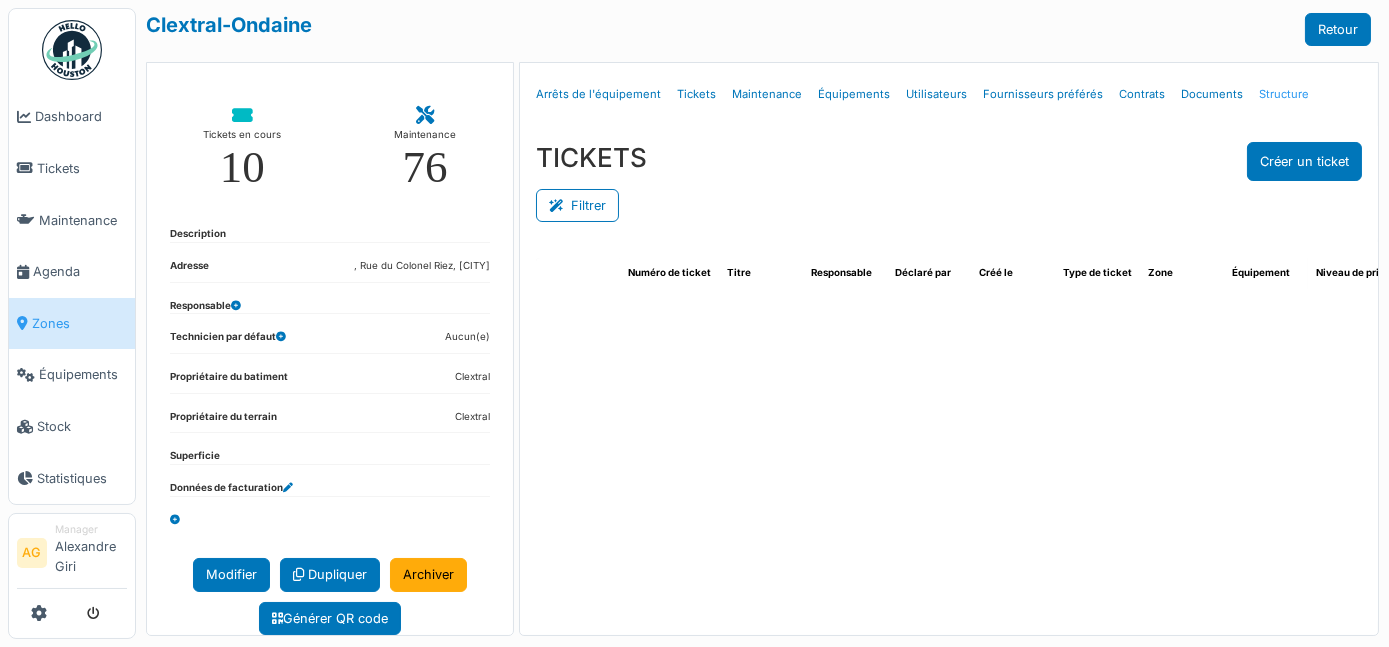select on "***" 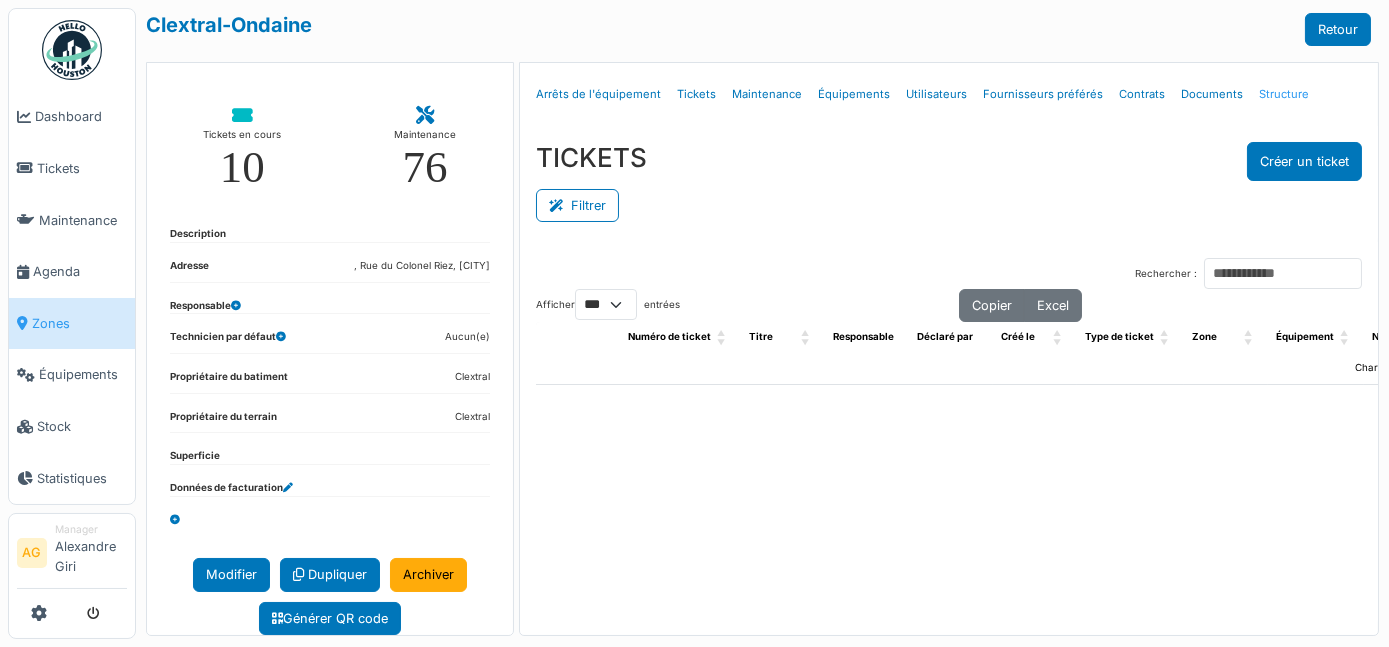 click on "Structure" at bounding box center [1284, 94] 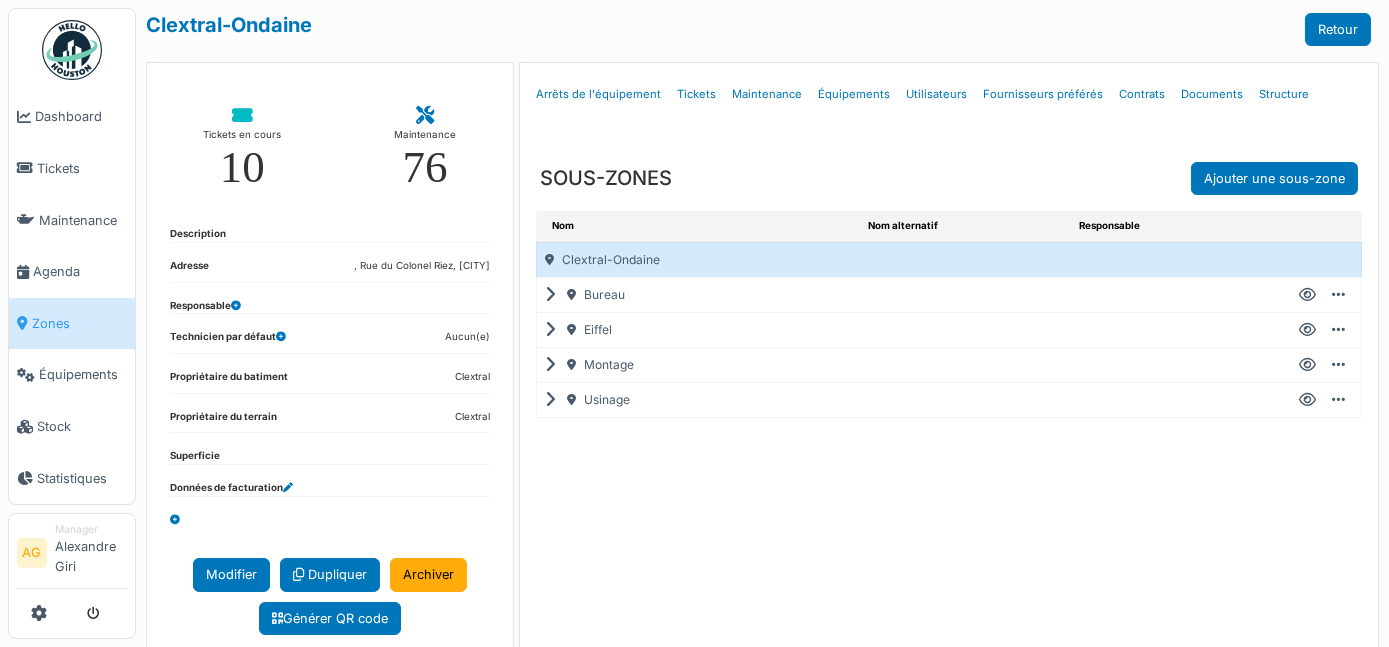 click at bounding box center (554, 365) 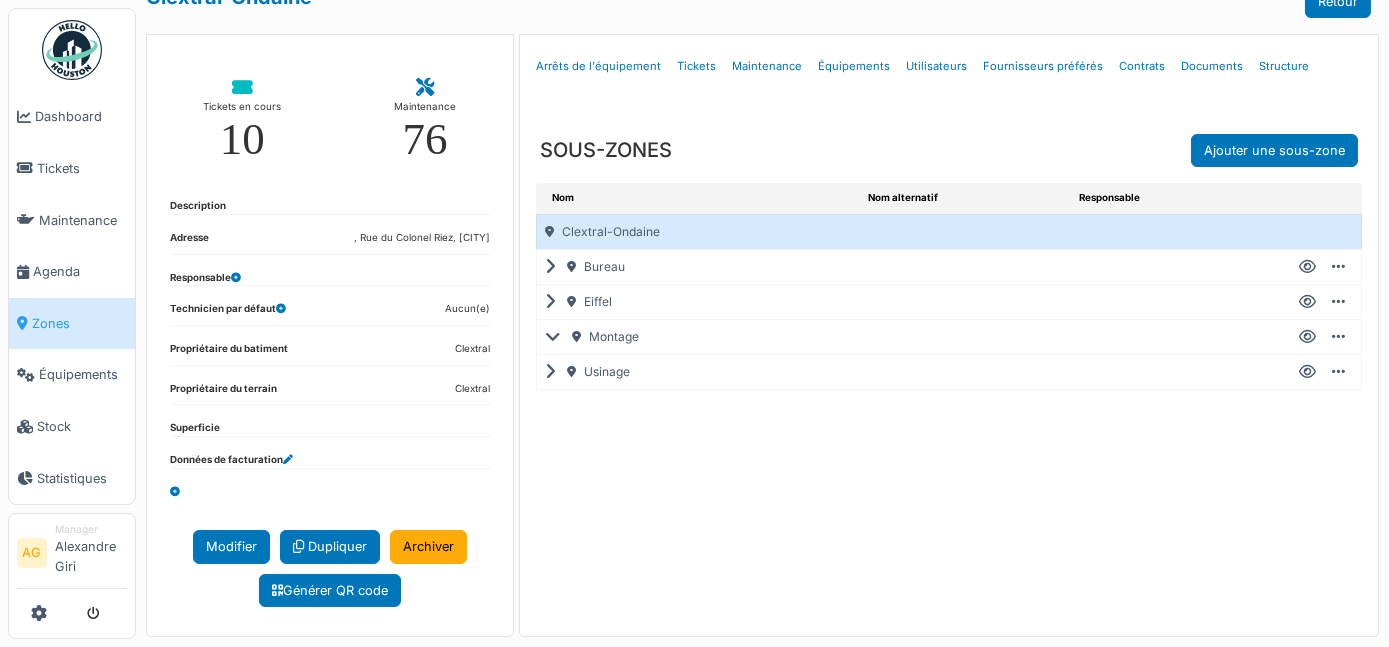 scroll, scrollTop: 41, scrollLeft: 0, axis: vertical 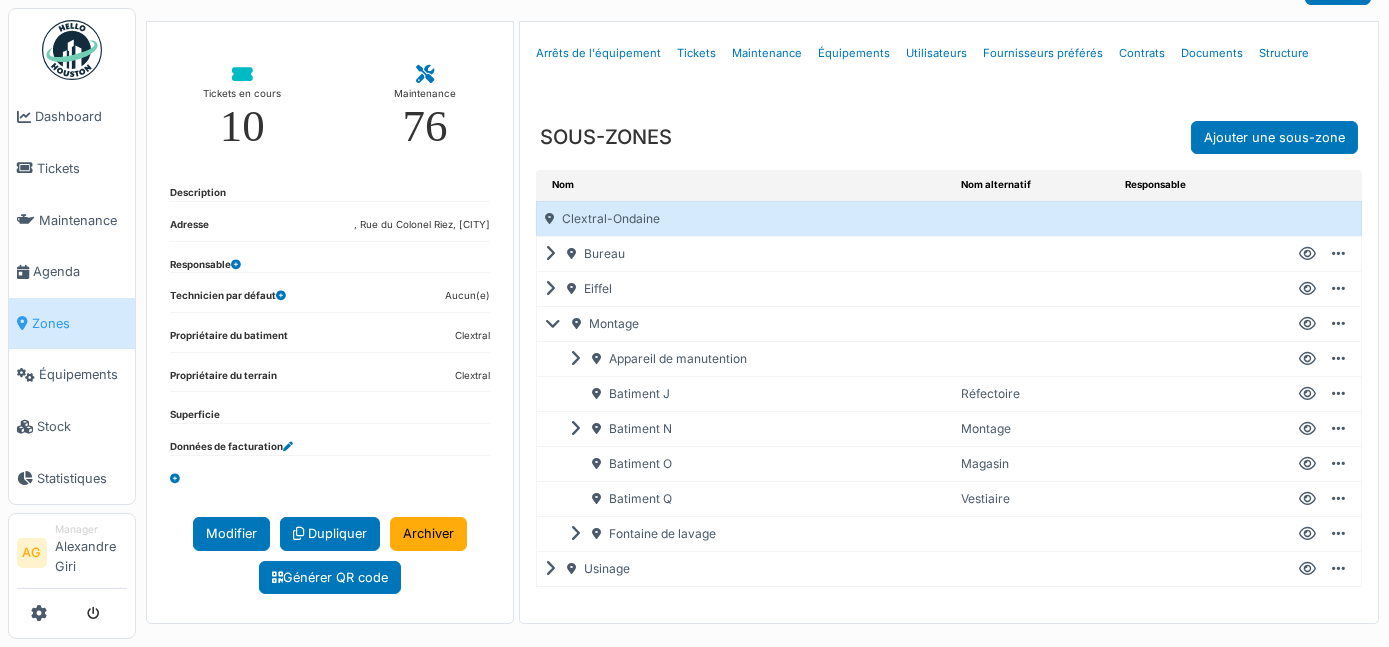 click at bounding box center [1338, 534] 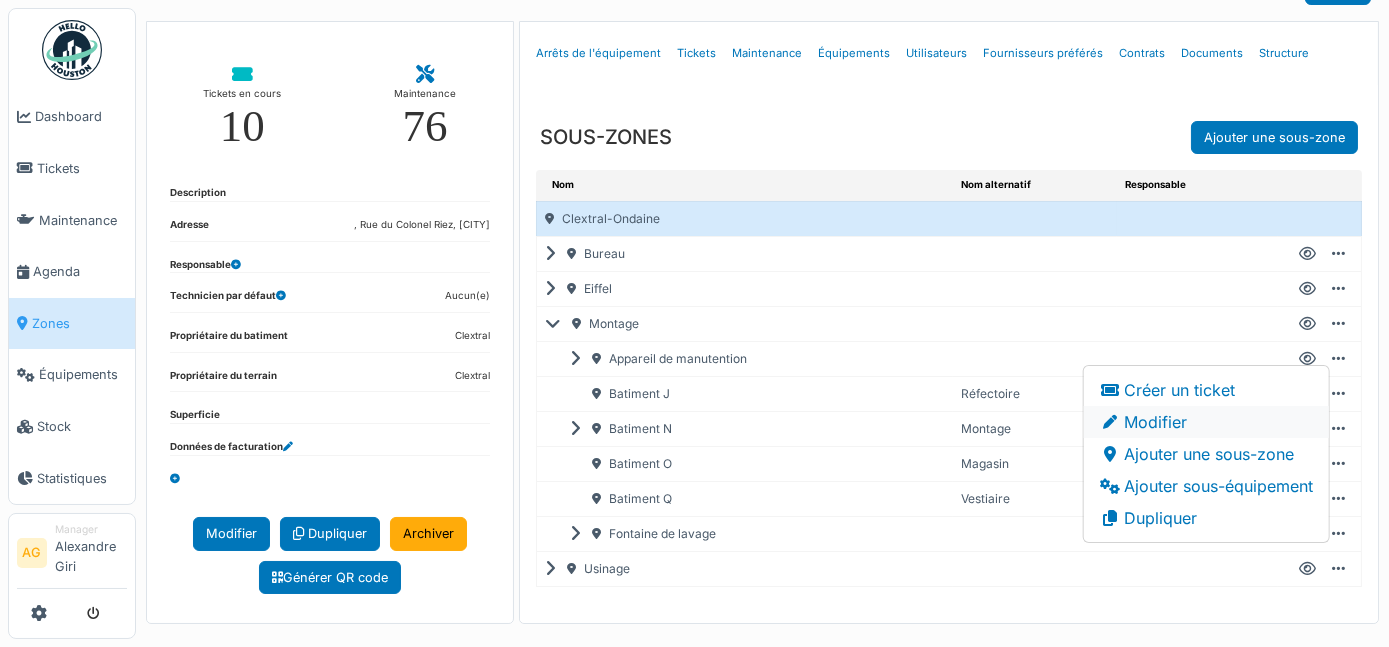 click on "Modifier" at bounding box center [1206, 422] 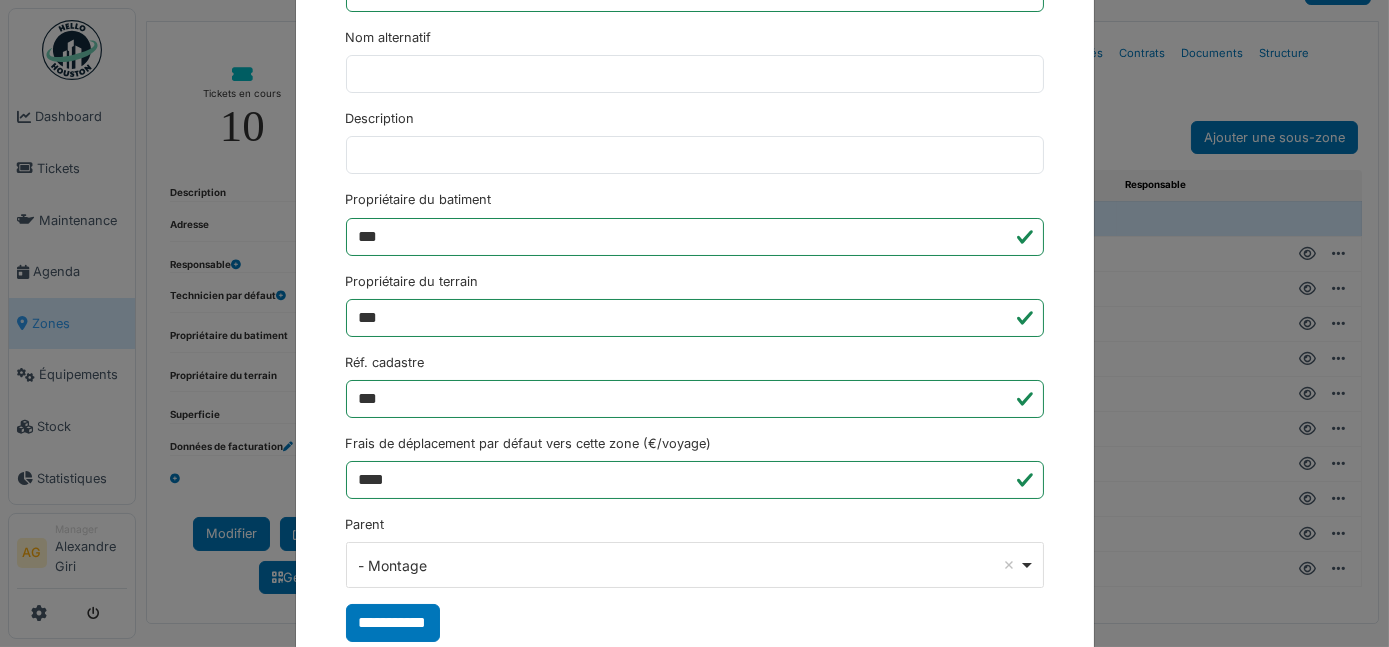 scroll, scrollTop: 239, scrollLeft: 0, axis: vertical 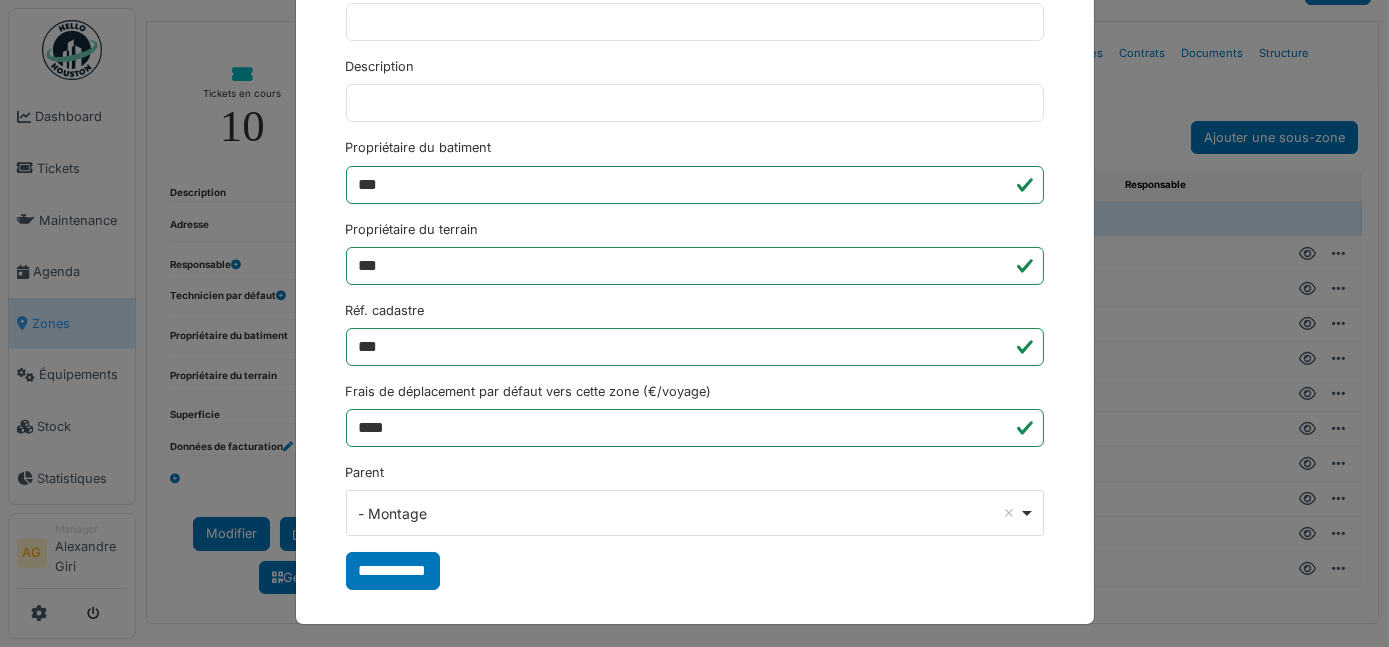 click on "- Montage Remove item" at bounding box center [688, 513] 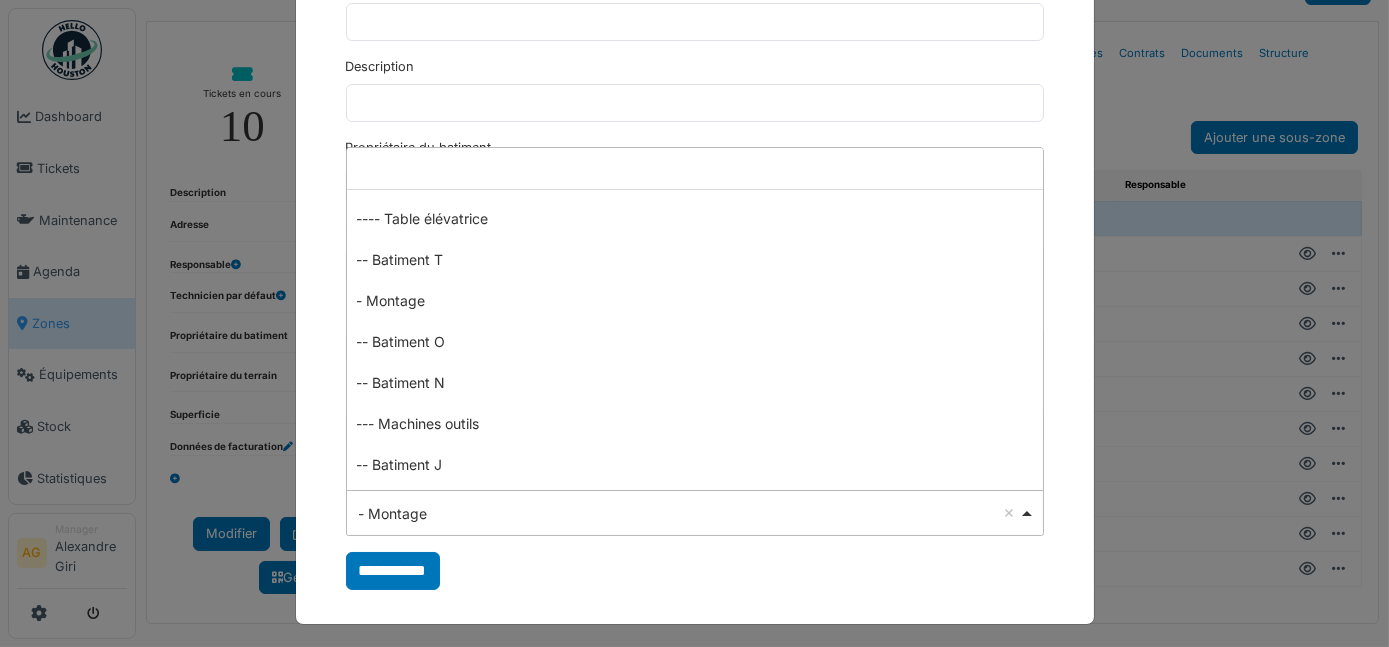scroll, scrollTop: 1272, scrollLeft: 0, axis: vertical 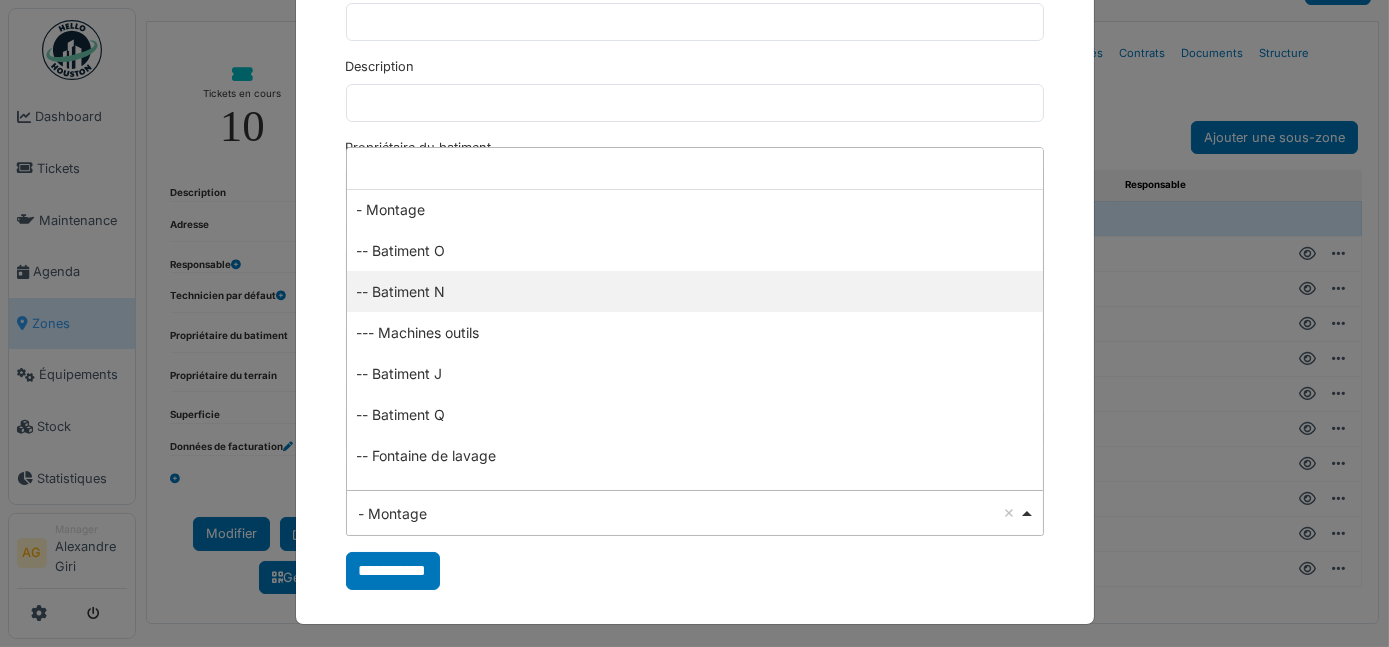 select on "*****" 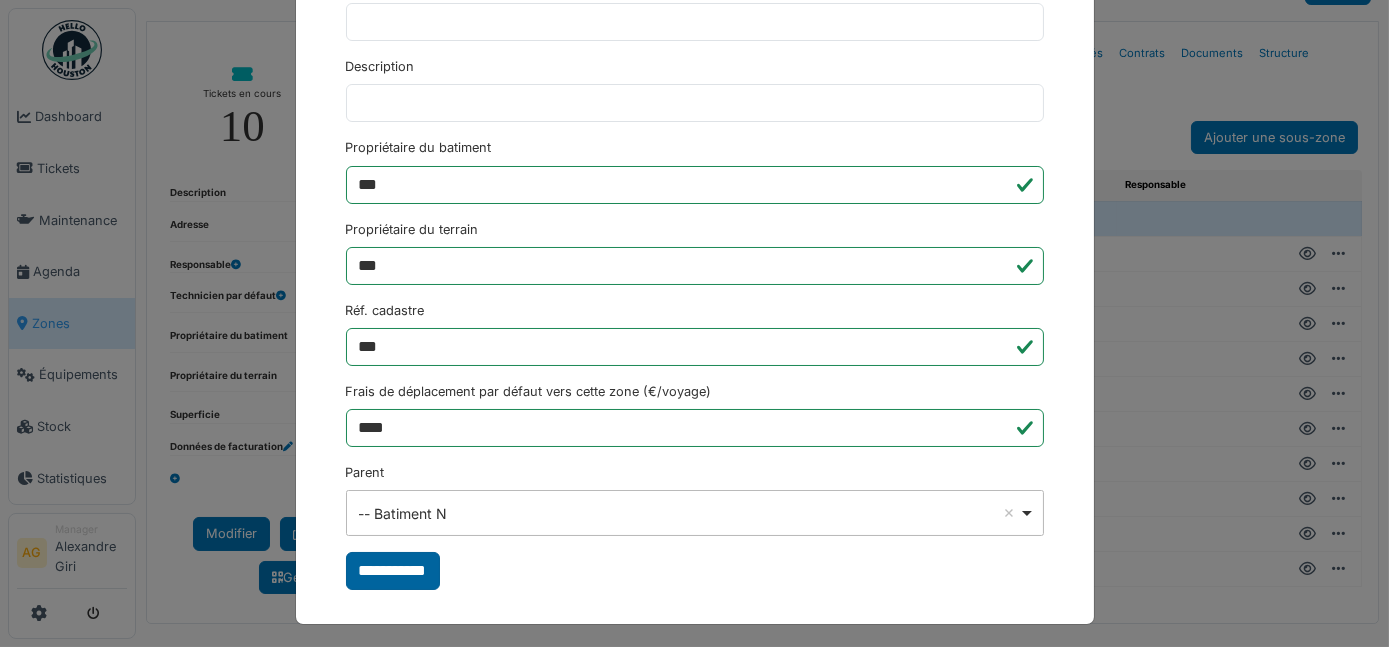 click on "**********" at bounding box center [393, 571] 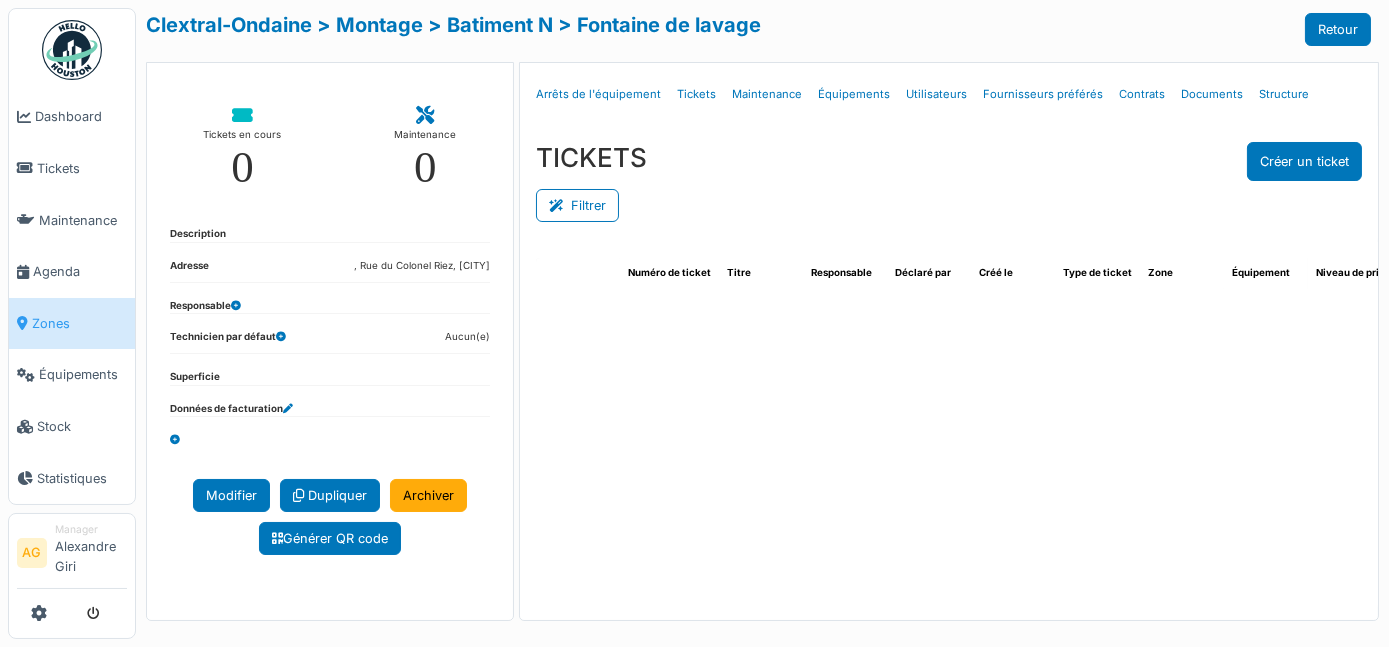 select on "***" 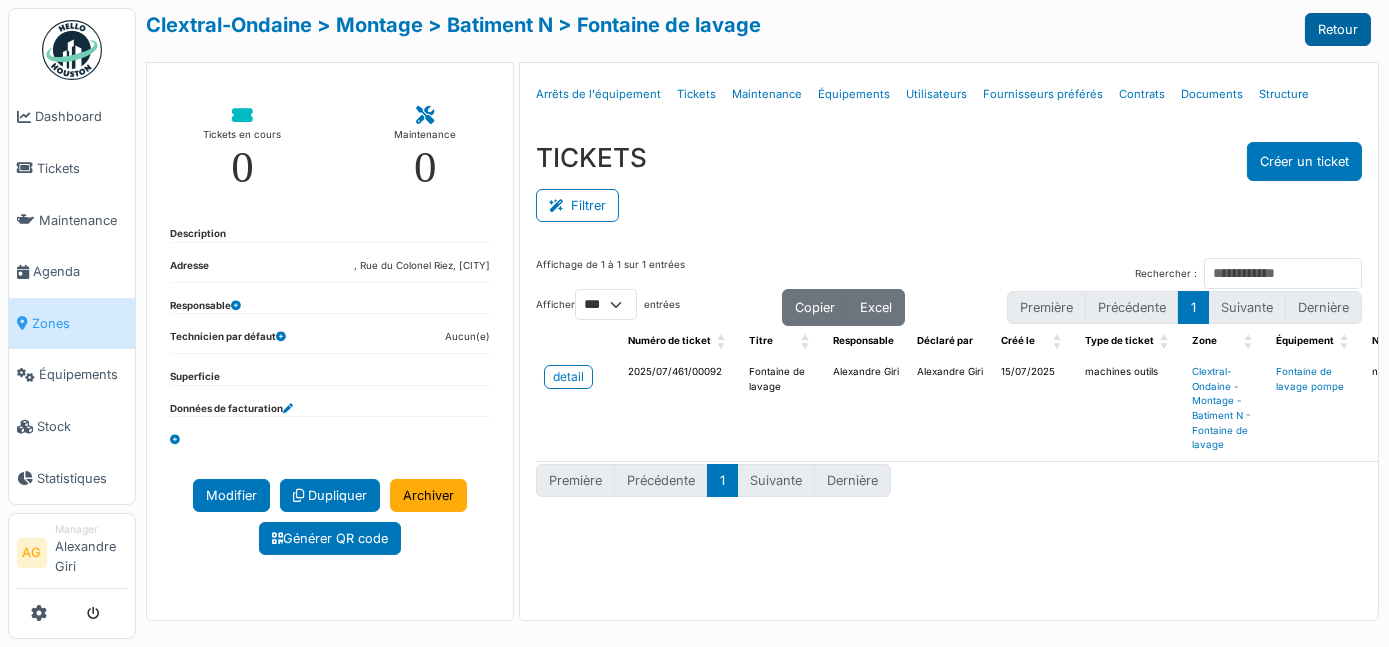 click on "Retour" at bounding box center (1338, 29) 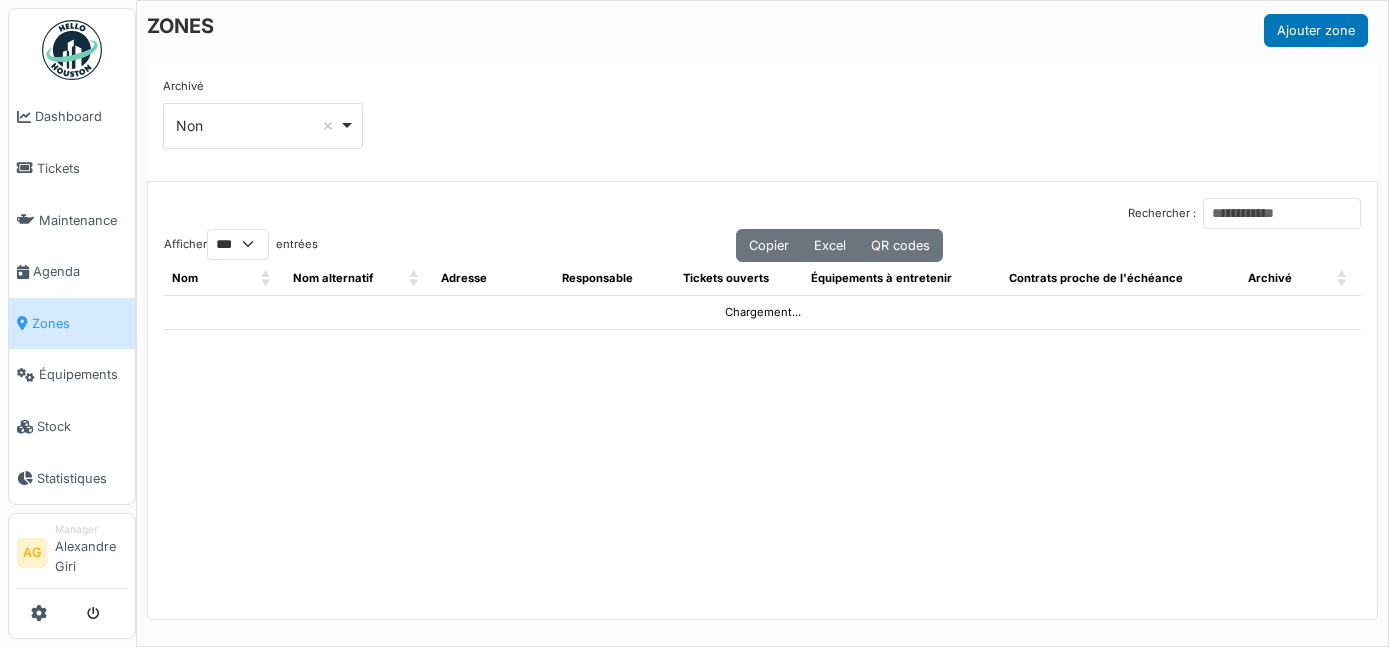 select on "***" 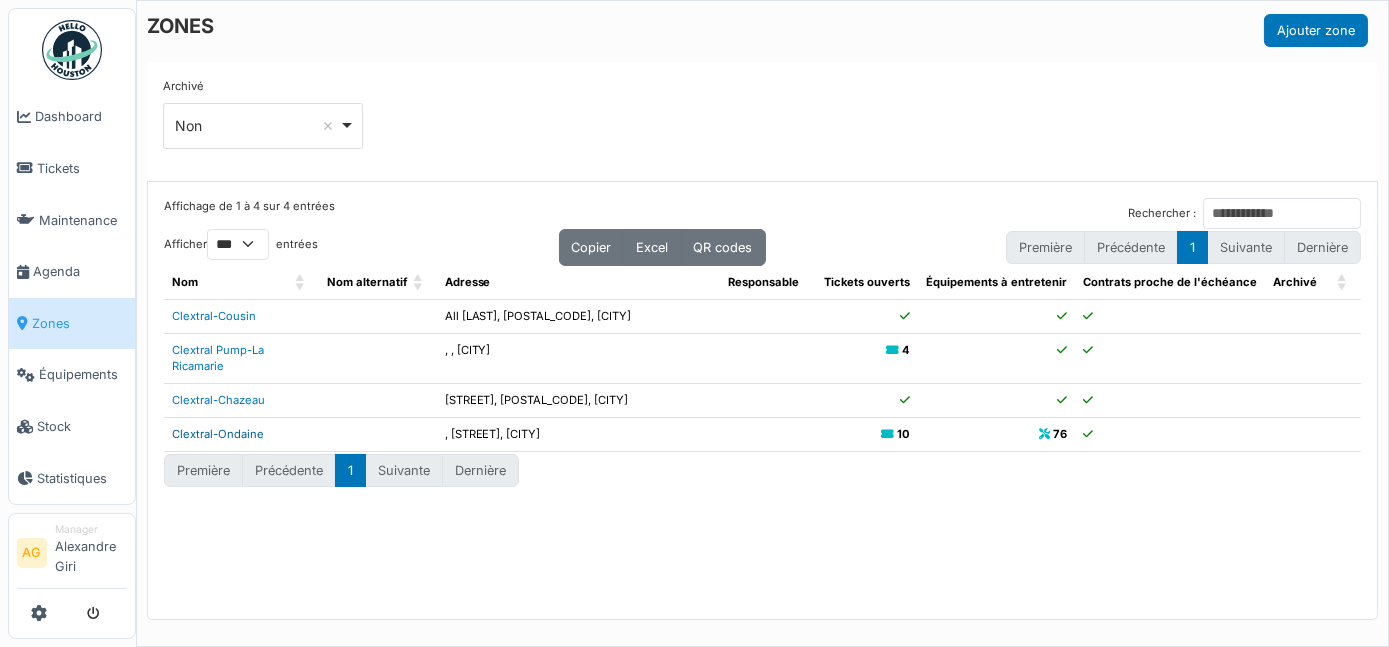 click on "Clextral-Ondaine" at bounding box center [218, 434] 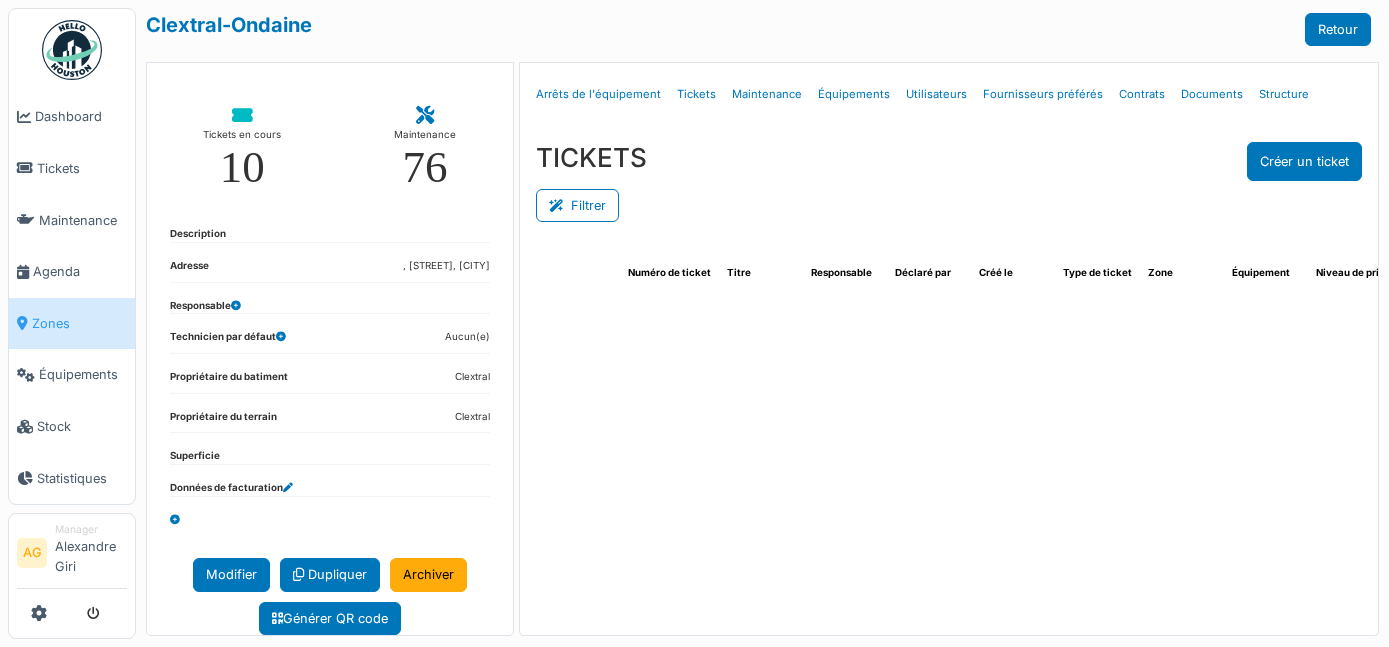 scroll, scrollTop: 0, scrollLeft: 0, axis: both 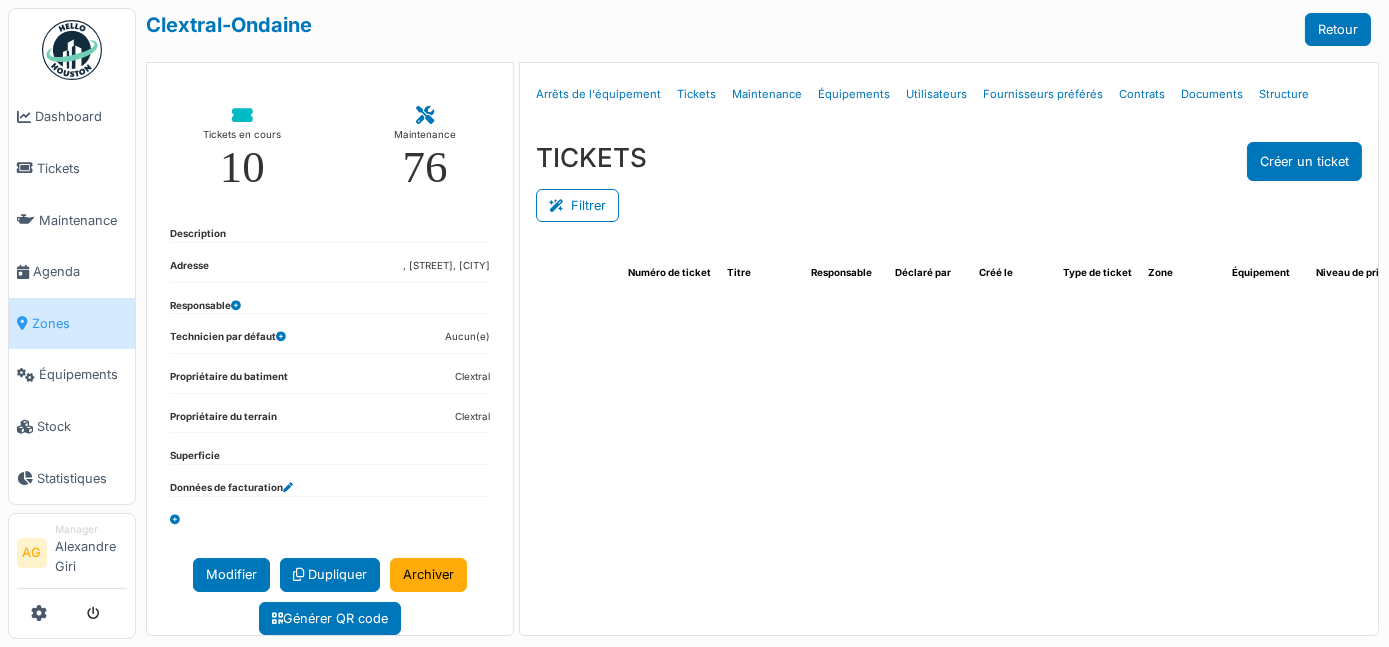 select on "***" 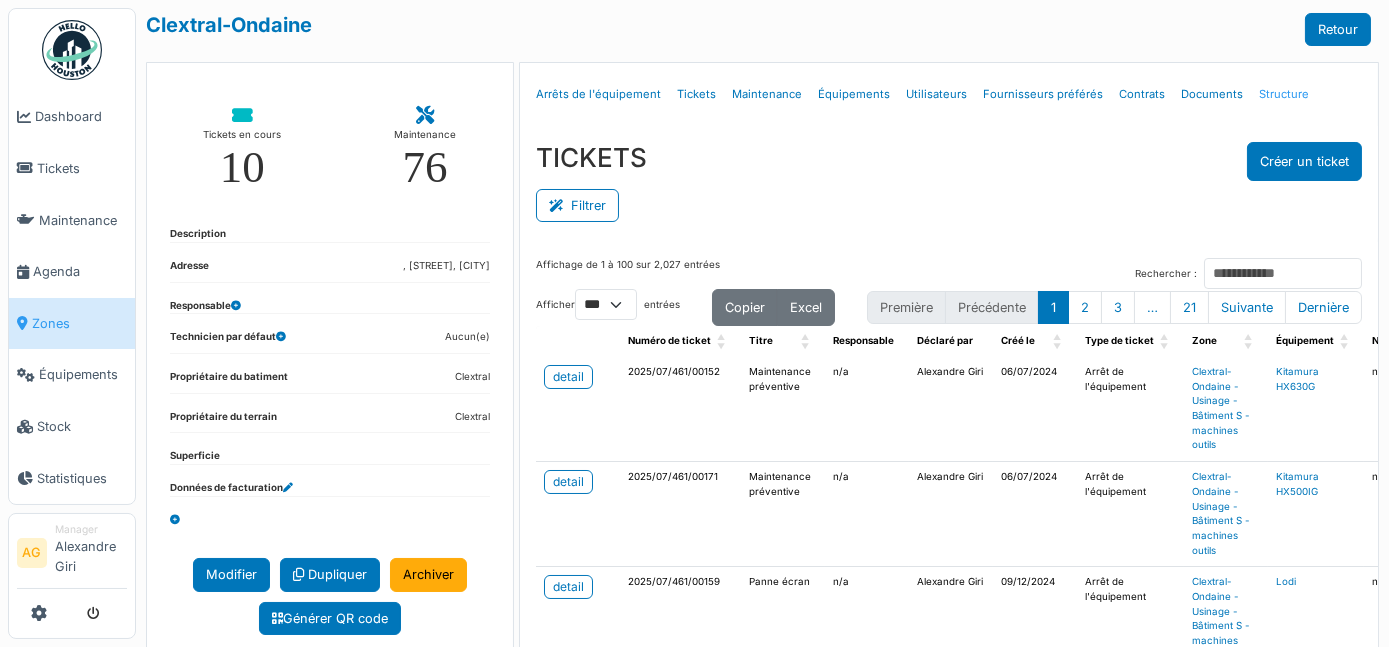 click on "Structure" at bounding box center [1284, 94] 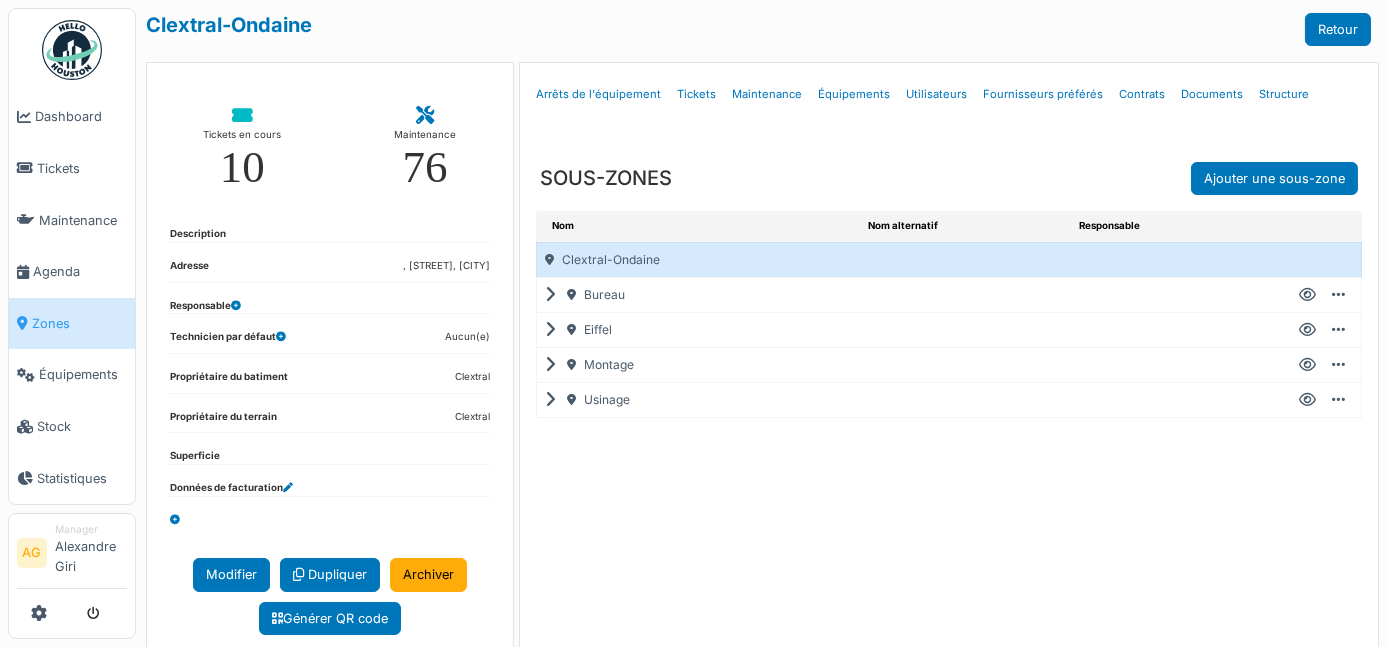 click at bounding box center (554, 365) 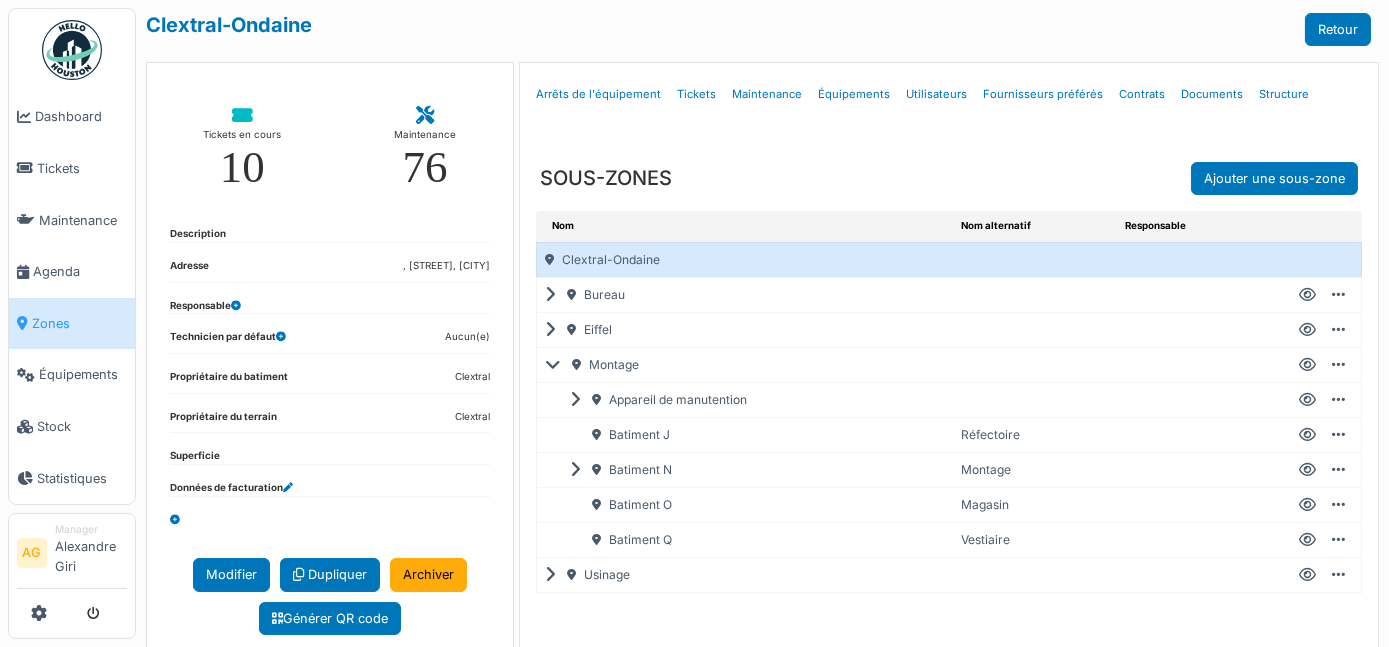 click at bounding box center (1338, 400) 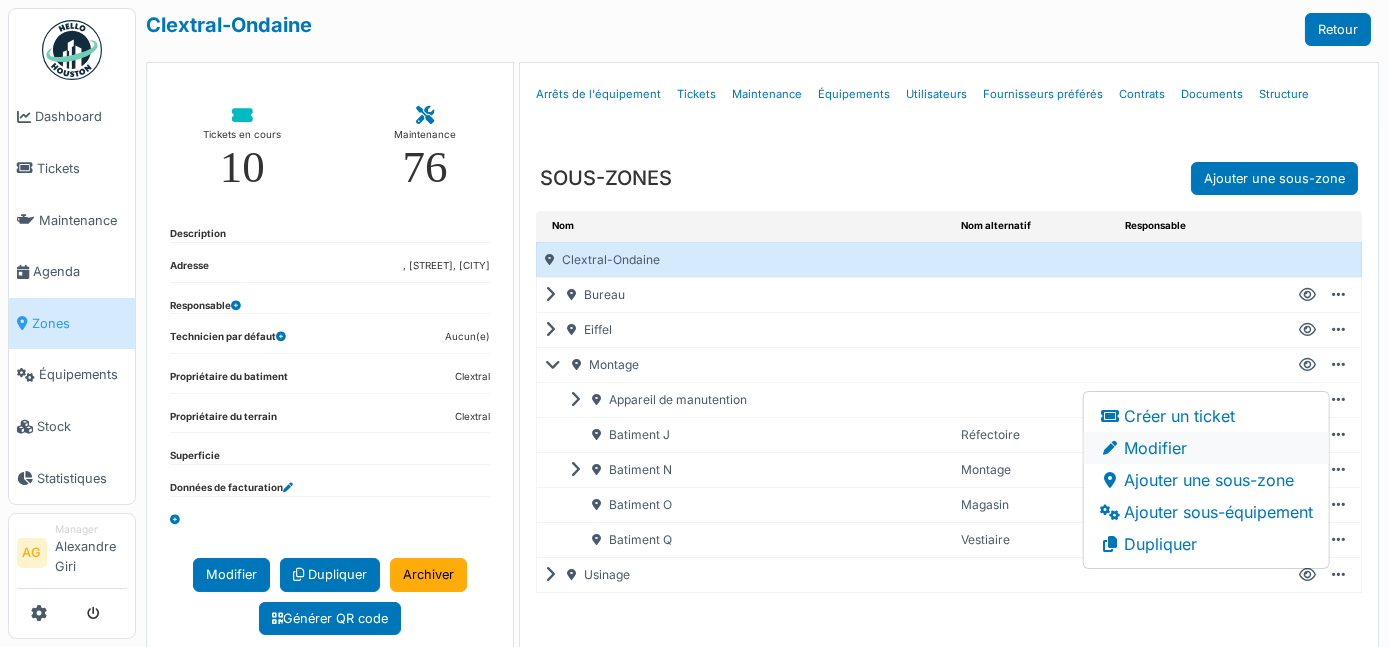click on "Modifier" at bounding box center (1206, 448) 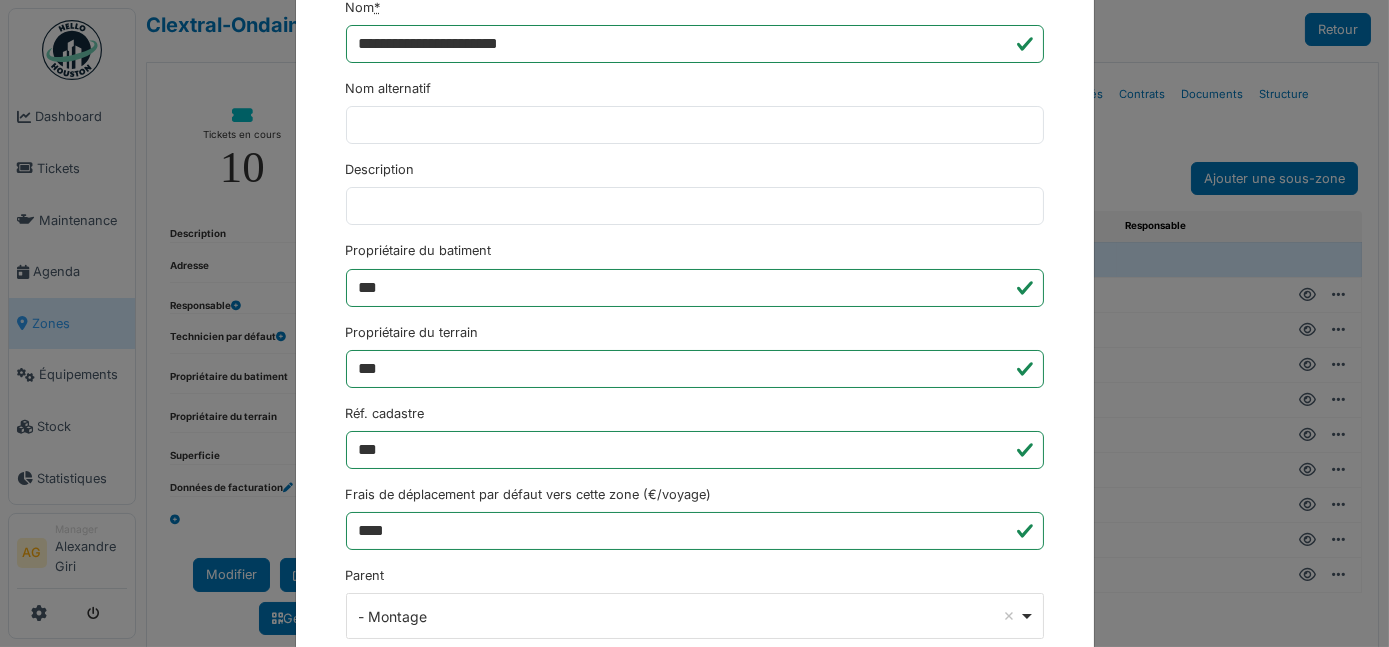 scroll, scrollTop: 239, scrollLeft: 0, axis: vertical 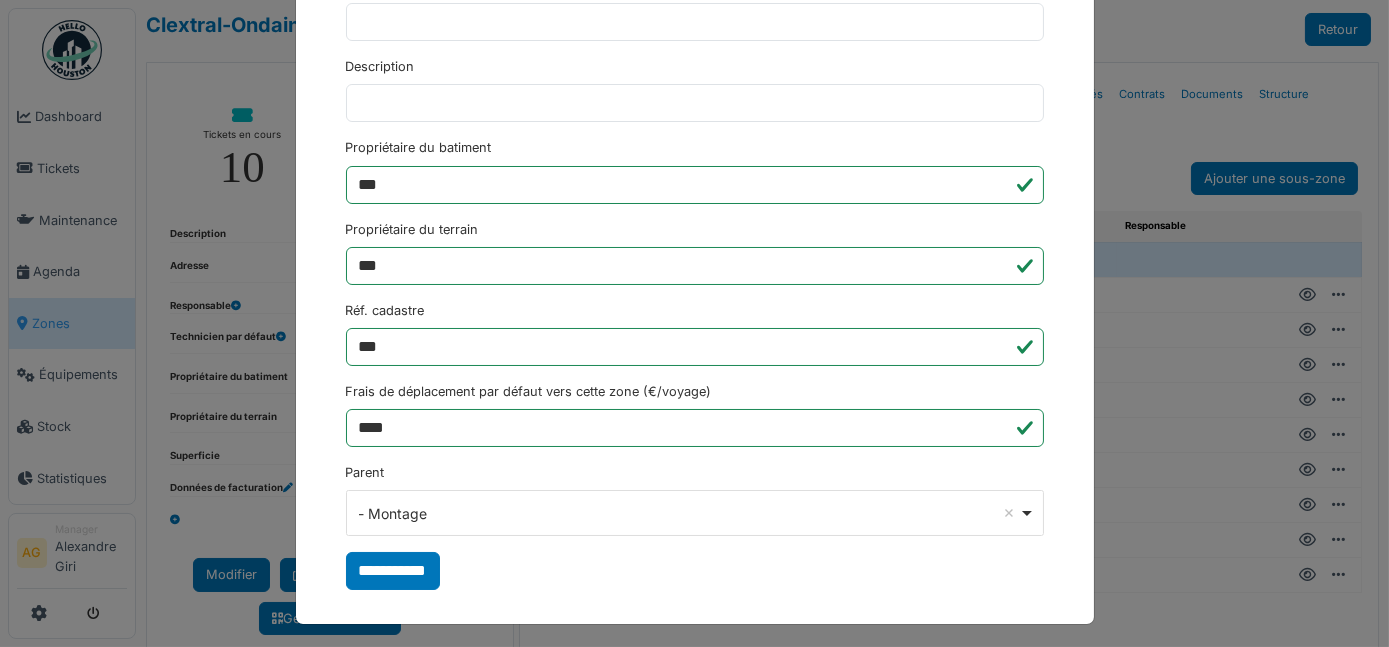 click on "- Montage Remove item" at bounding box center (688, 513) 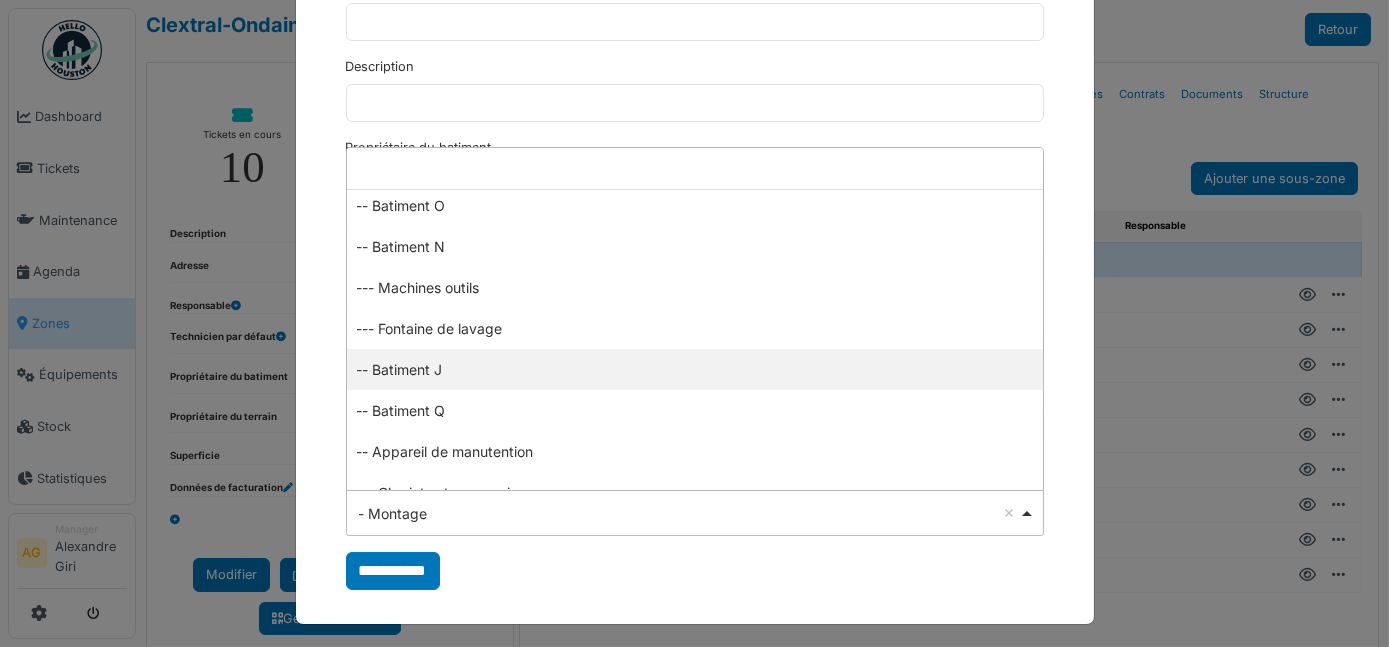 scroll, scrollTop: 1272, scrollLeft: 0, axis: vertical 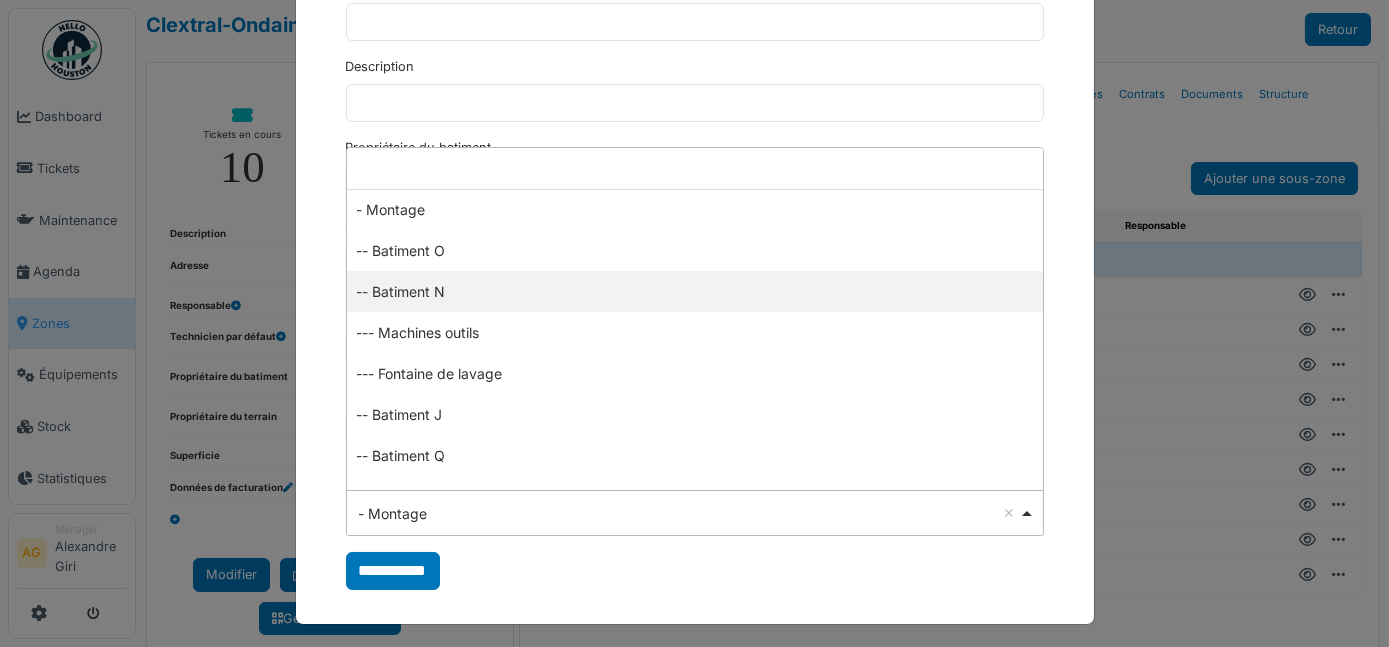 select on "*****" 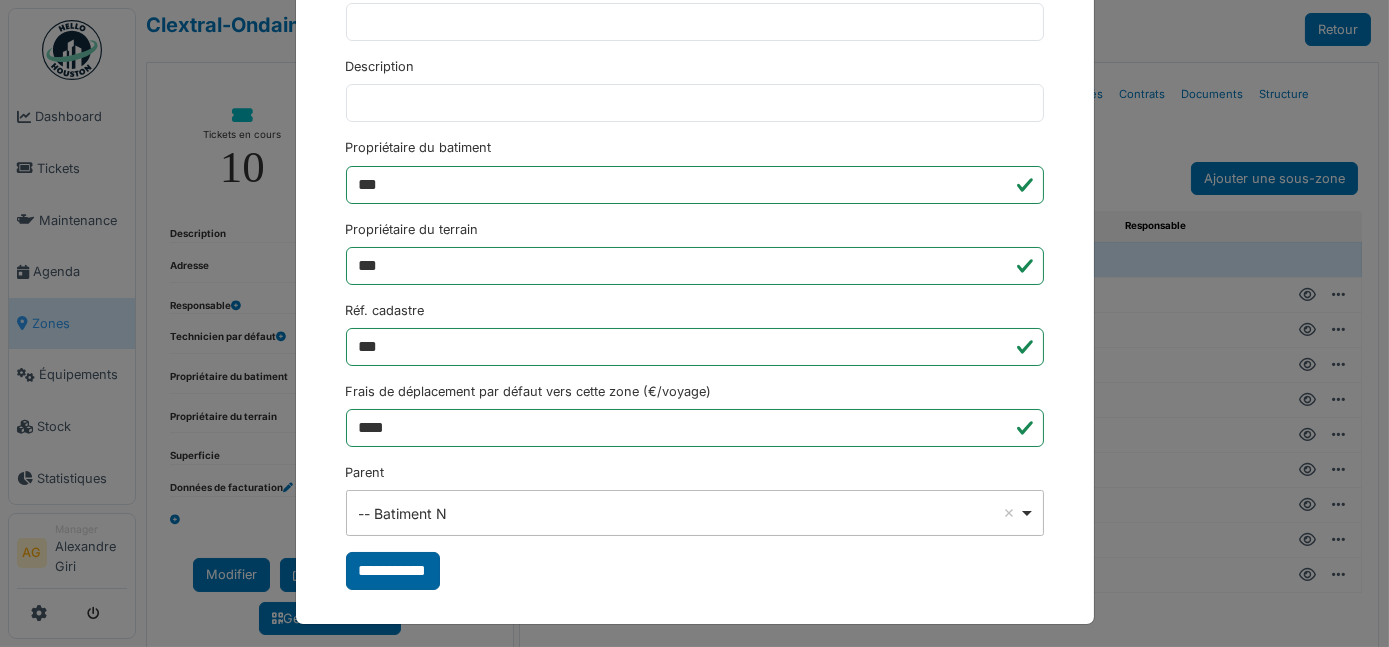 click on "**********" at bounding box center (393, 571) 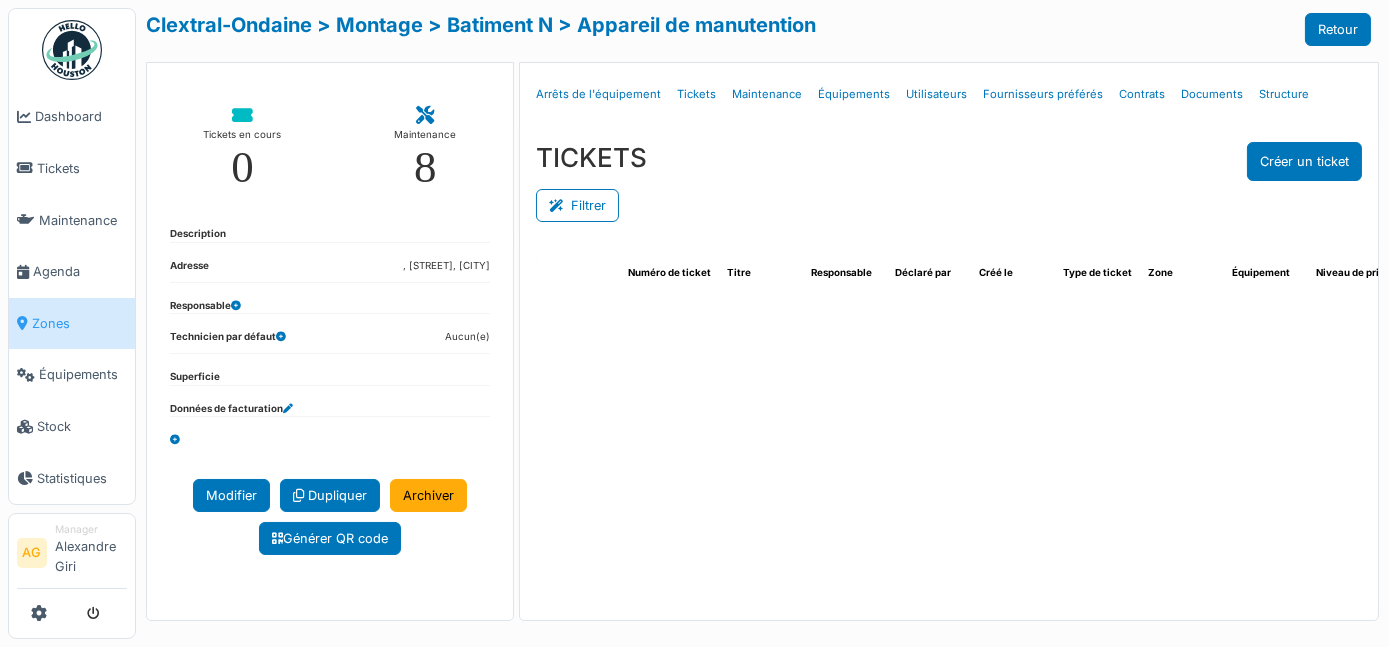 select on "***" 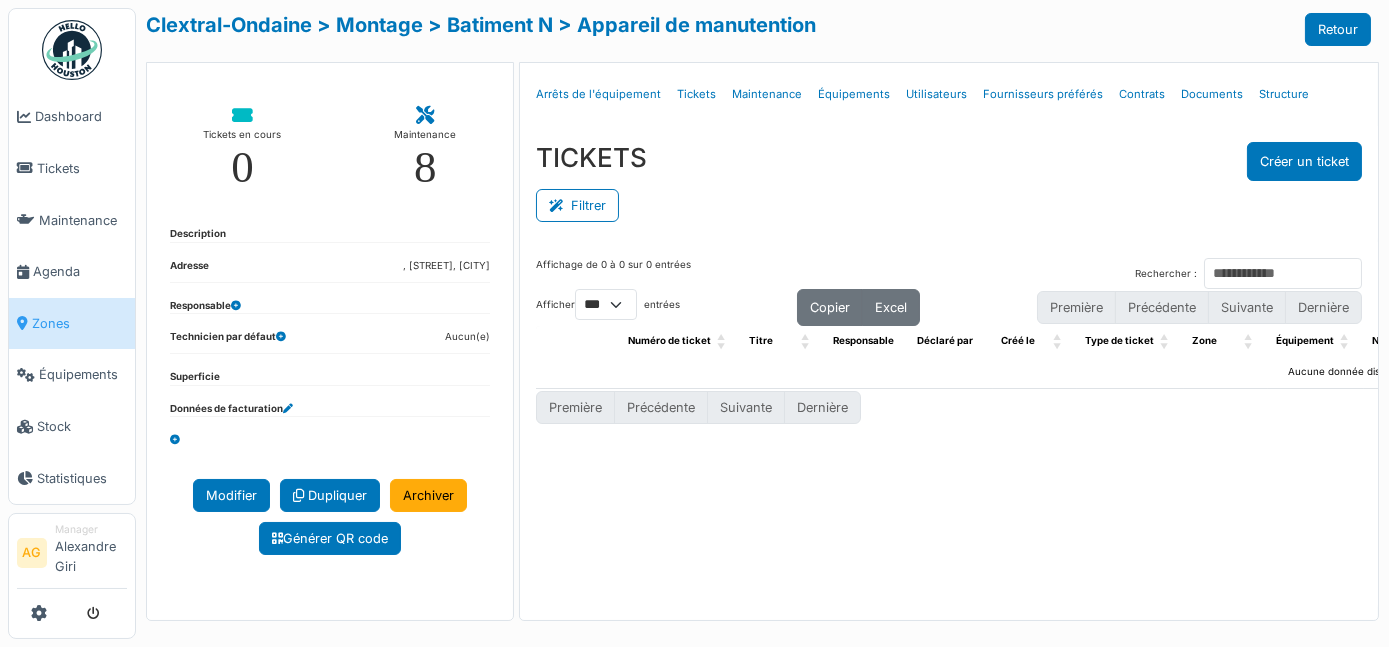 click on "Zones" at bounding box center [79, 323] 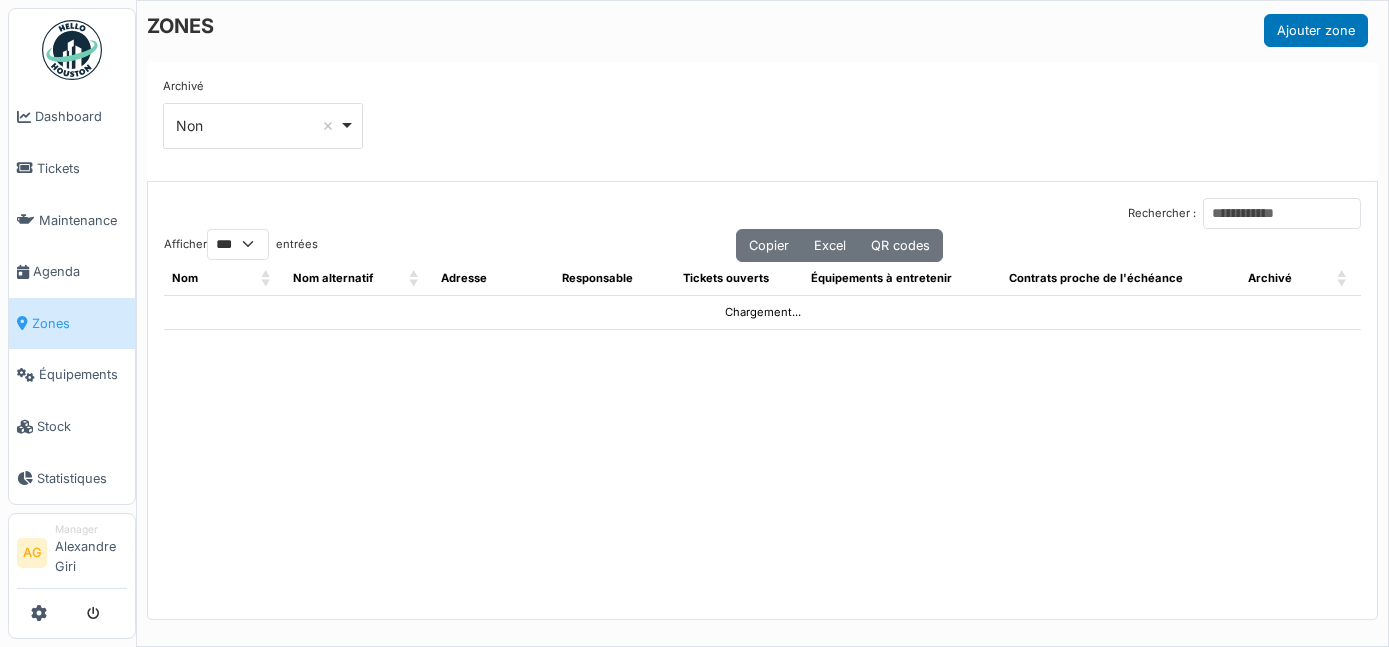 select on "***" 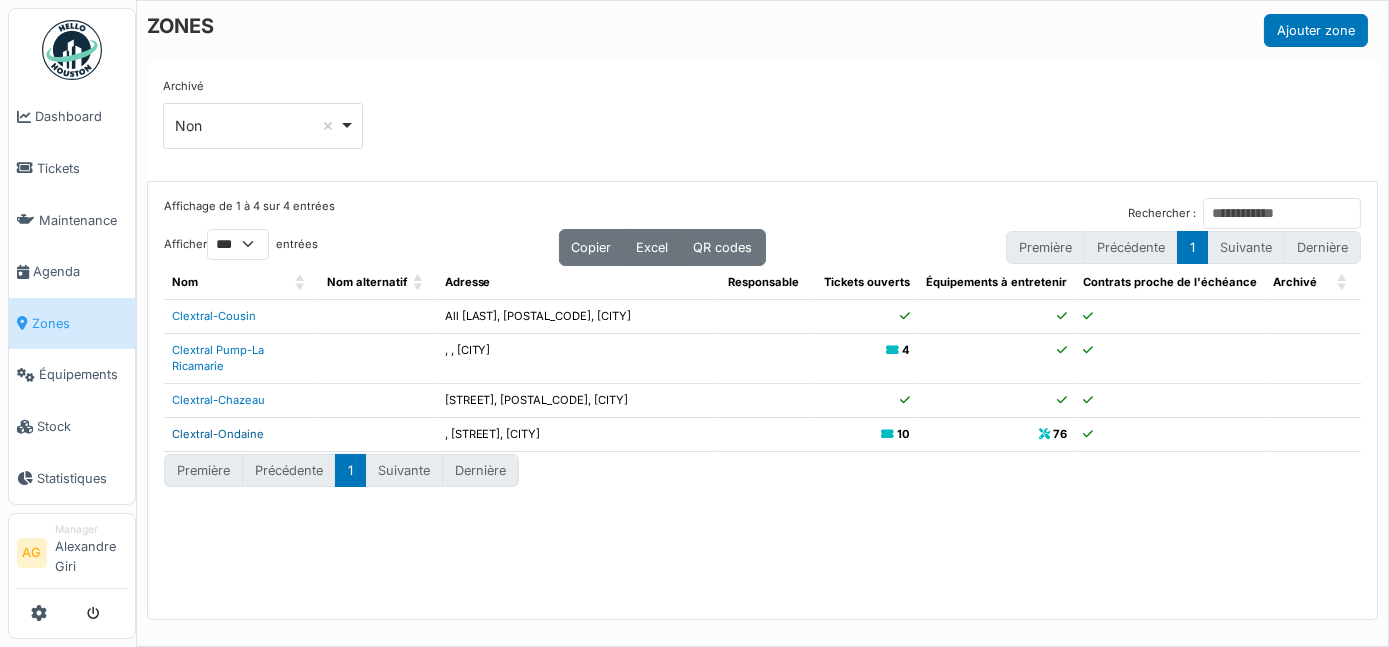 click on "Clextral-Ondaine" at bounding box center [218, 434] 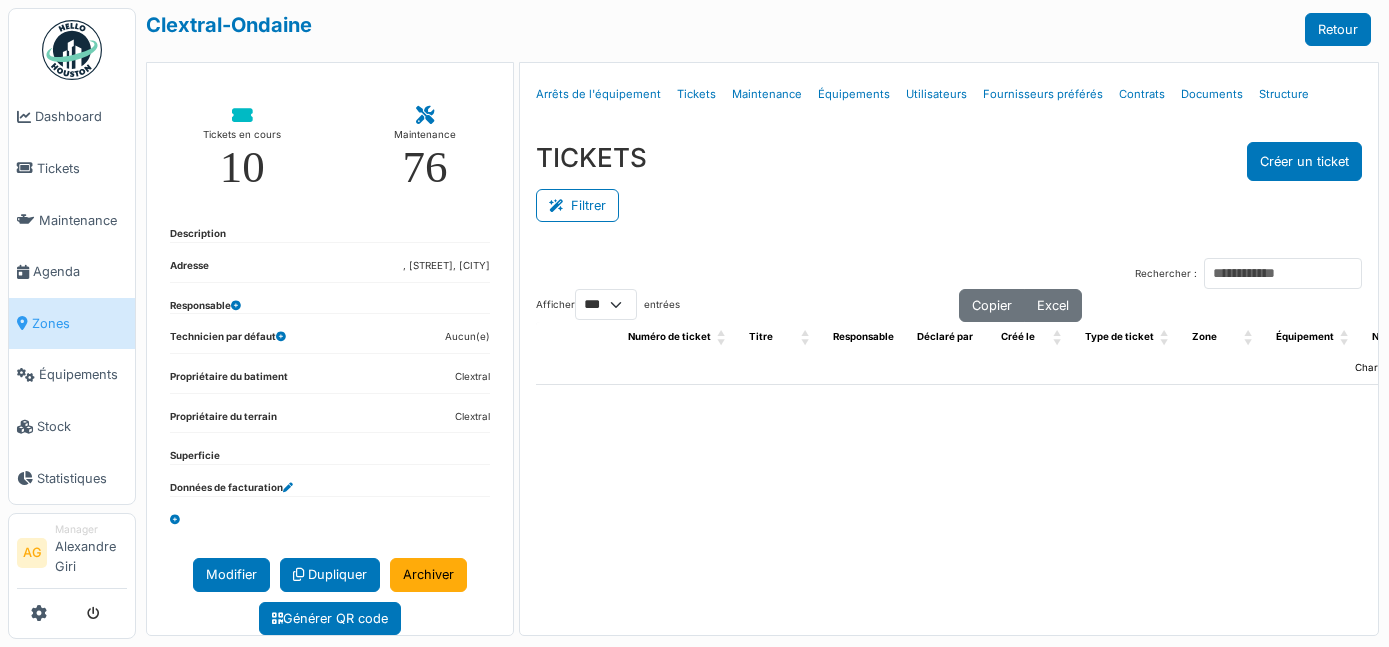 select on "***" 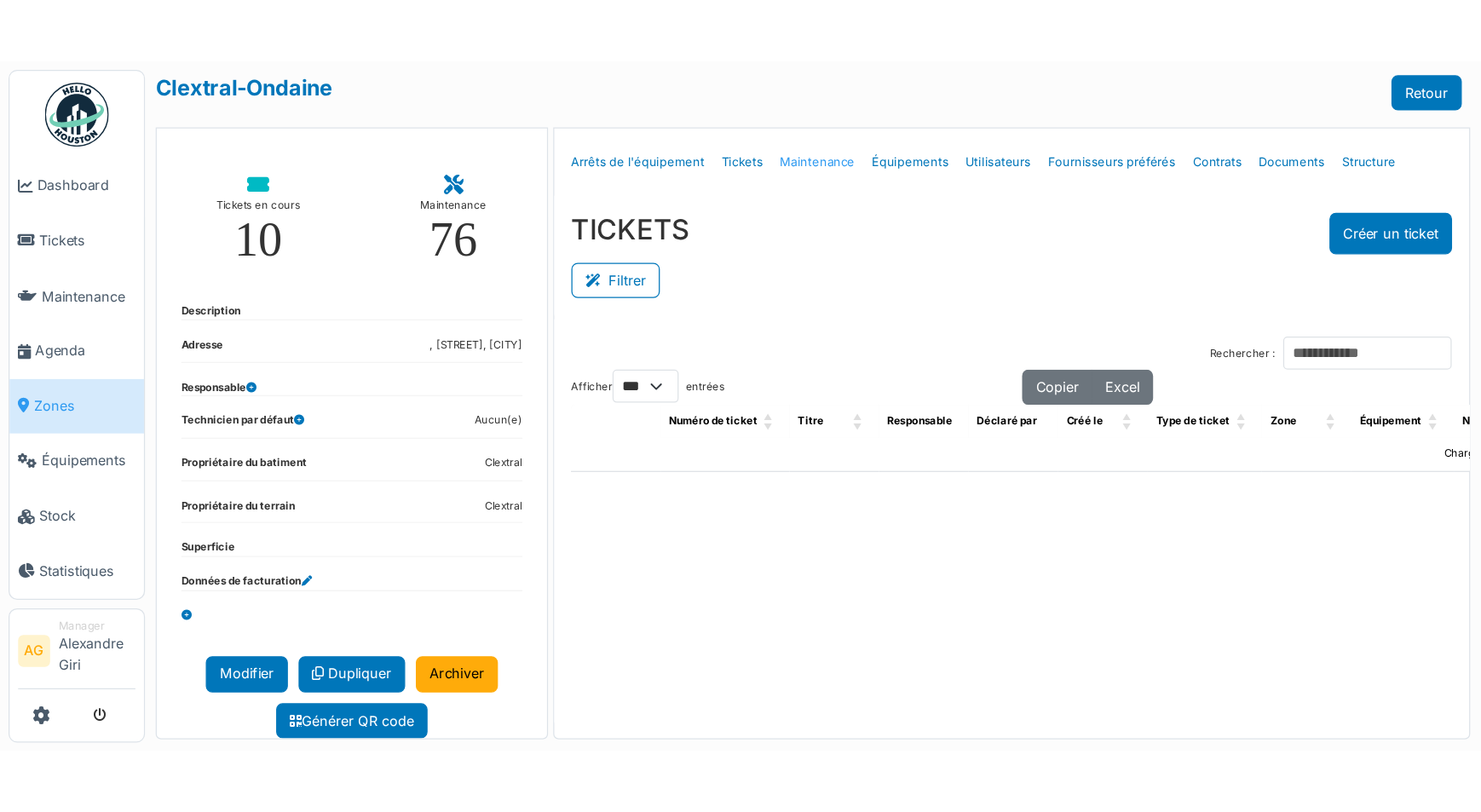 scroll, scrollTop: 0, scrollLeft: 0, axis: both 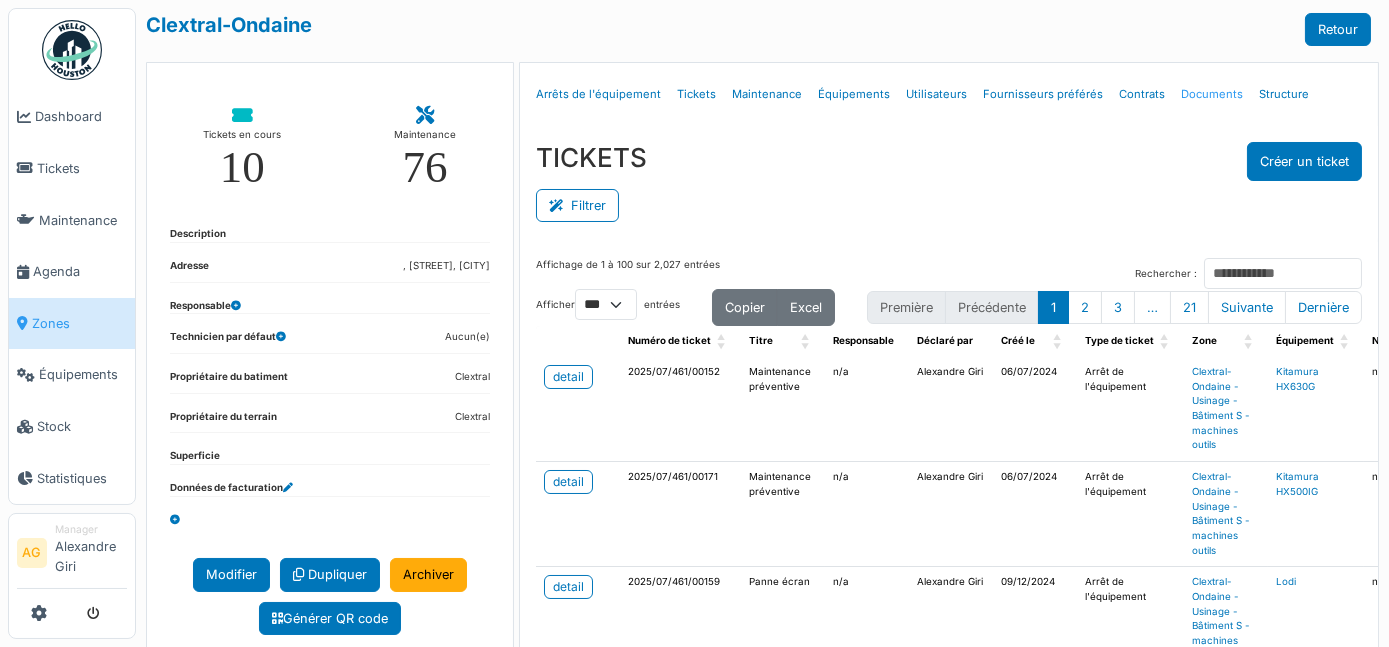 click on "Documents" at bounding box center [1212, 94] 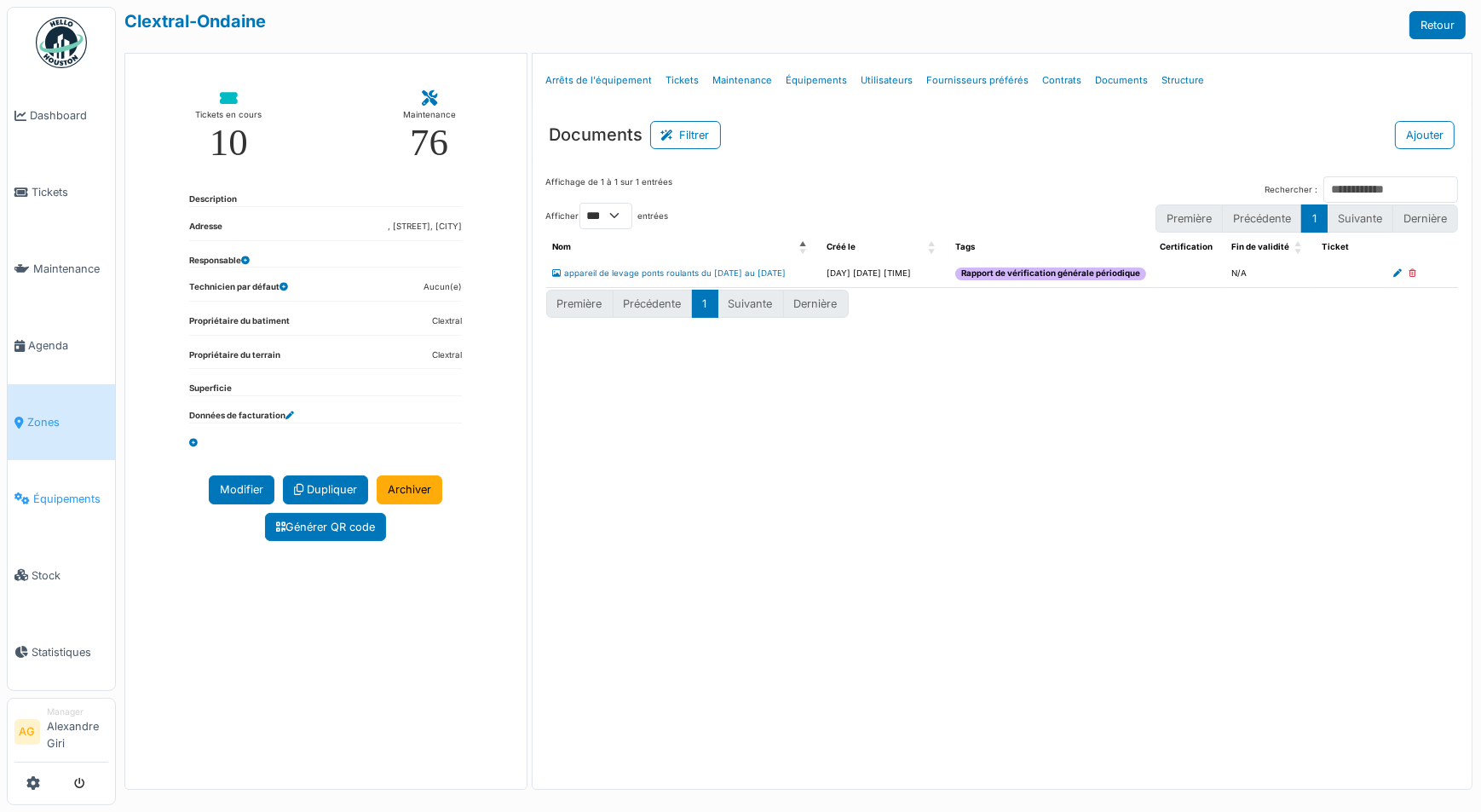 click on "Équipements" at bounding box center [71, 498] 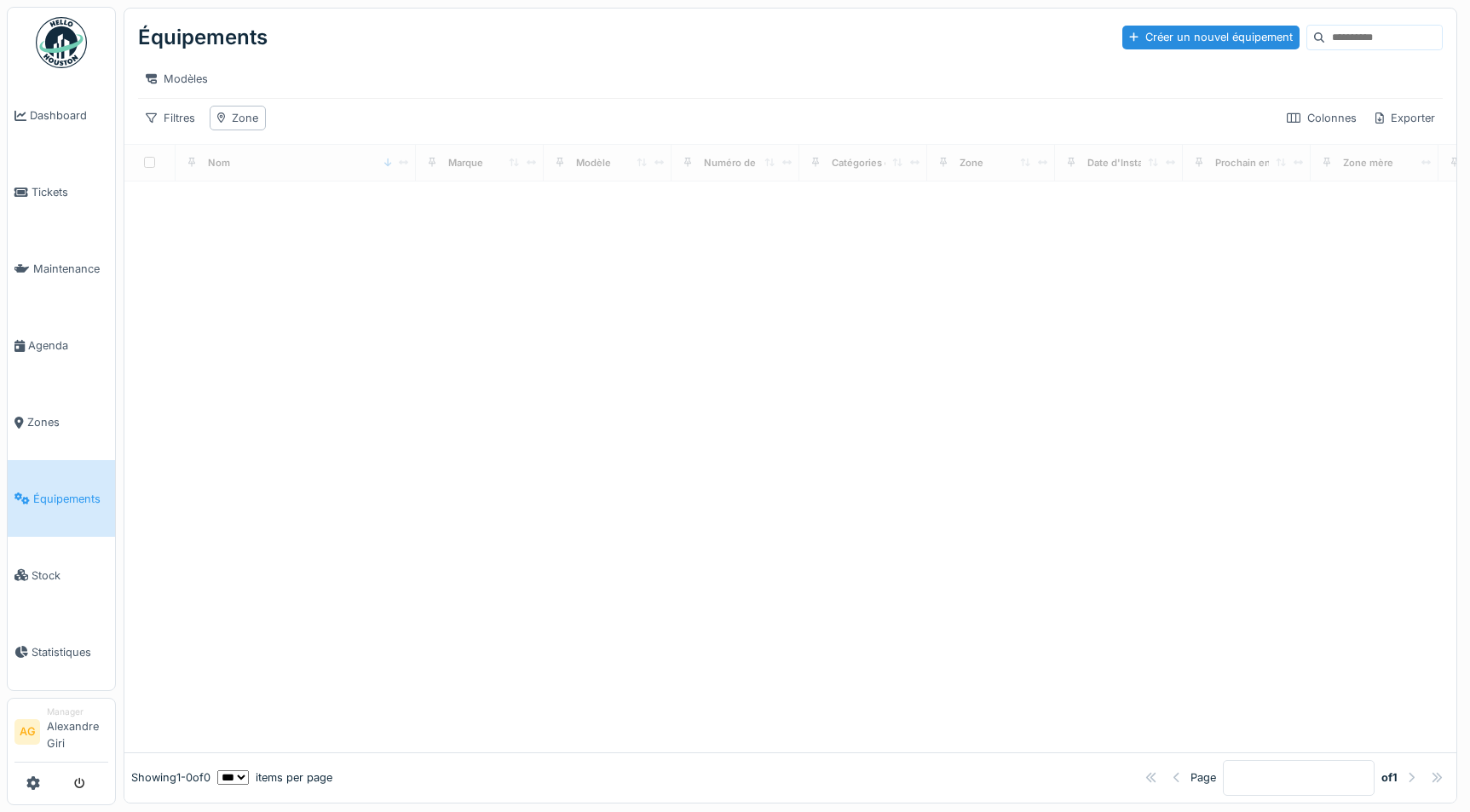 scroll, scrollTop: 0, scrollLeft: 0, axis: both 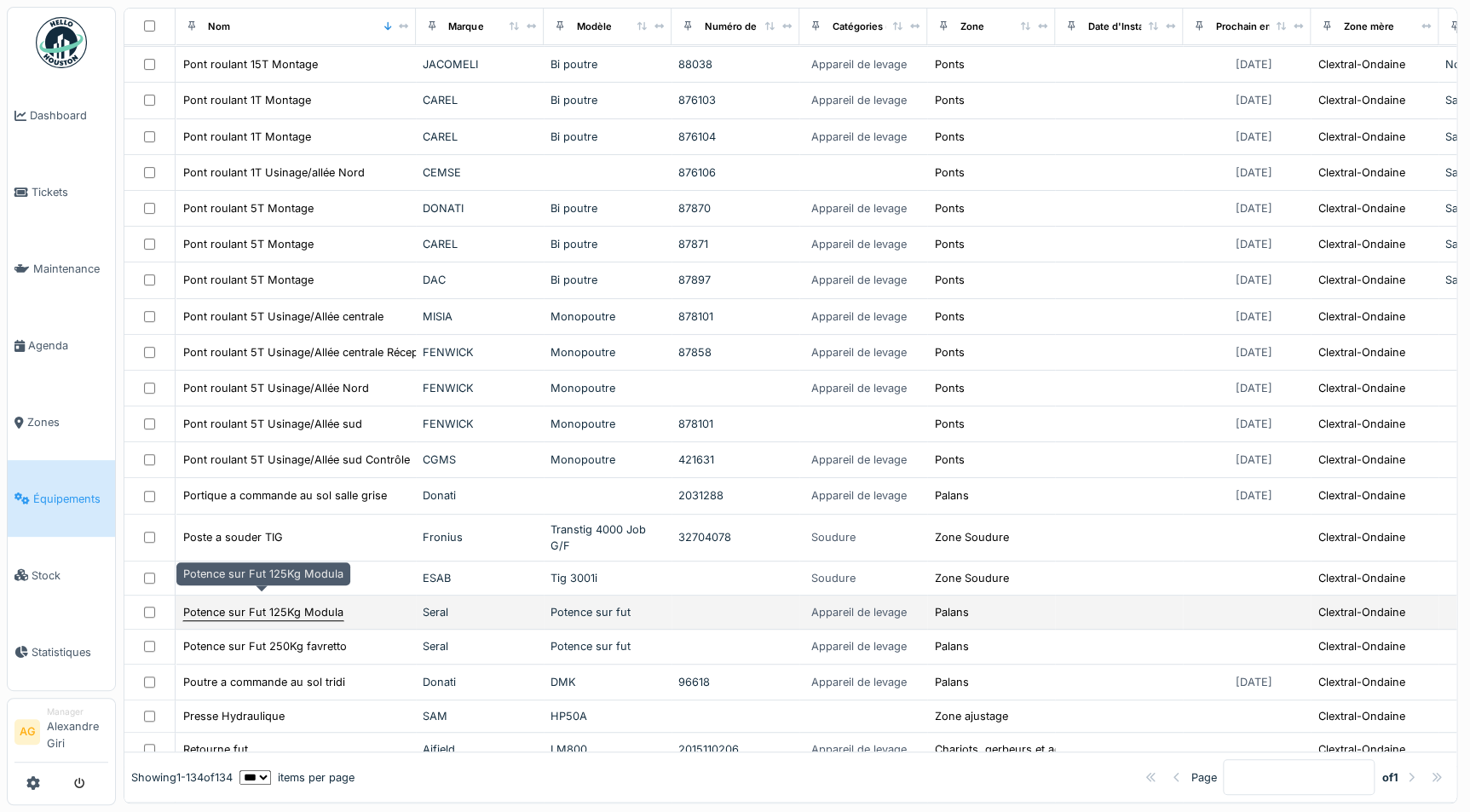 click on "Potence sur Fut 125Kg Modula" at bounding box center [263, 612] 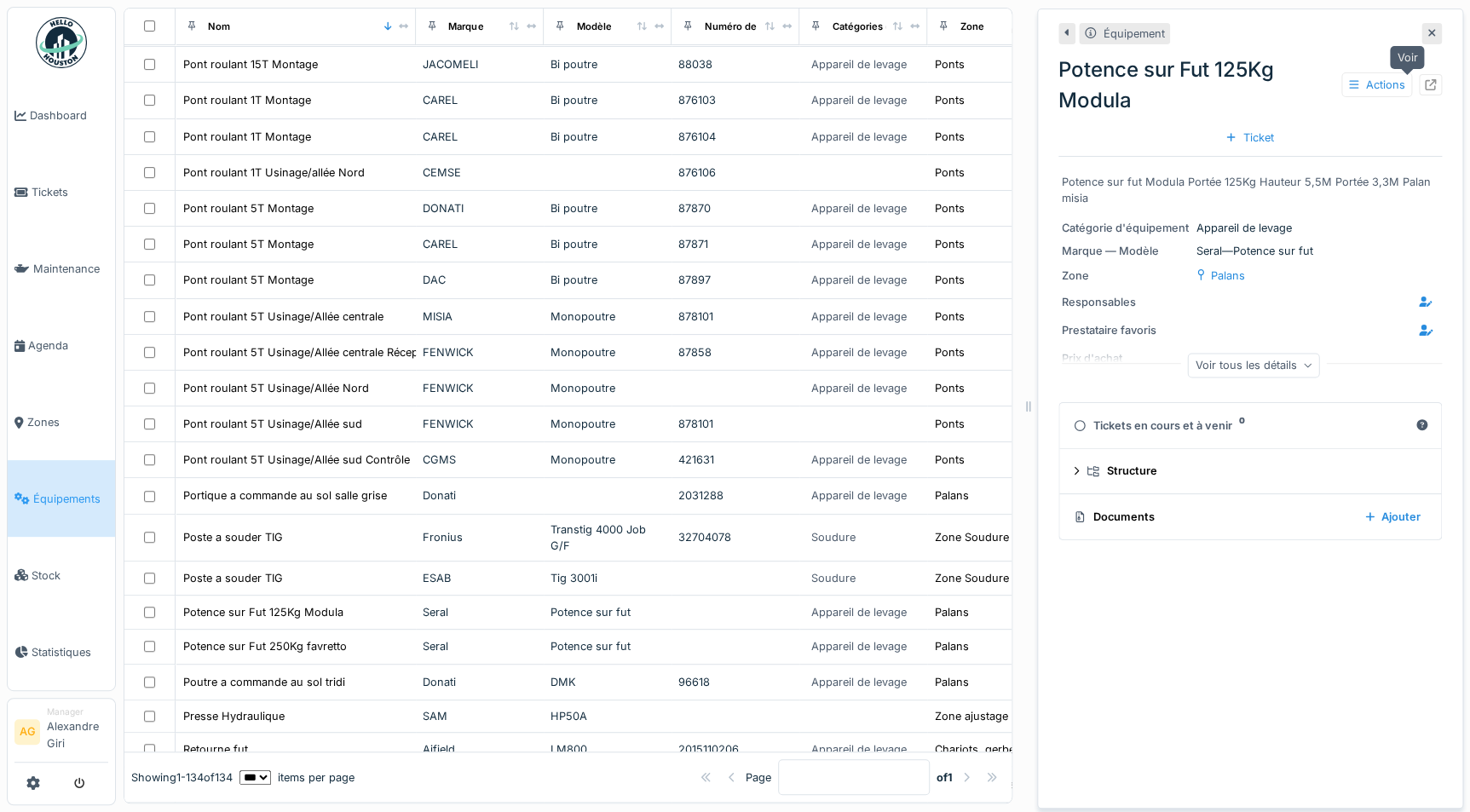 click 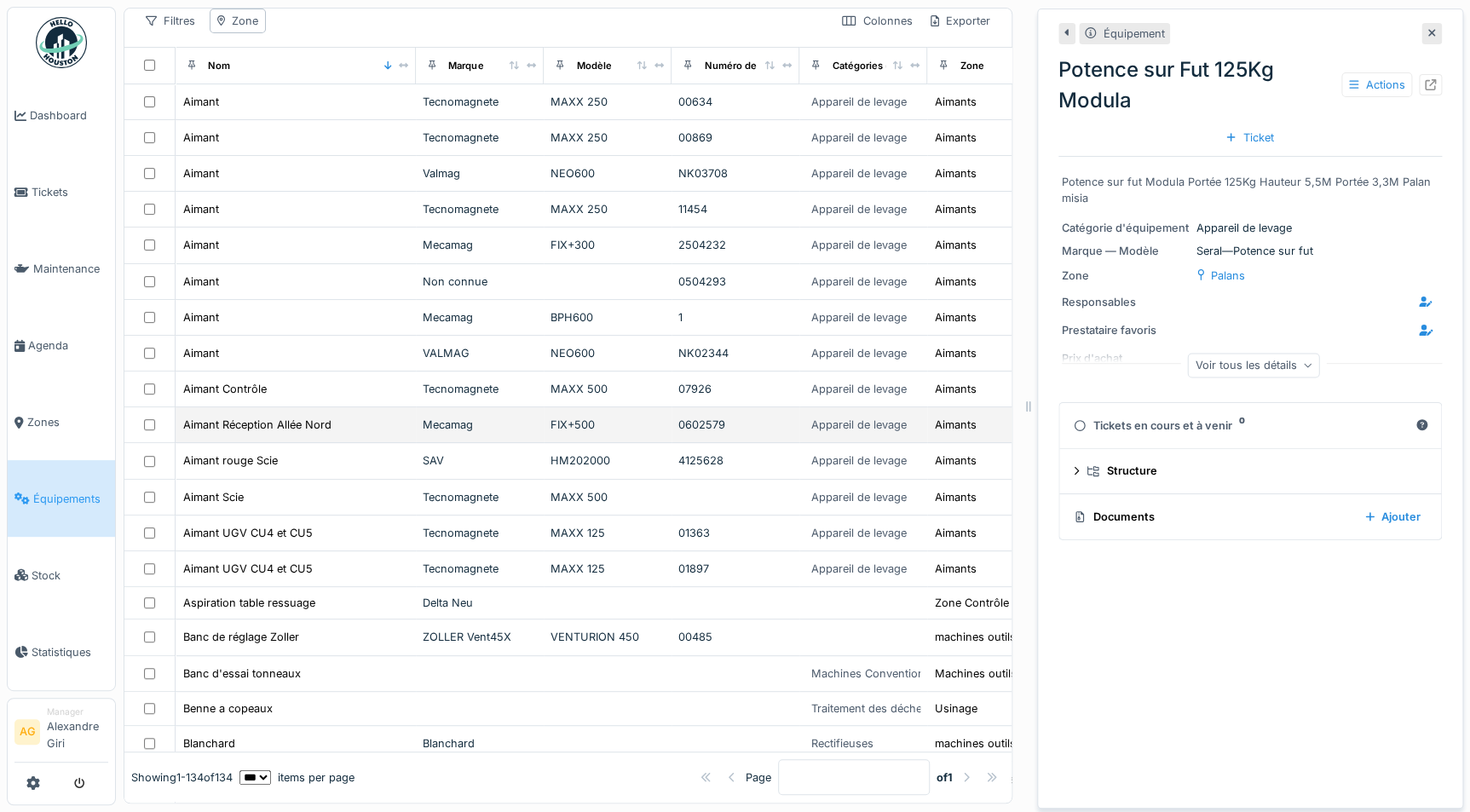 scroll, scrollTop: 0, scrollLeft: 0, axis: both 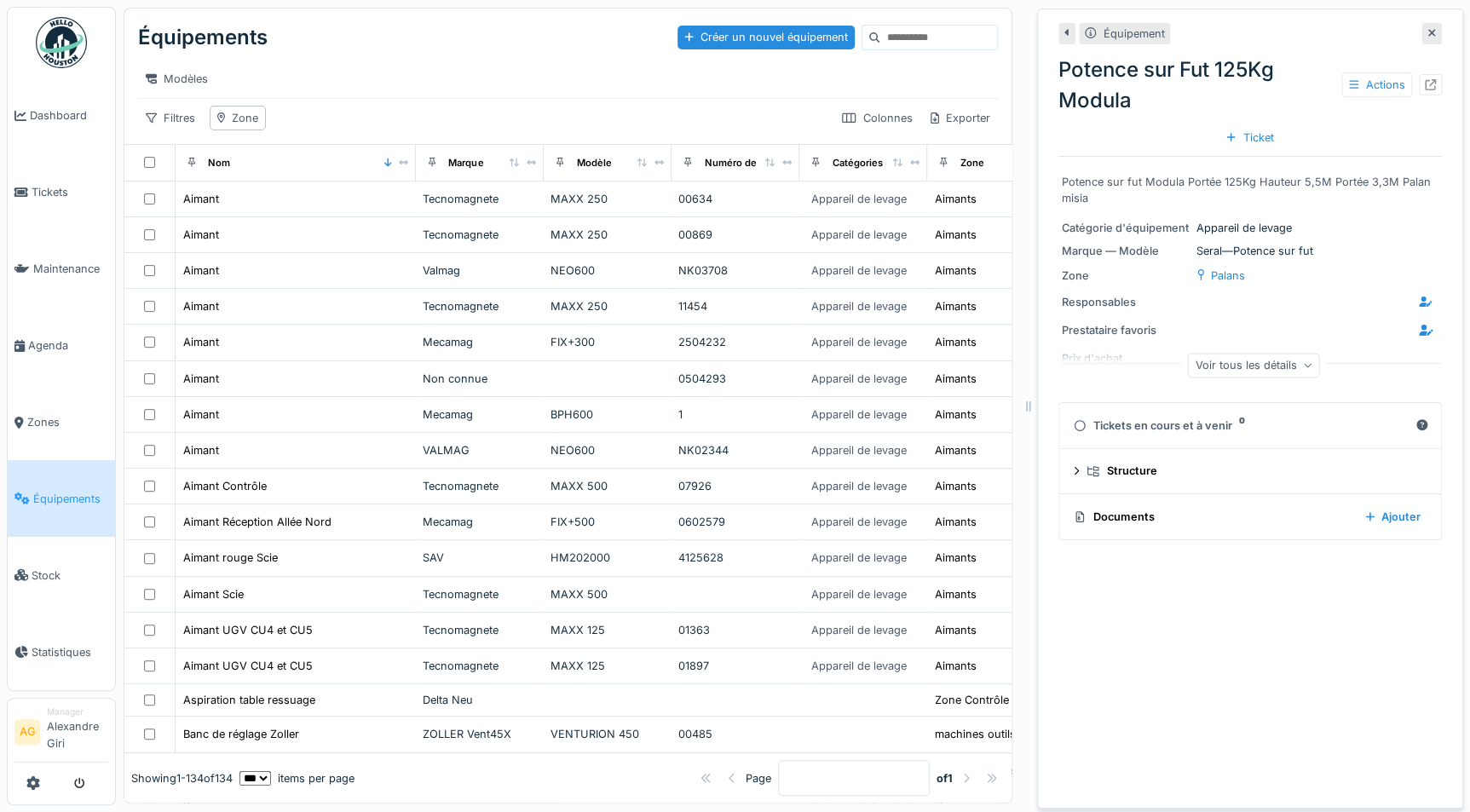 click 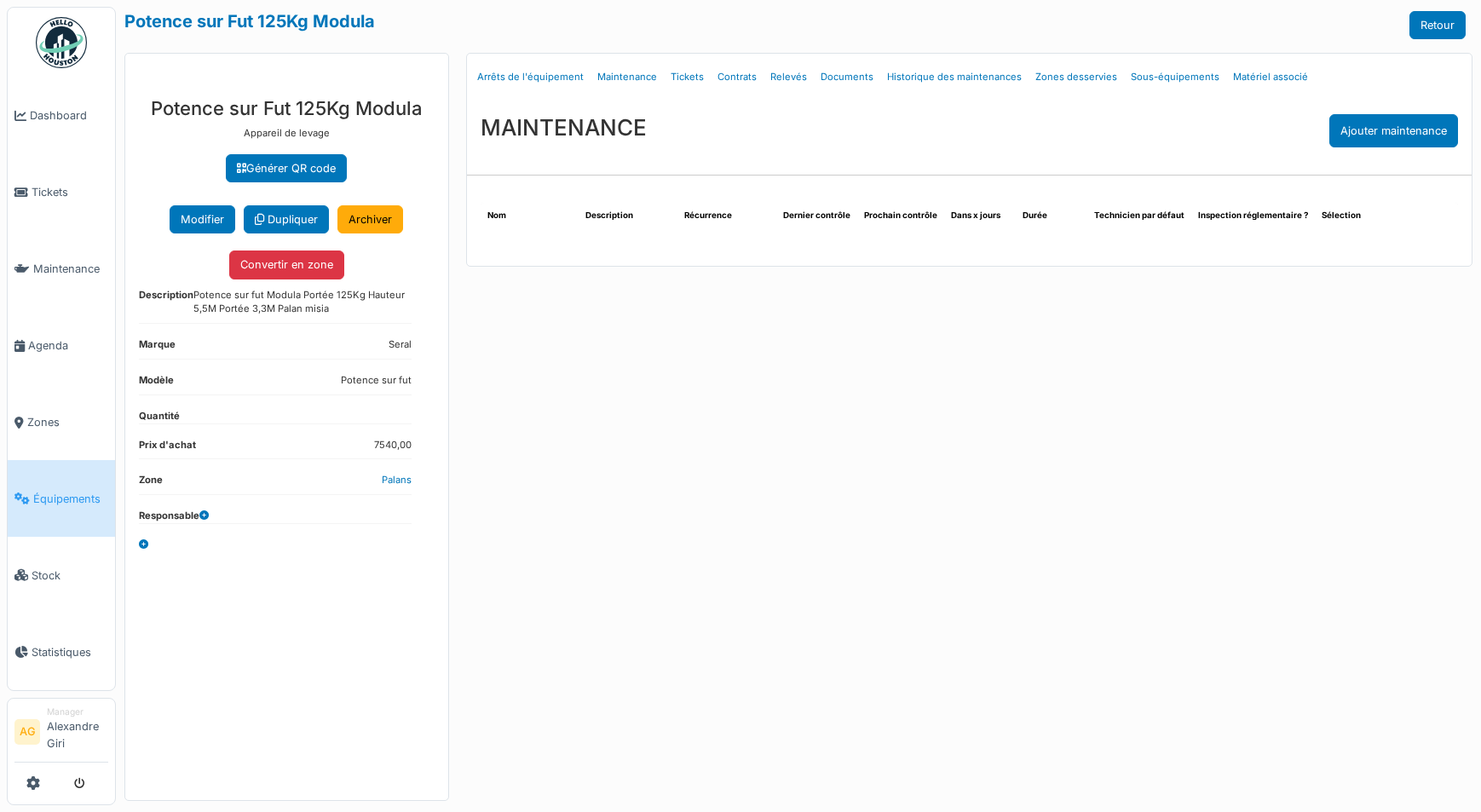 scroll, scrollTop: 0, scrollLeft: 0, axis: both 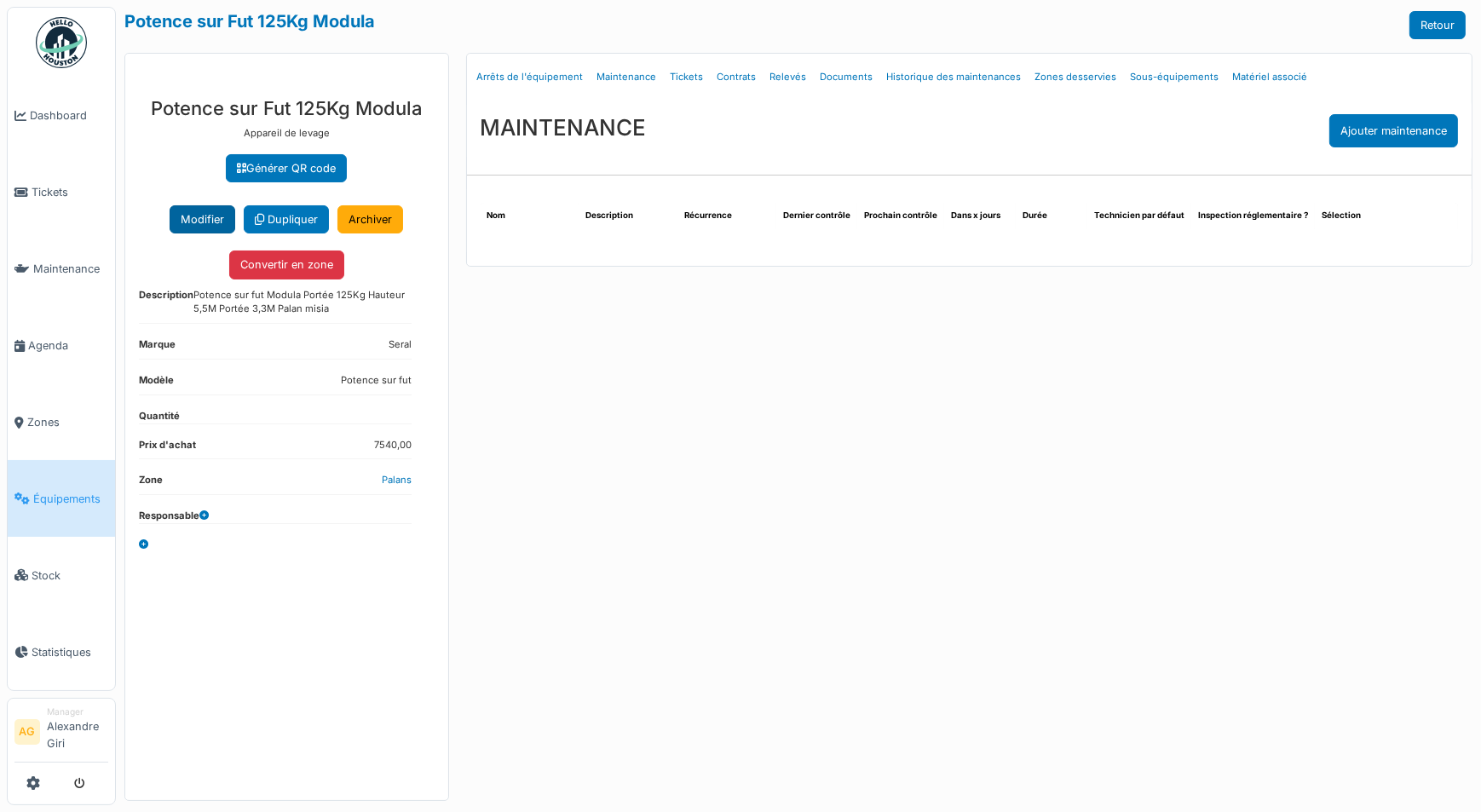 click on "Modifier" at bounding box center (202, 219) 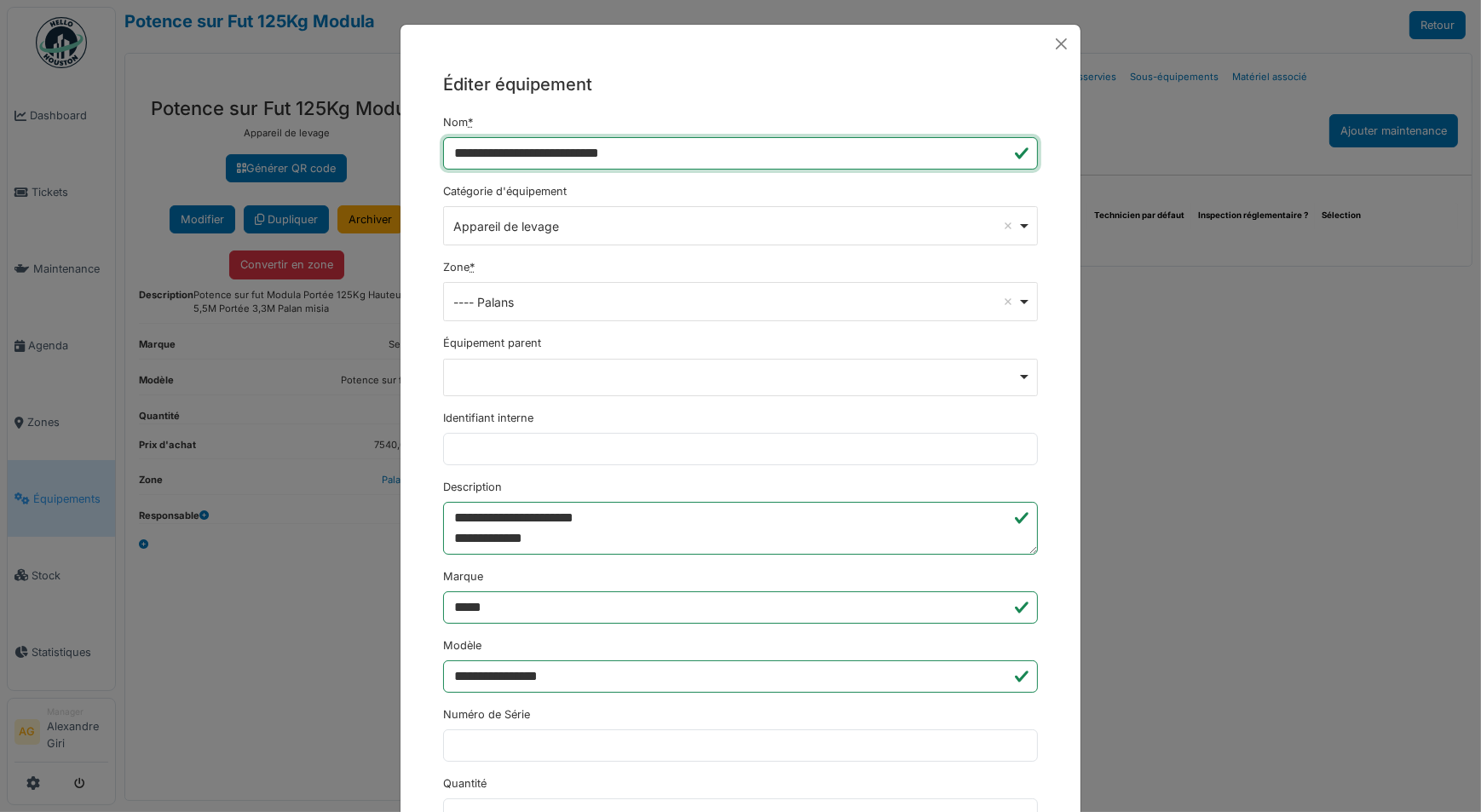 drag, startPoint x: 503, startPoint y: 151, endPoint x: 453, endPoint y: 153, distance: 50.039984 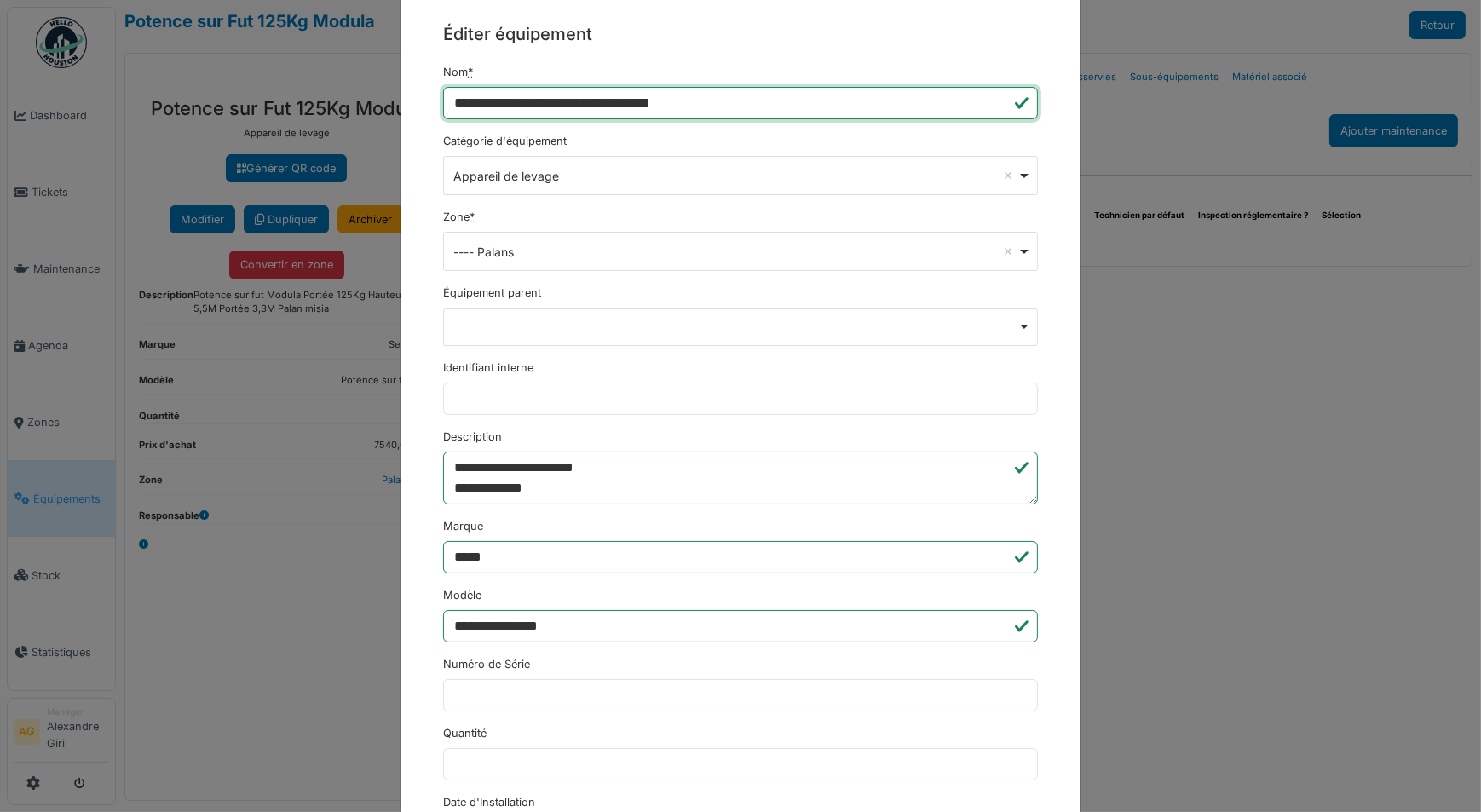 scroll, scrollTop: 77, scrollLeft: 0, axis: vertical 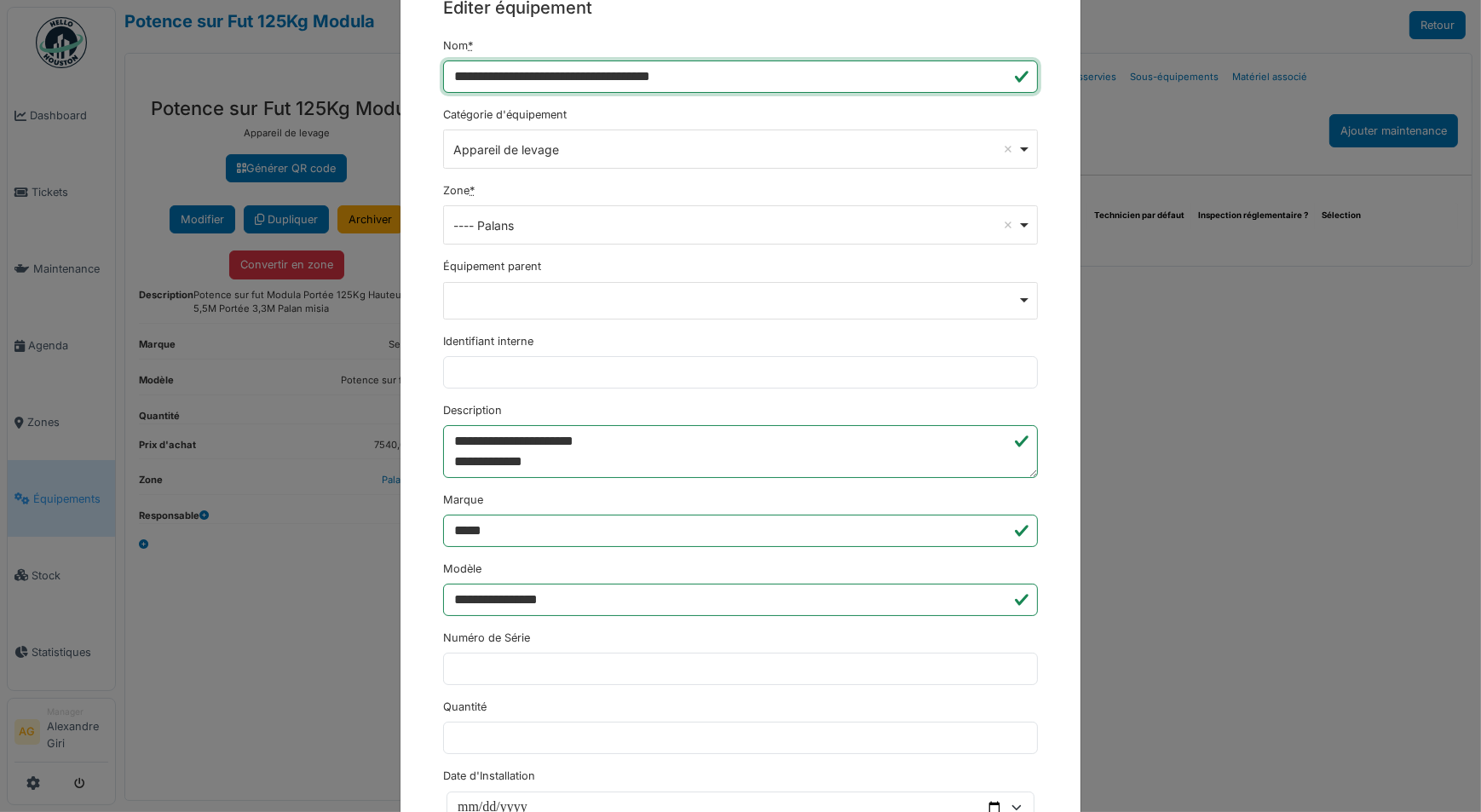 click on "Remove item" at bounding box center [740, 299] 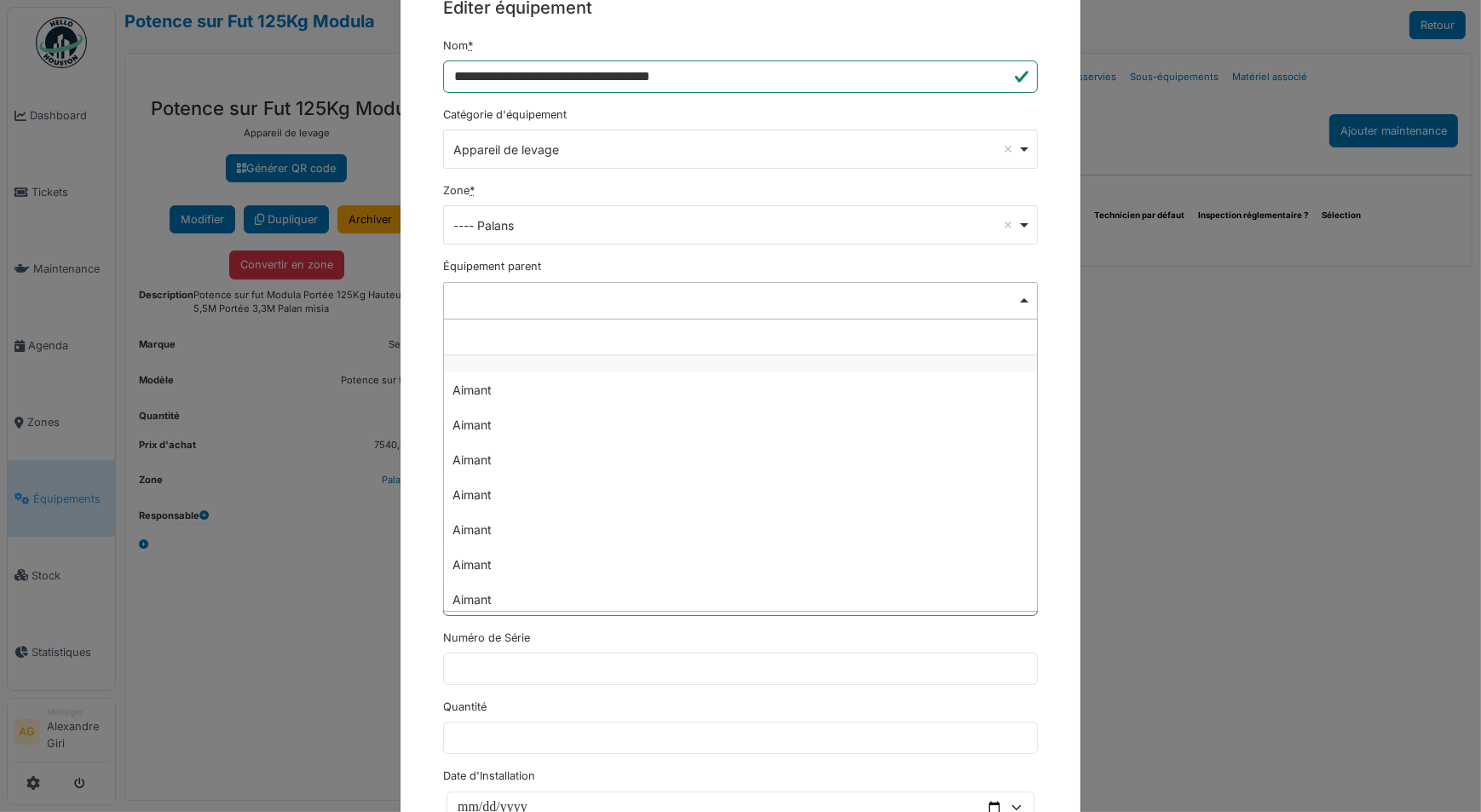 click on "Remove item" at bounding box center (740, 299) 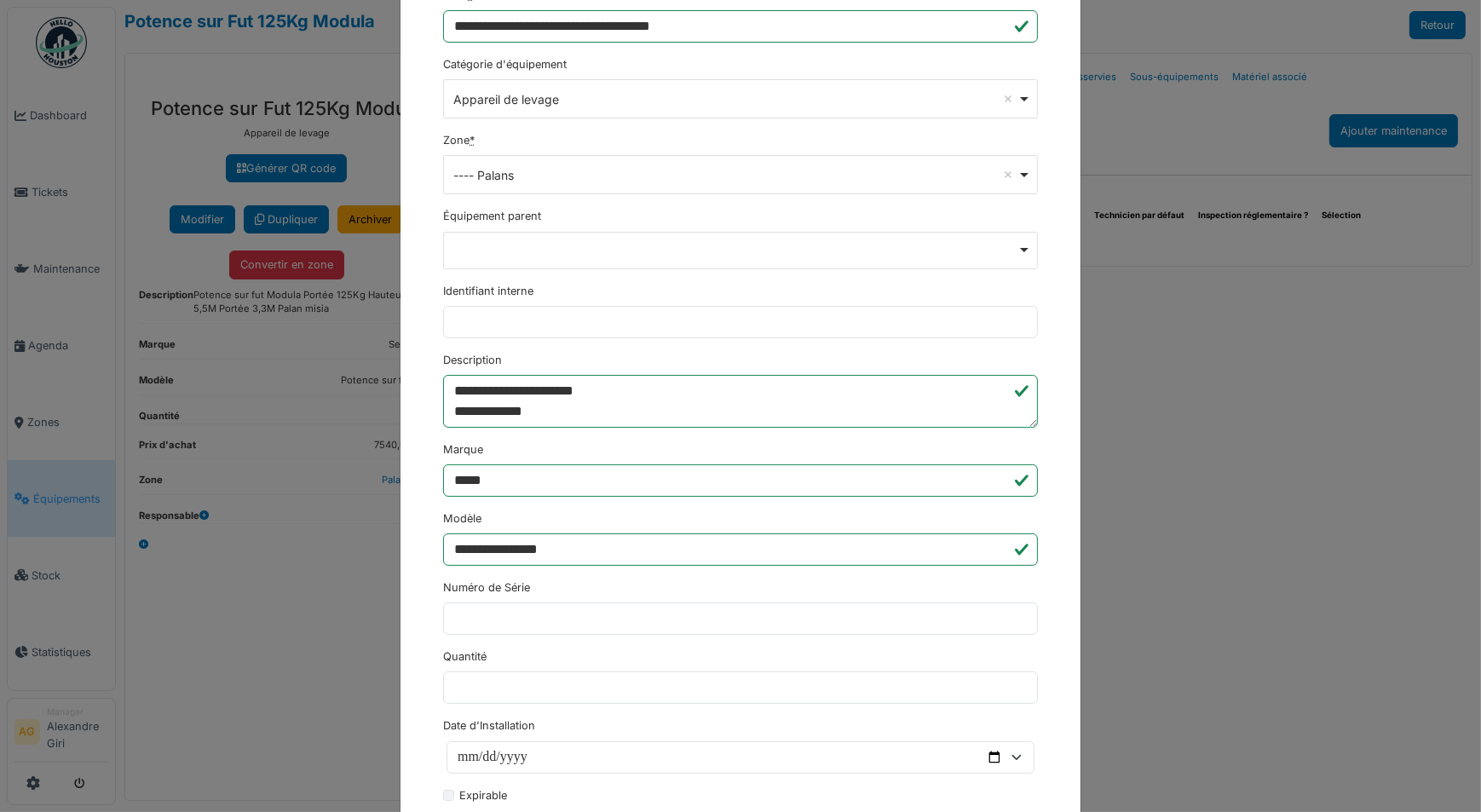 scroll, scrollTop: 154, scrollLeft: 0, axis: vertical 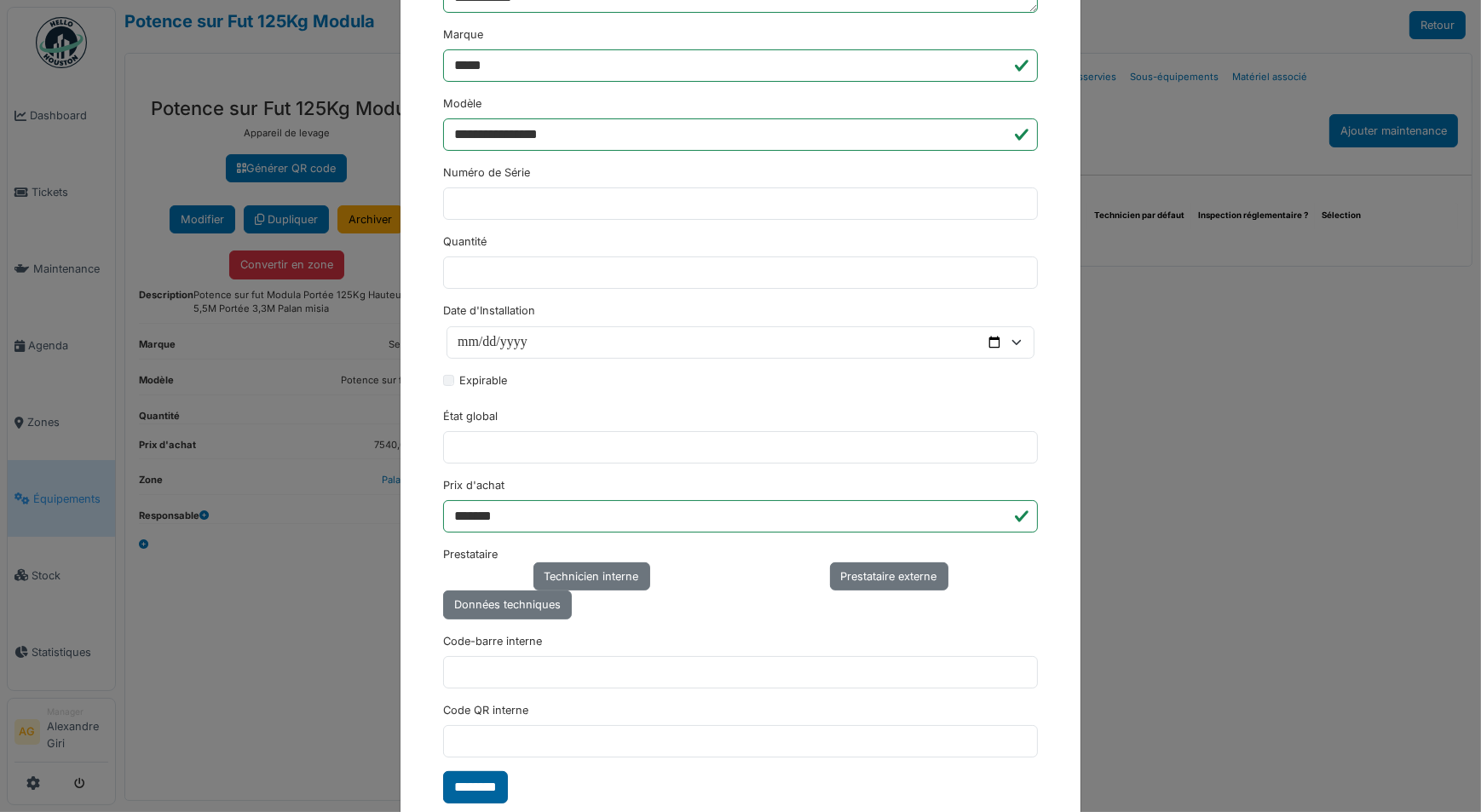 click on "********" at bounding box center [475, 787] 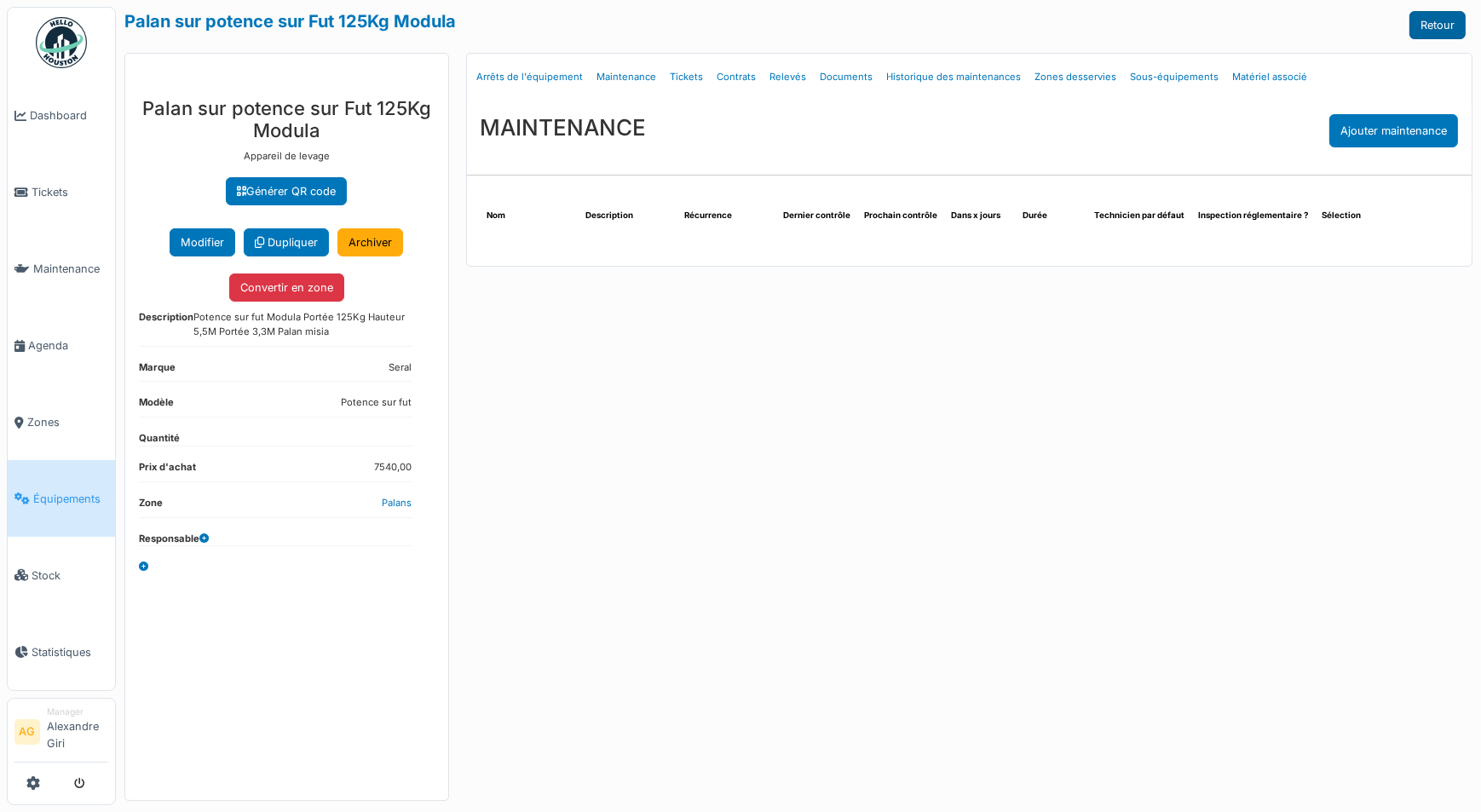 click on "Retour" at bounding box center (1438, 25) 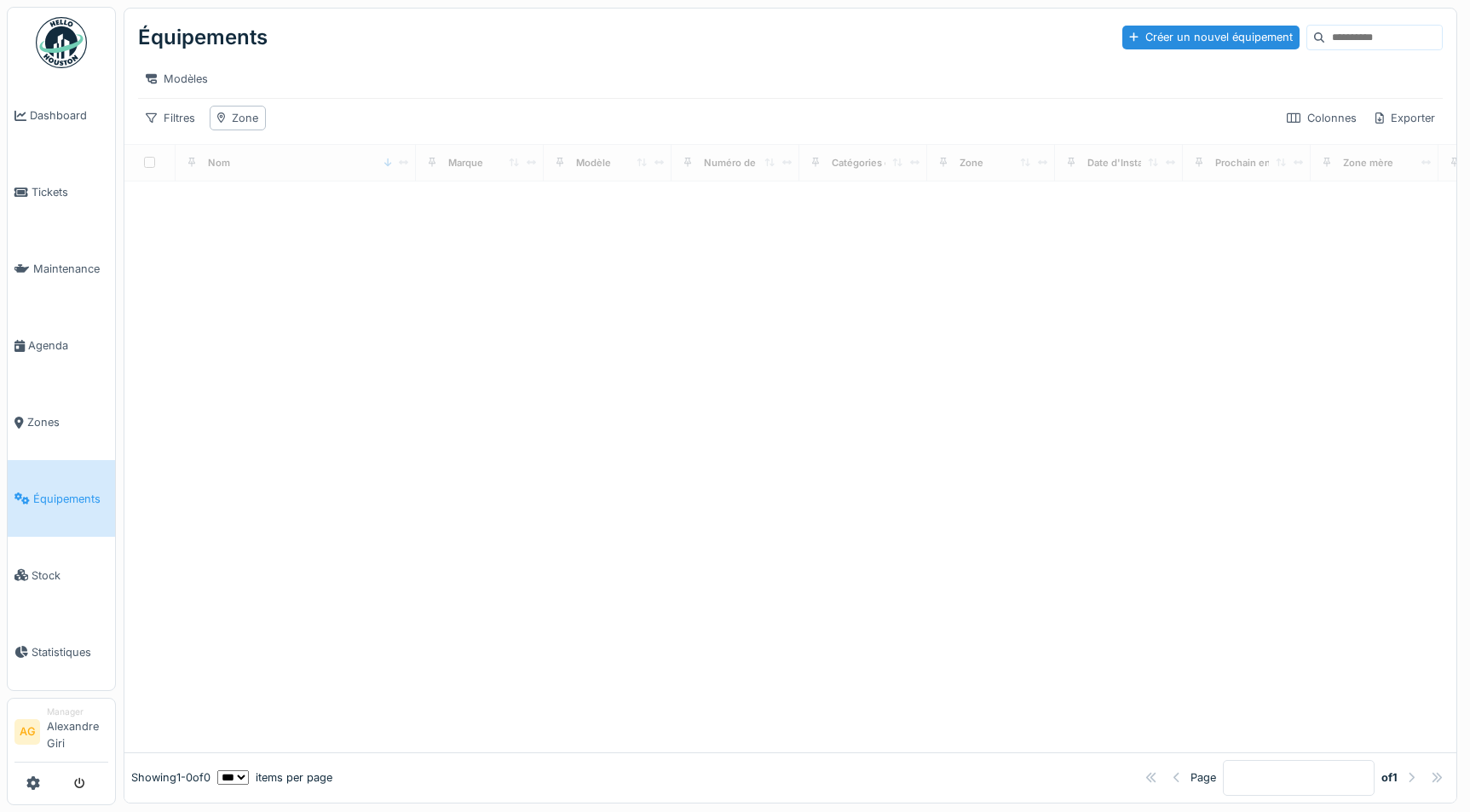 scroll, scrollTop: 0, scrollLeft: 0, axis: both 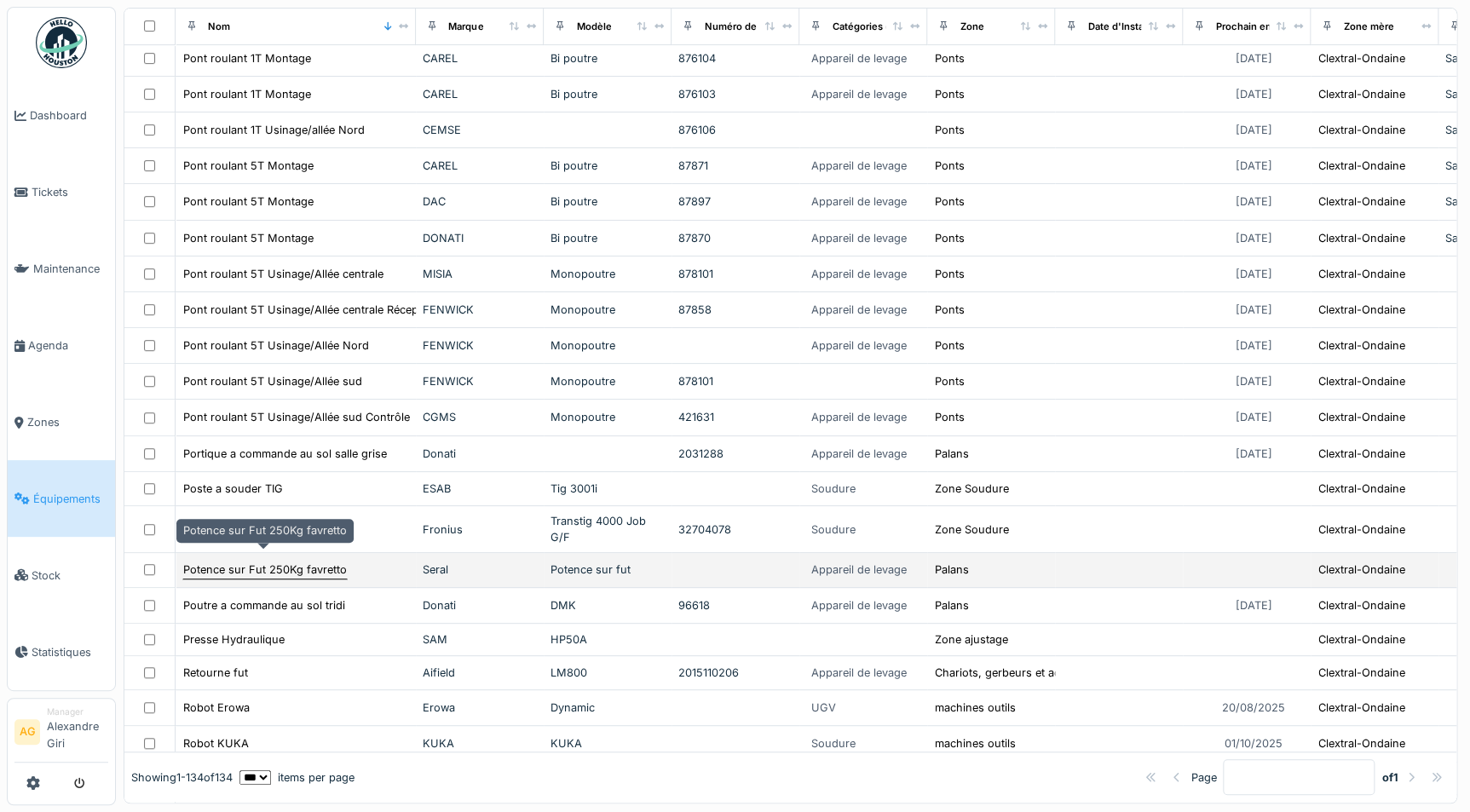 click on "Potence sur Fut 250Kg favretto" at bounding box center (265, 569) 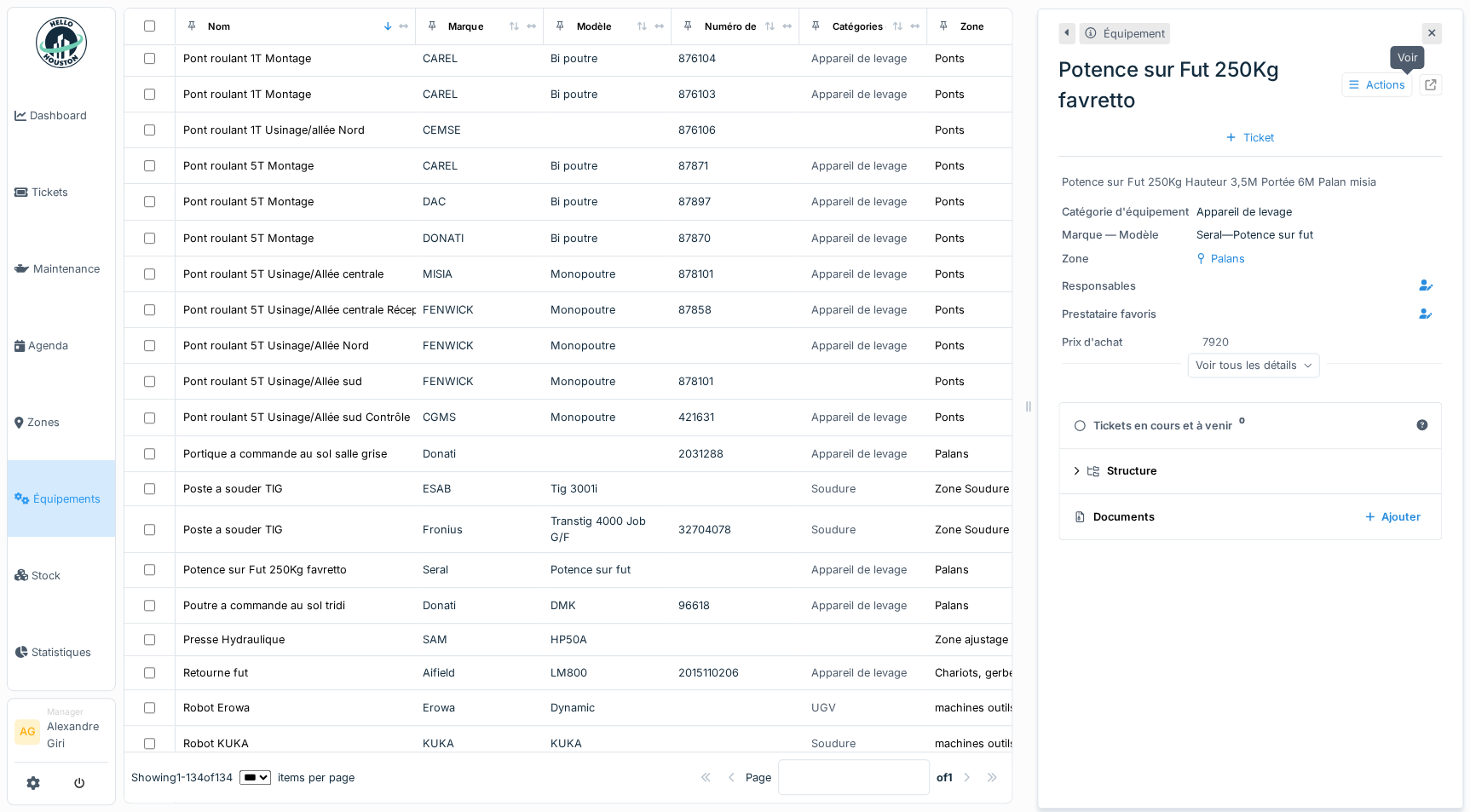 click 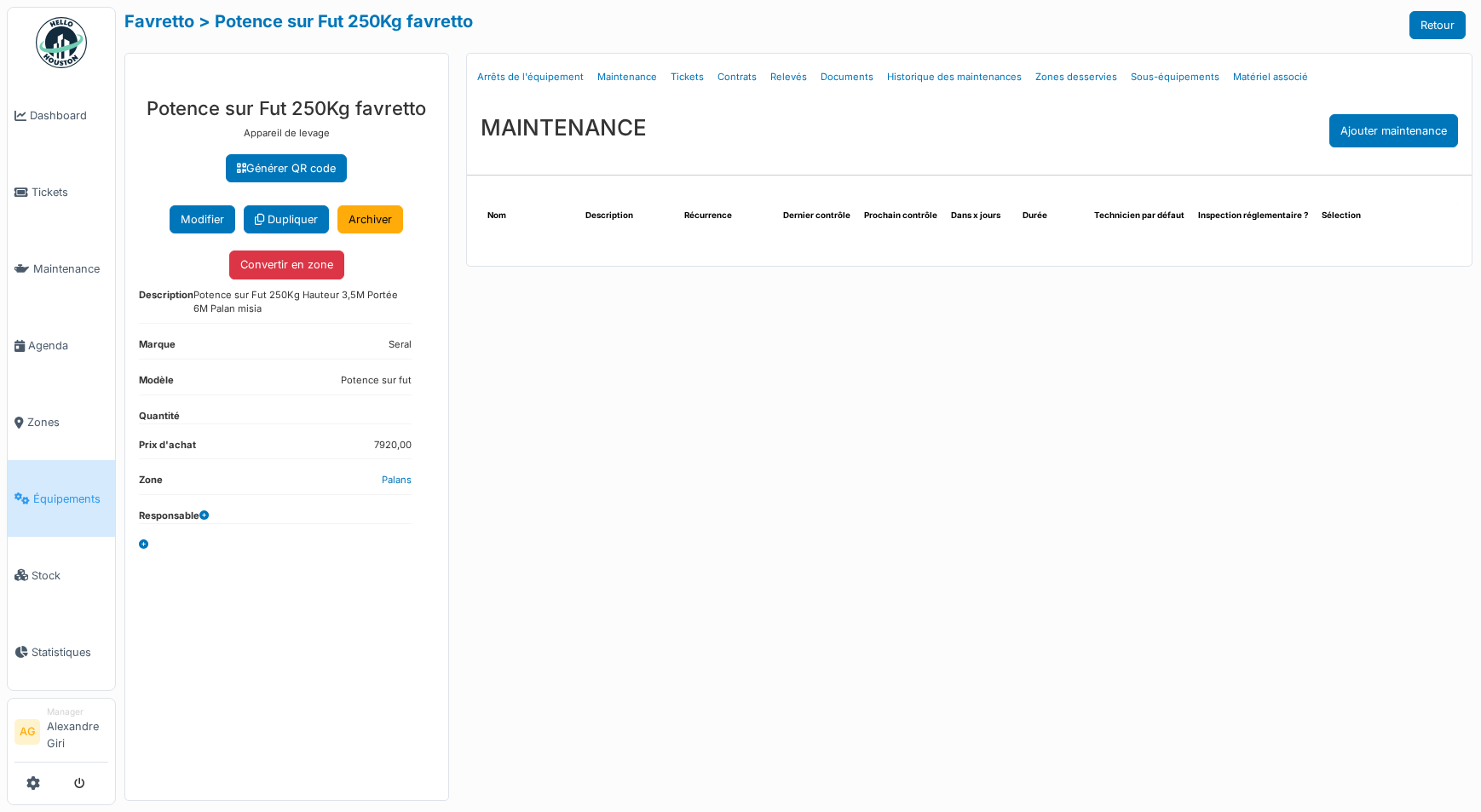 scroll, scrollTop: 0, scrollLeft: 0, axis: both 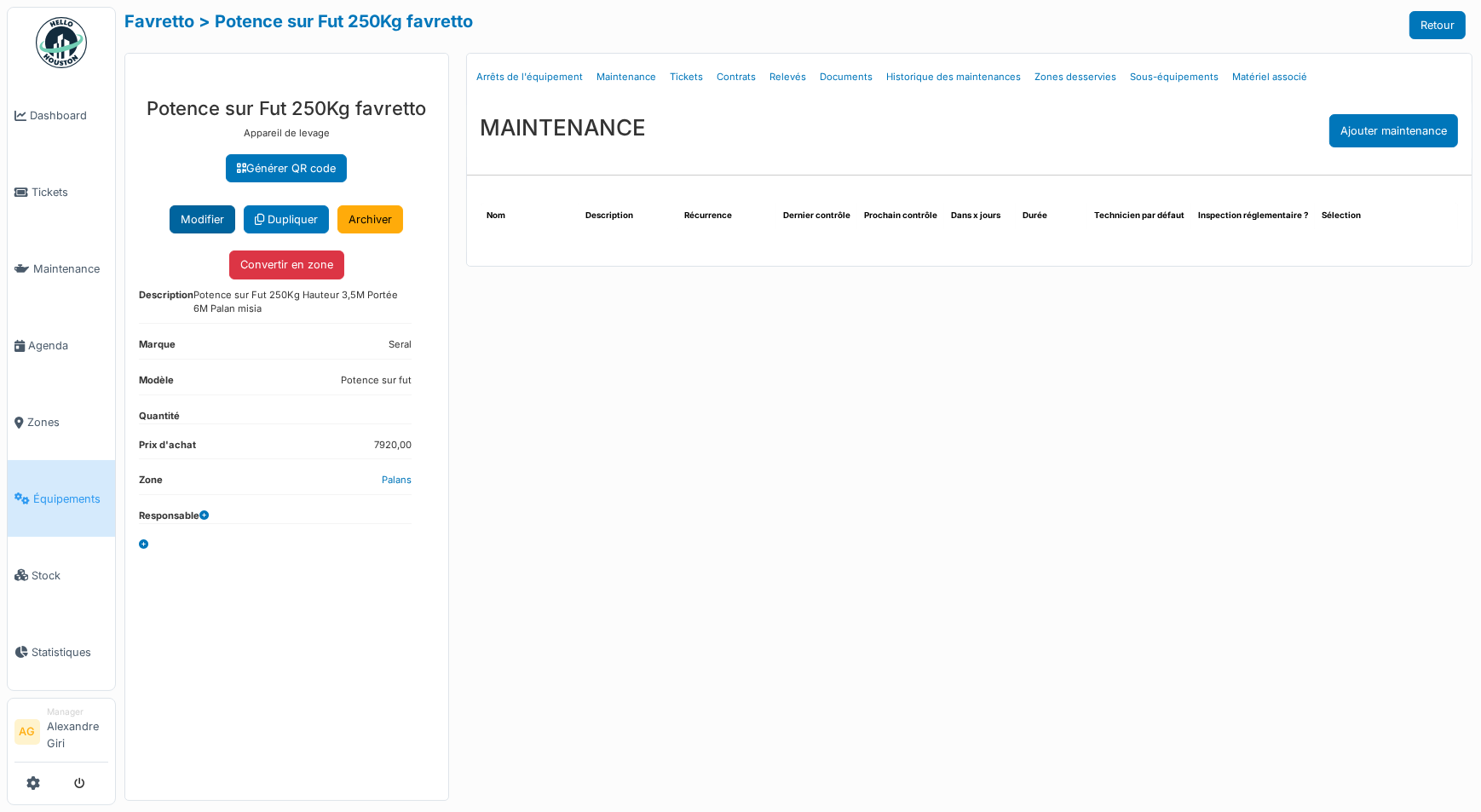 click on "Modifier" at bounding box center [202, 219] 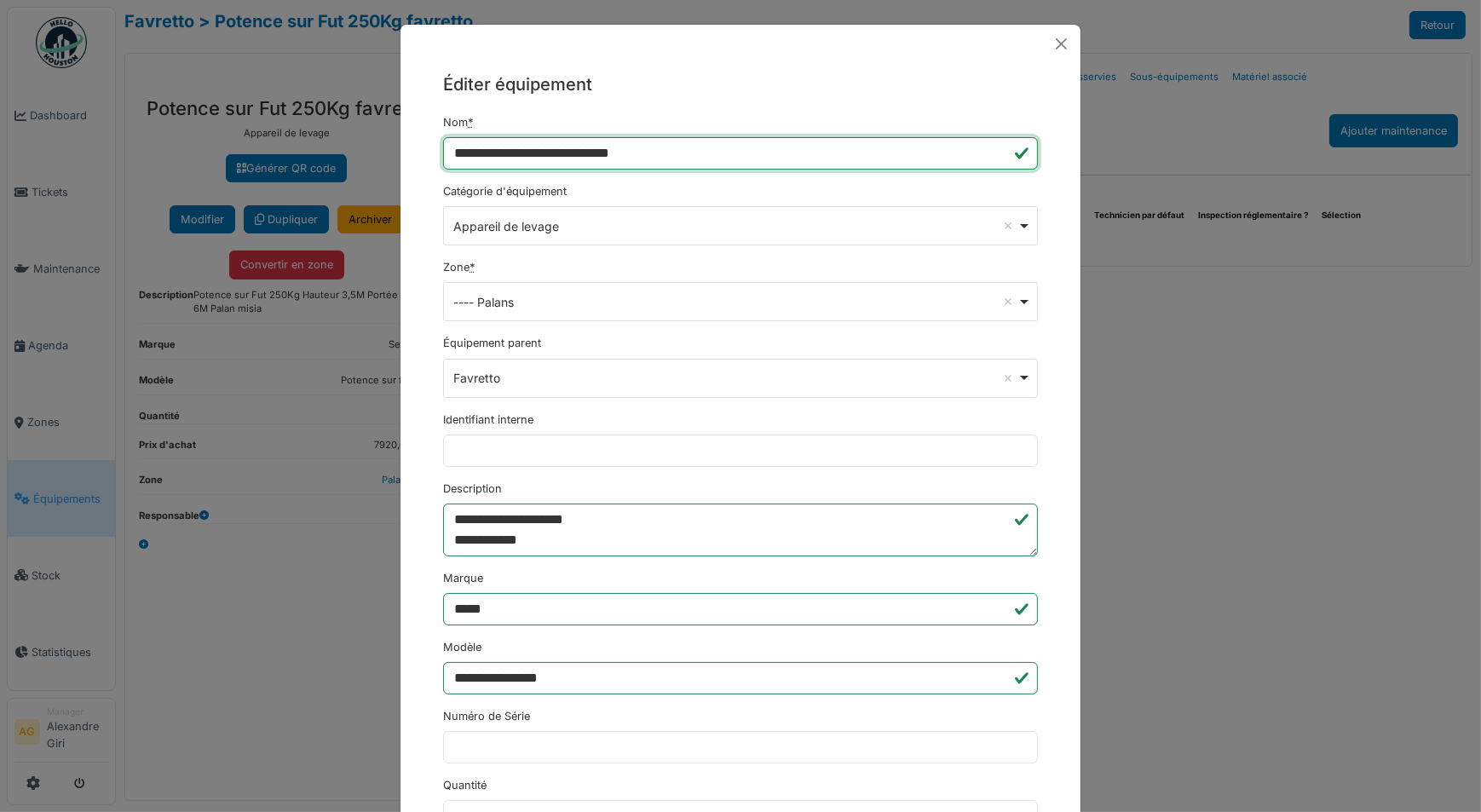 drag, startPoint x: 502, startPoint y: 153, endPoint x: 452, endPoint y: 157, distance: 50.159745 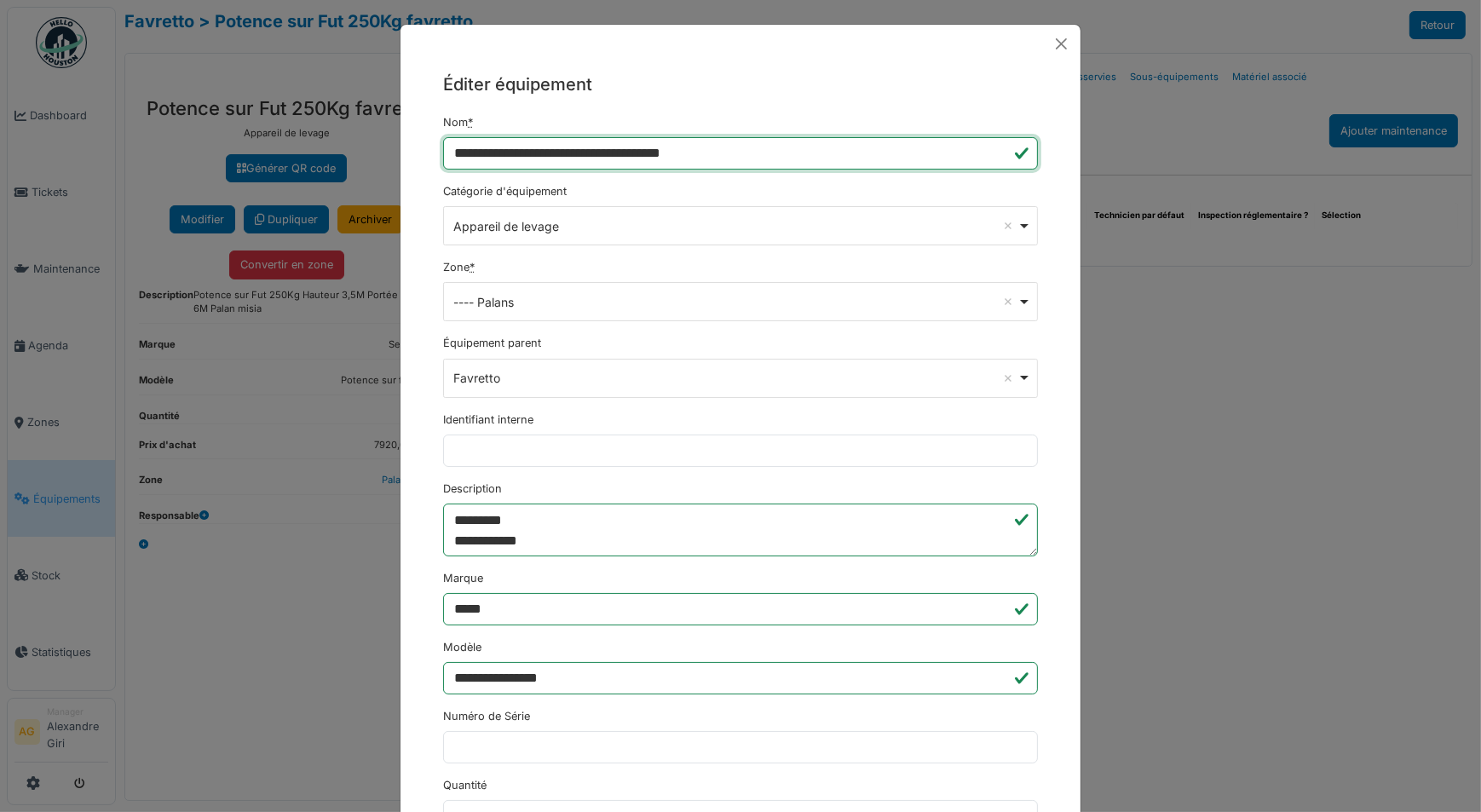 scroll, scrollTop: 60, scrollLeft: 0, axis: vertical 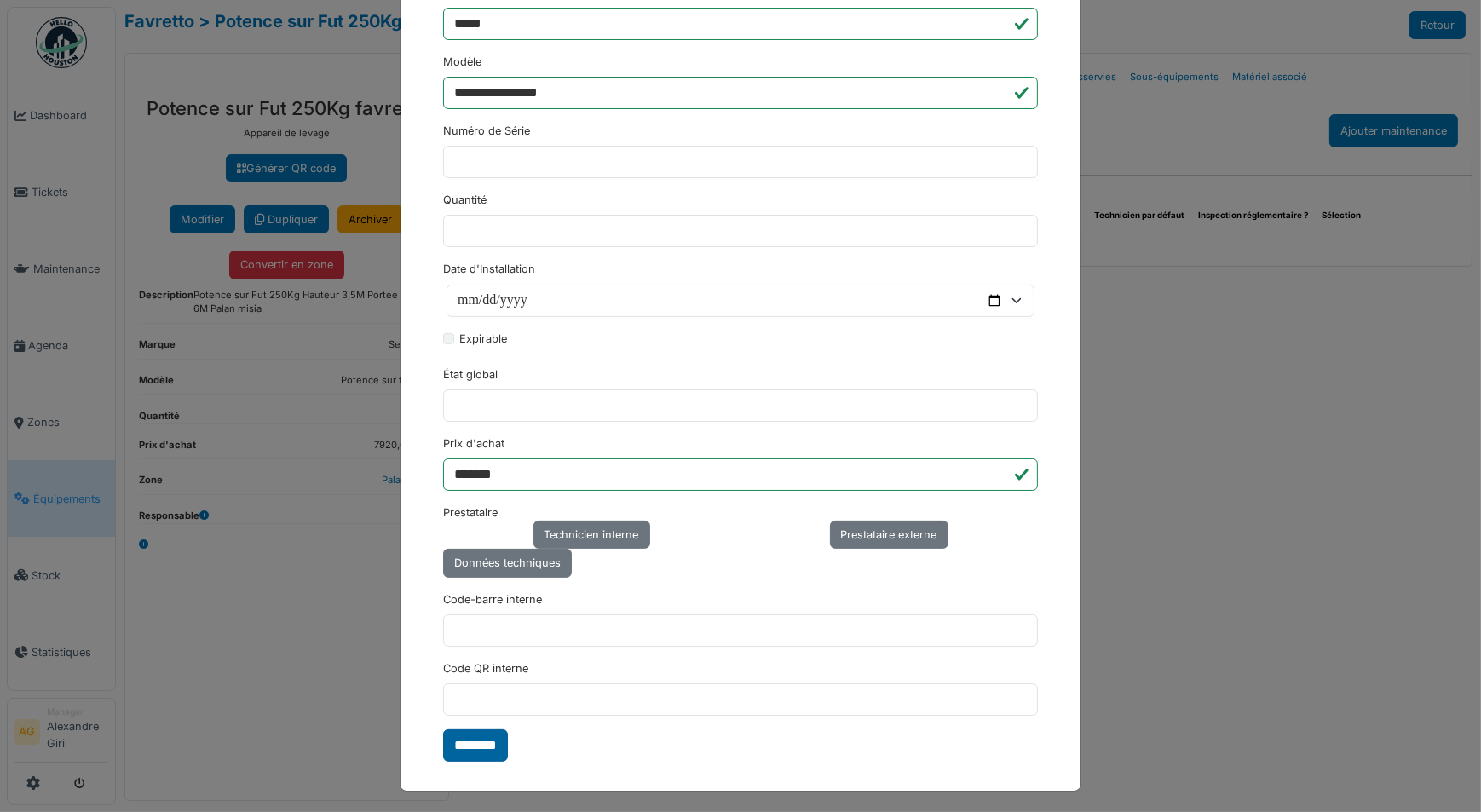 type on "**********" 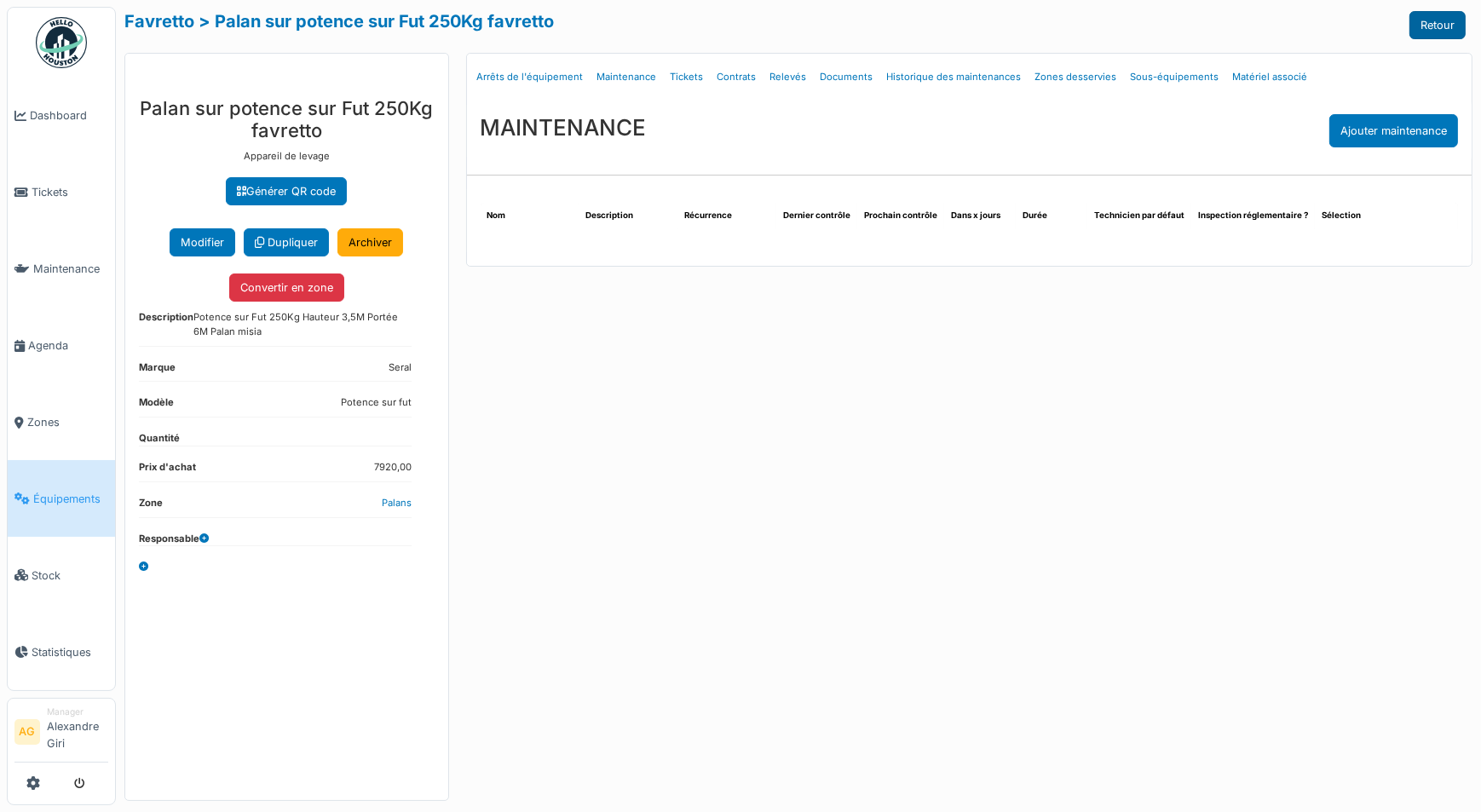 click on "Retour" at bounding box center (1438, 25) 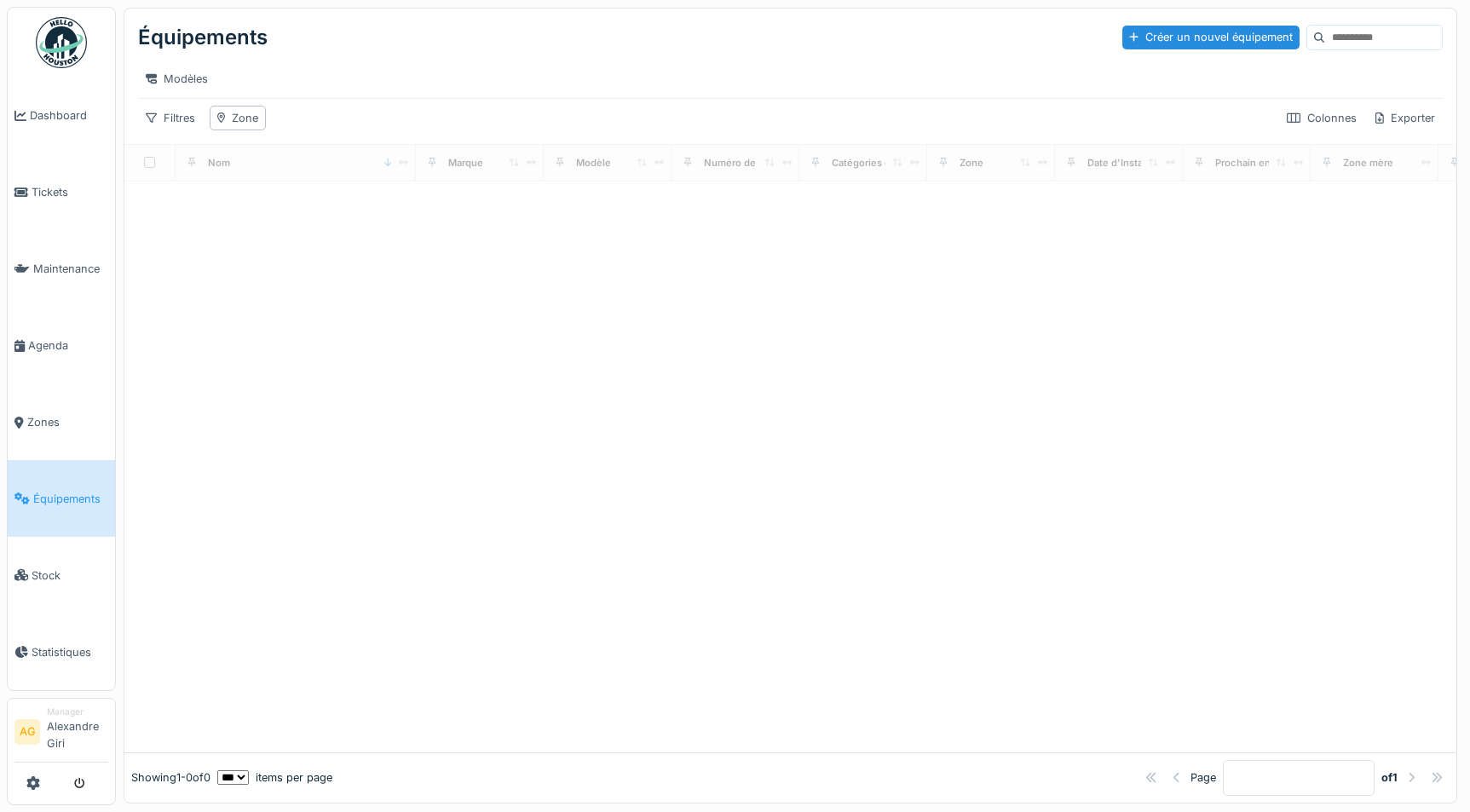 scroll, scrollTop: 0, scrollLeft: 0, axis: both 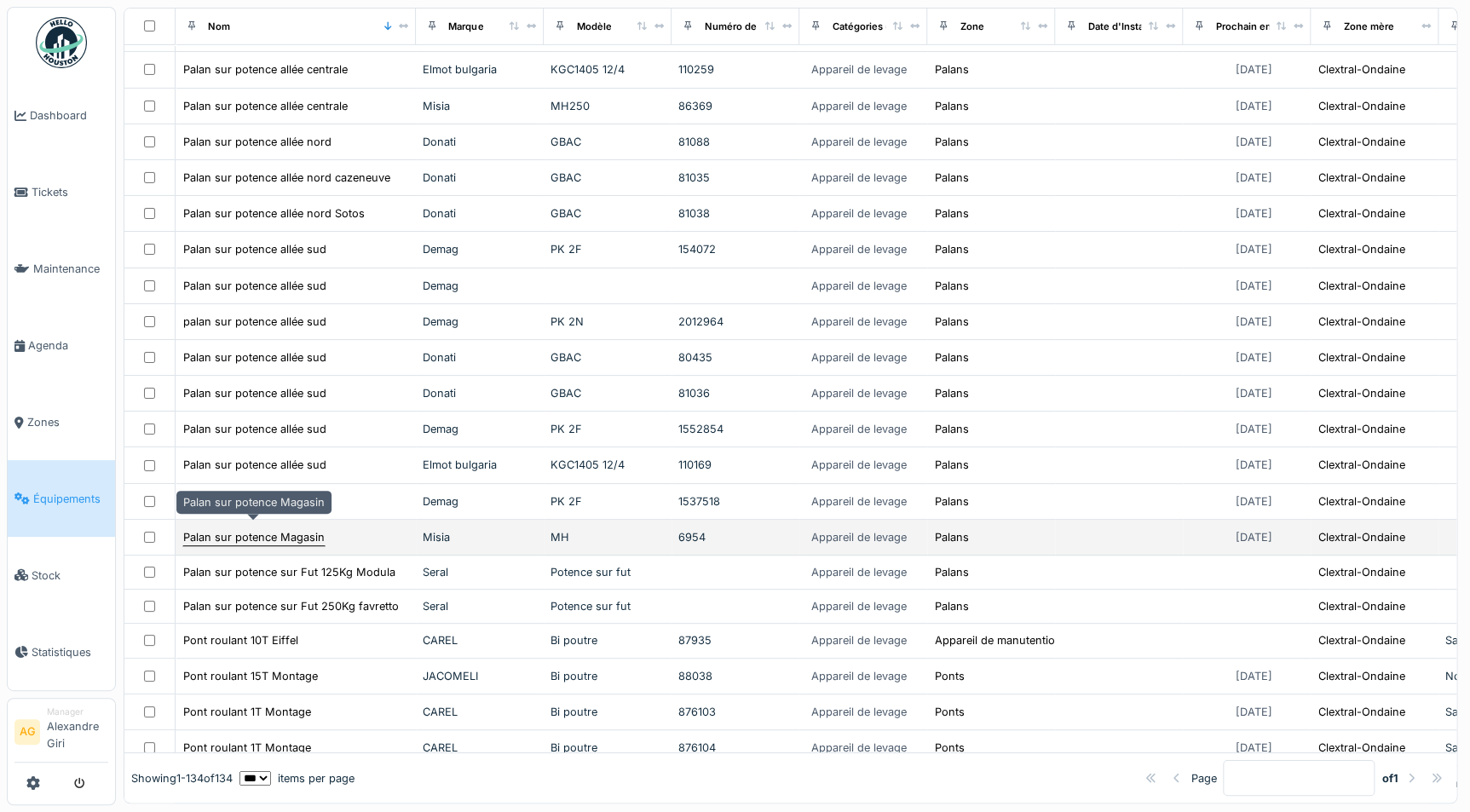 click on "Palan sur potence Magasin" at bounding box center (254, 537) 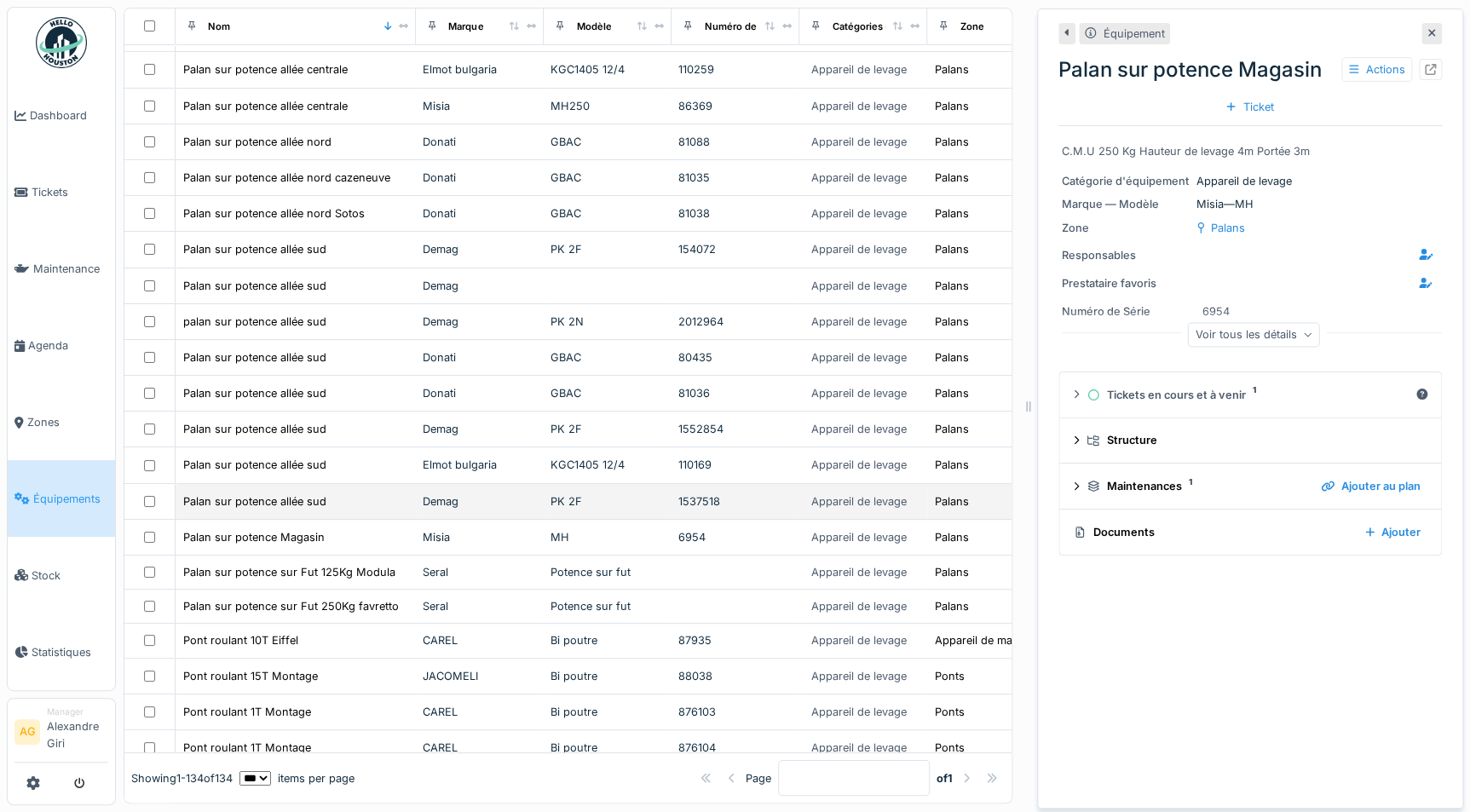 click on "Palan sur potence allée sud" at bounding box center (296, 502) 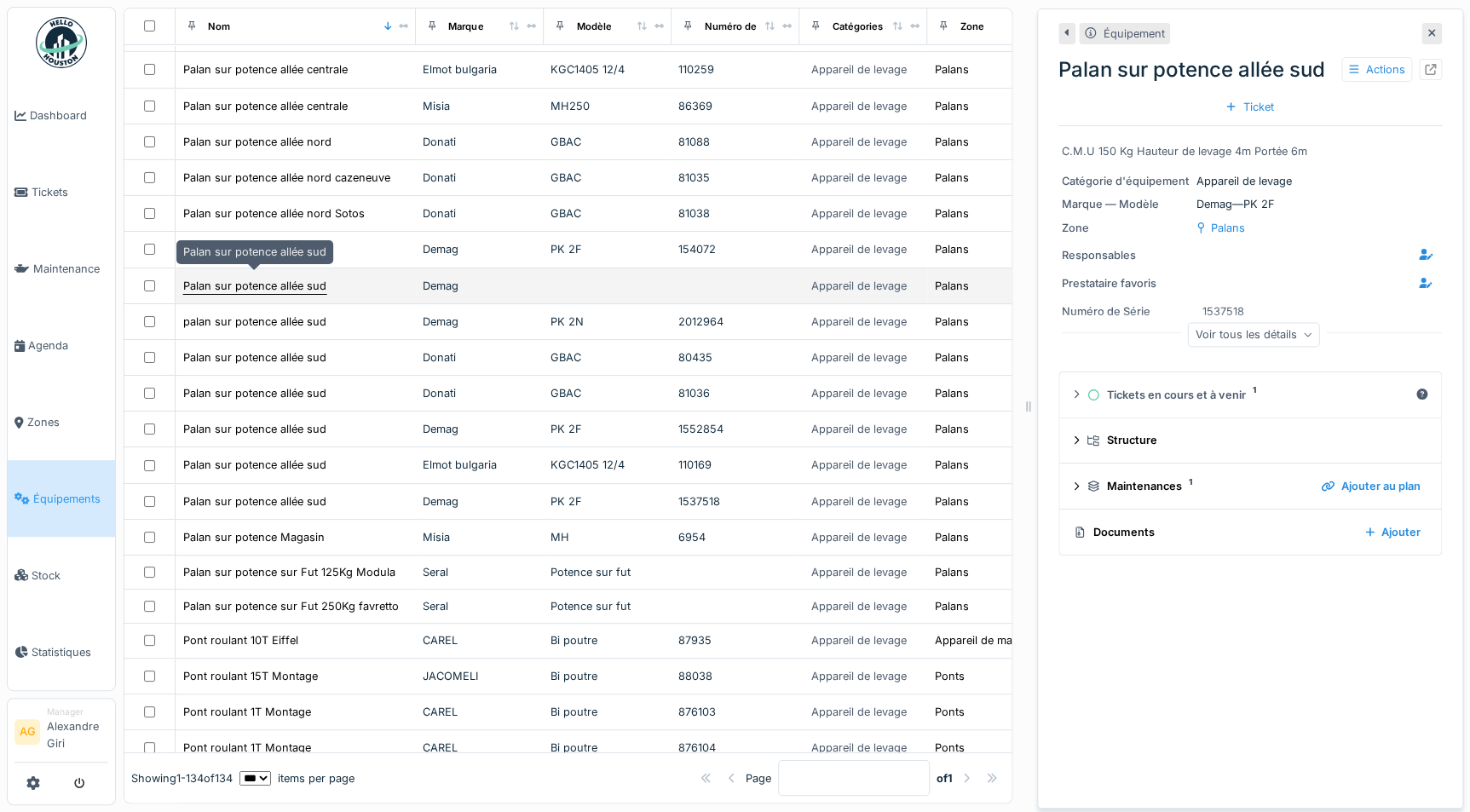 click on "Palan sur potence allée sud" at bounding box center (255, 285) 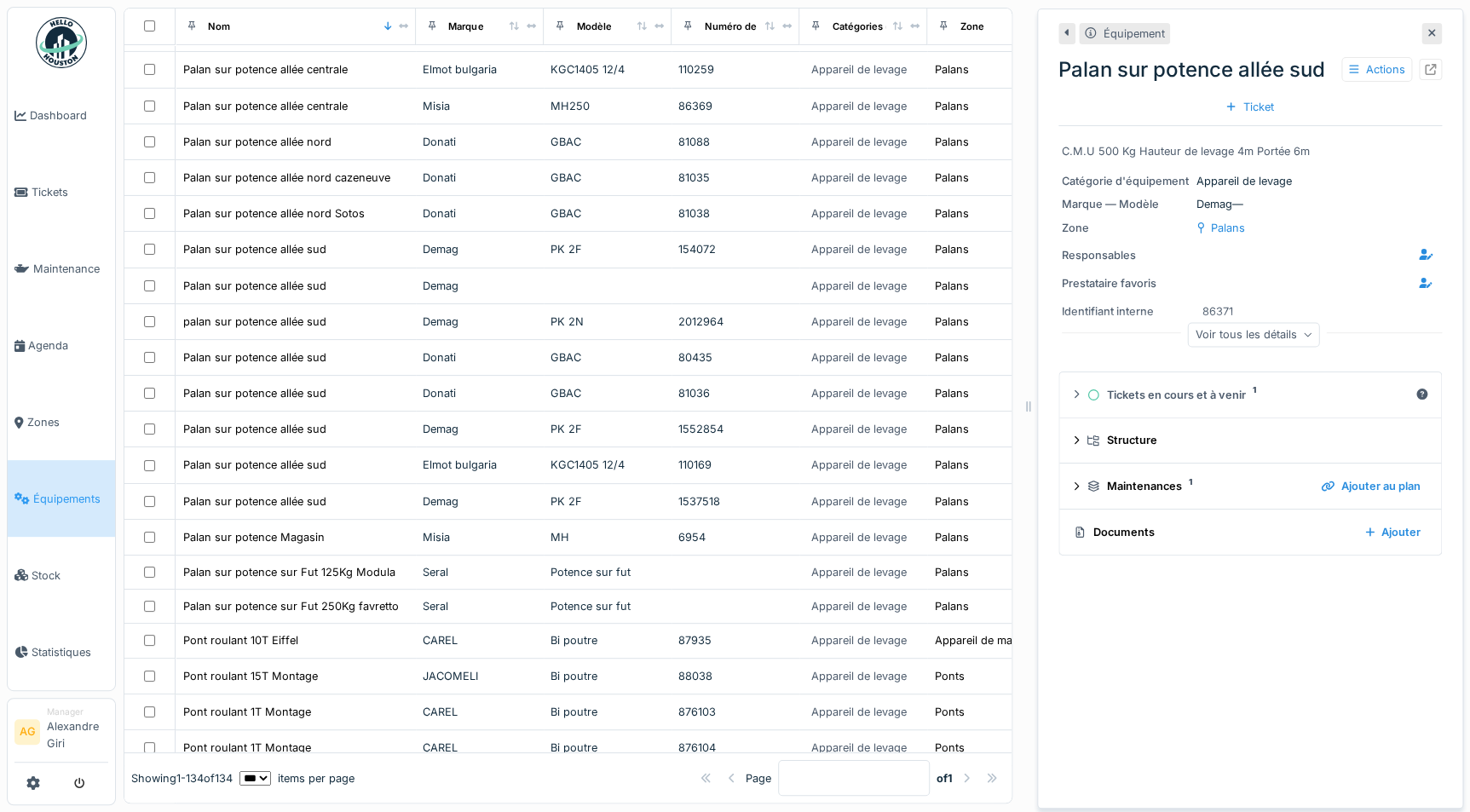 click at bounding box center [1432, 33] 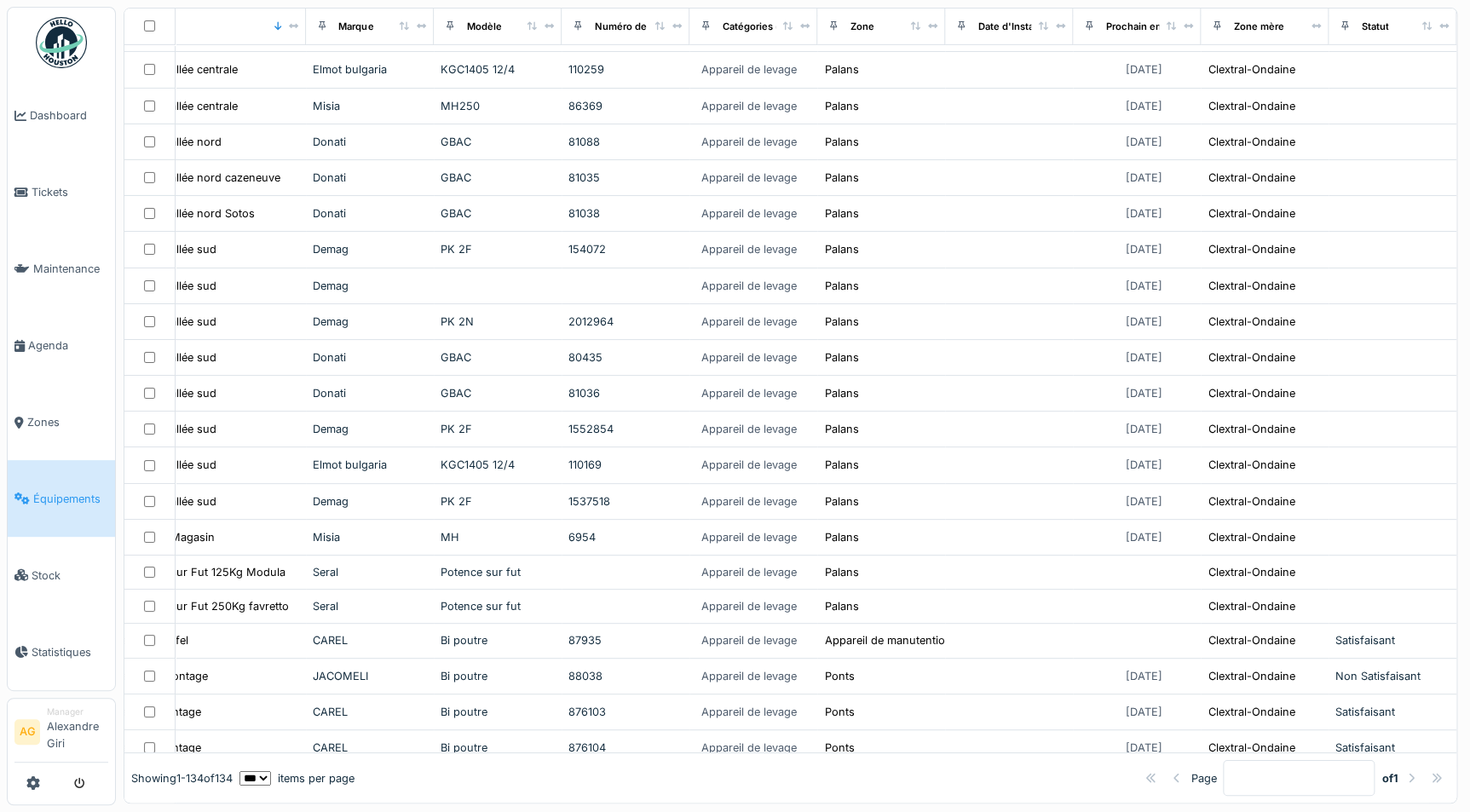 scroll, scrollTop: 2865, scrollLeft: 0, axis: vertical 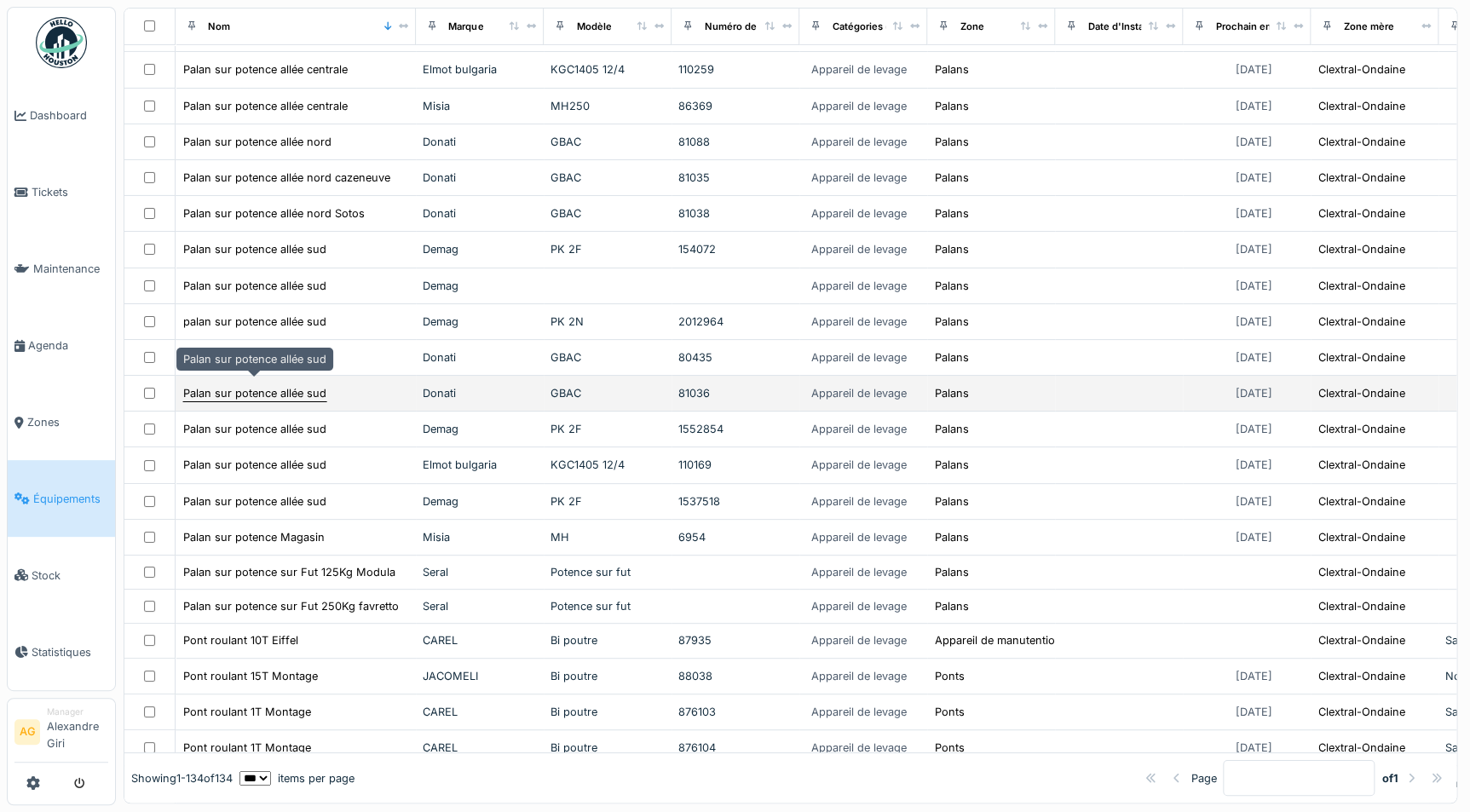 click on "Palan sur potence allée sud" at bounding box center (255, 393) 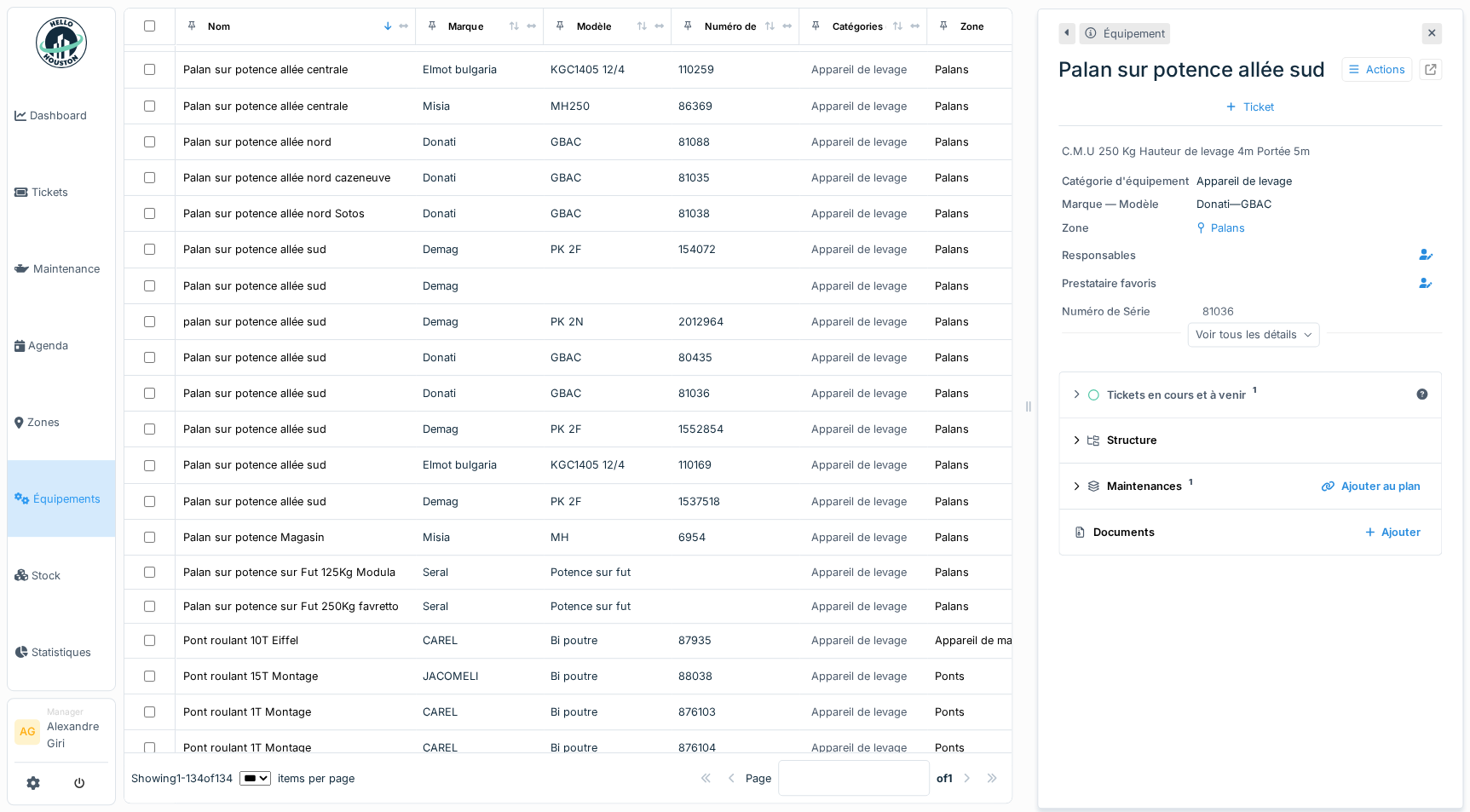 click 